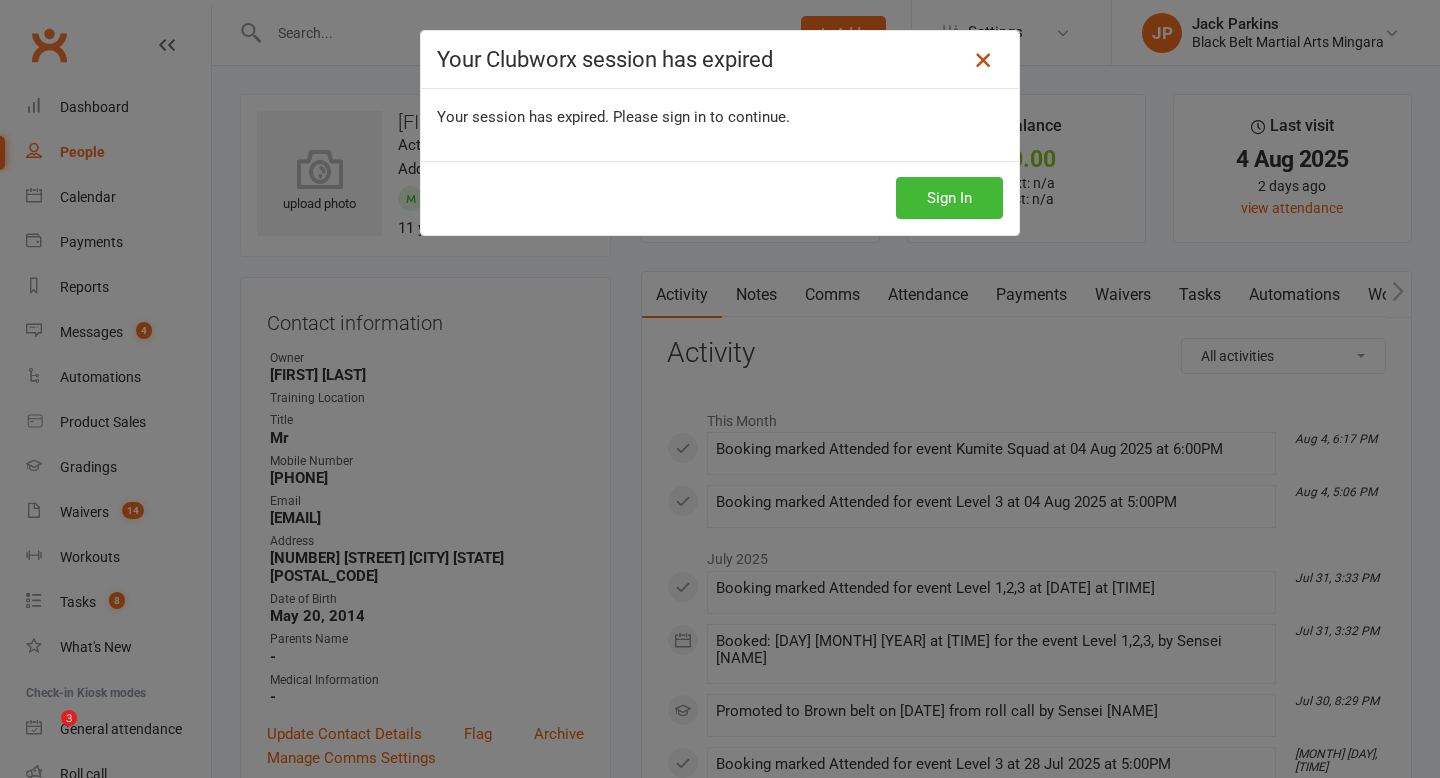 scroll, scrollTop: 15, scrollLeft: 0, axis: vertical 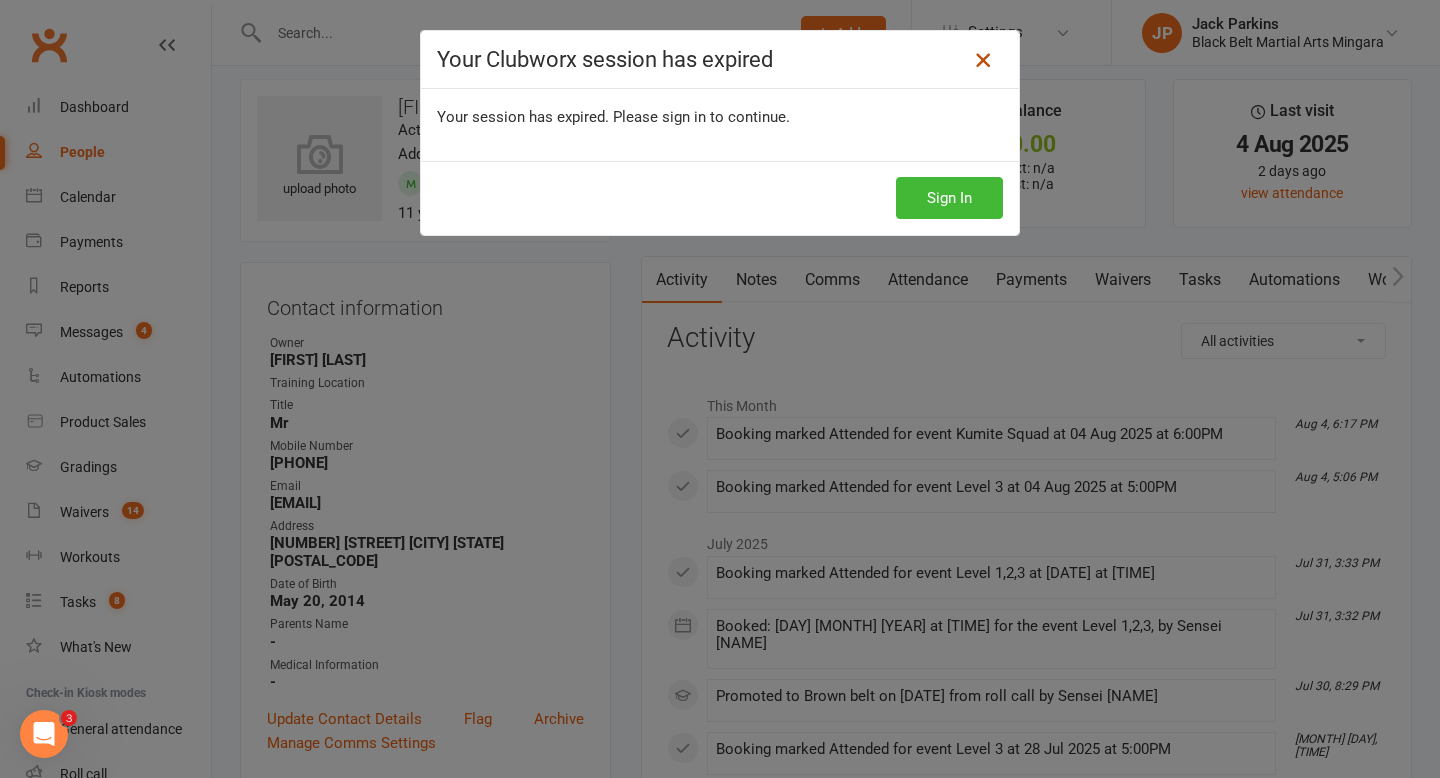 click at bounding box center (983, 60) 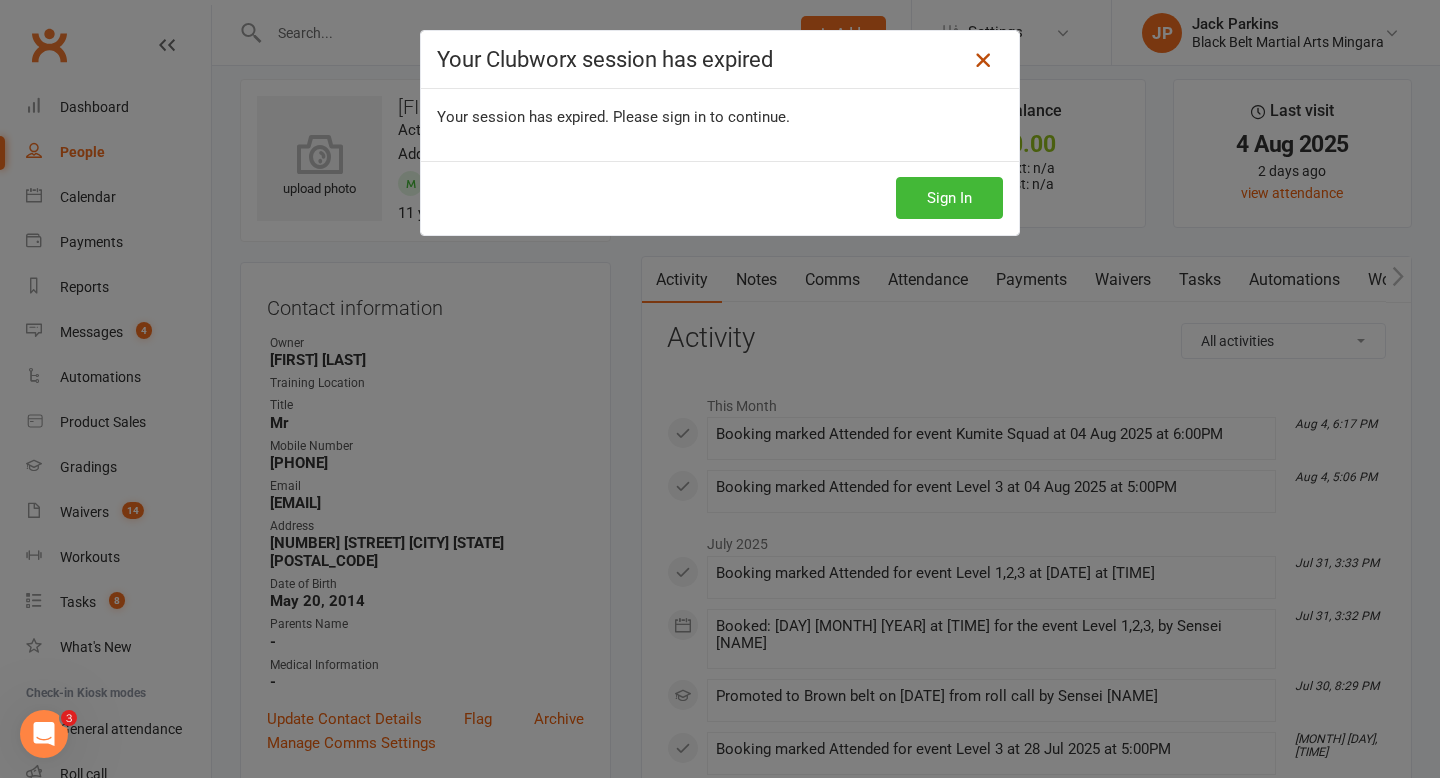 click at bounding box center (983, 60) 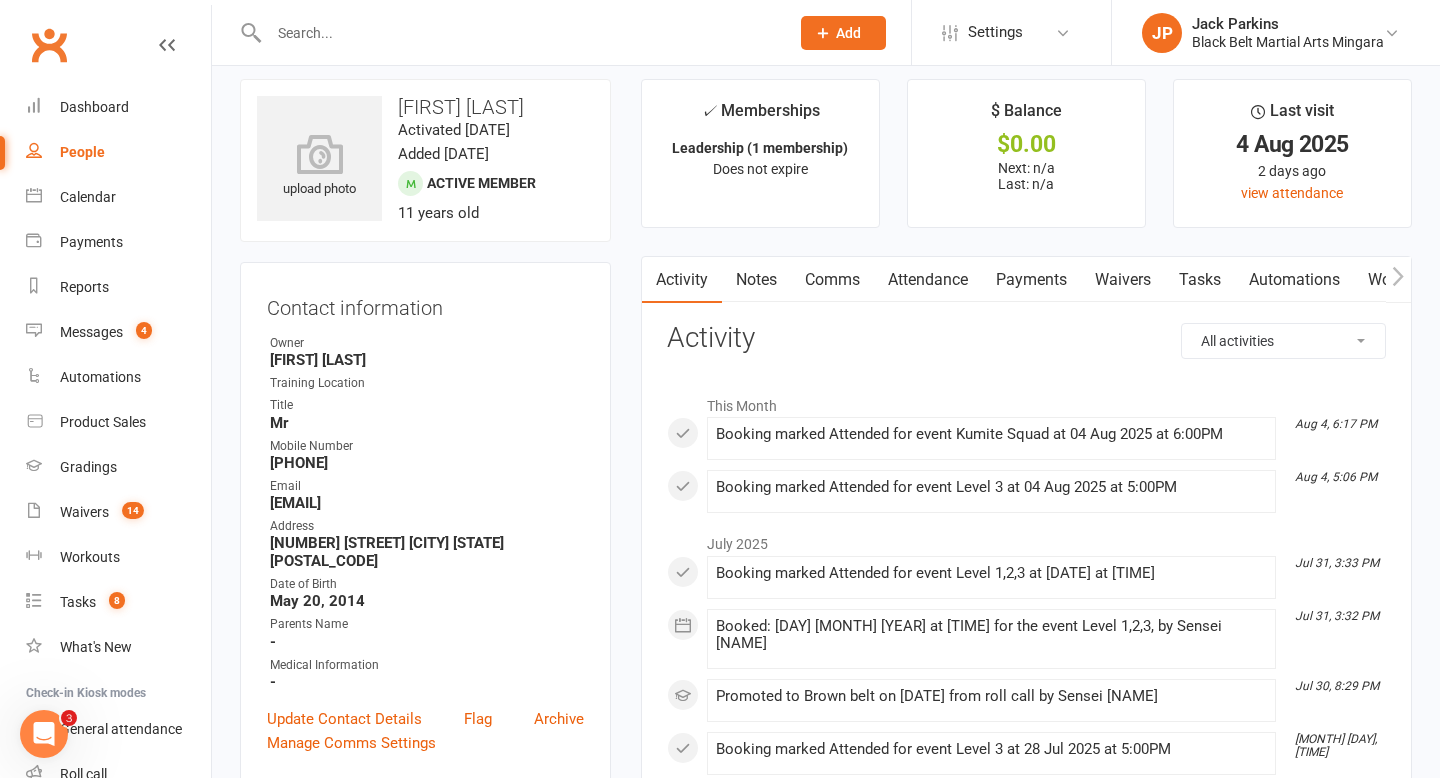 click at bounding box center [519, 33] 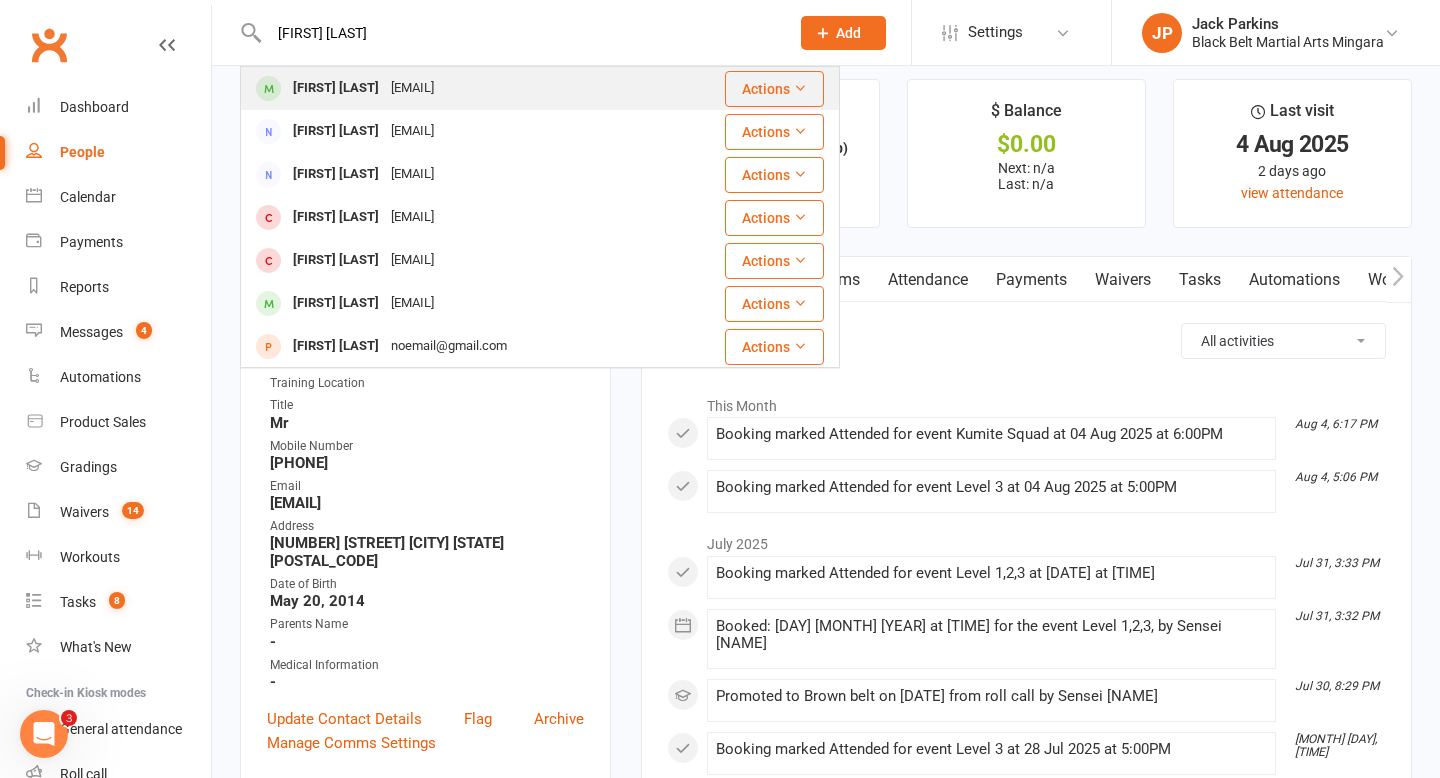 type on "sophie foster" 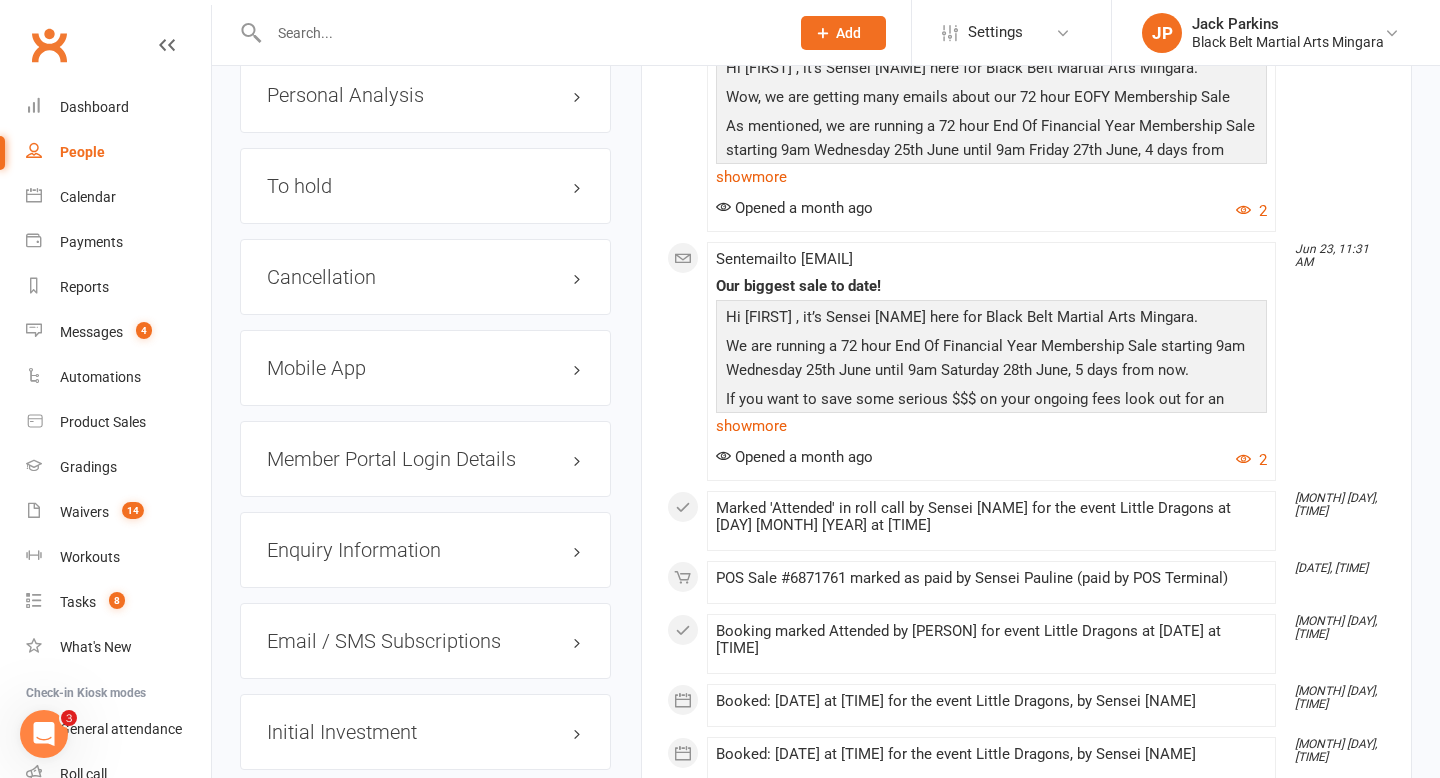 scroll, scrollTop: 2459, scrollLeft: 0, axis: vertical 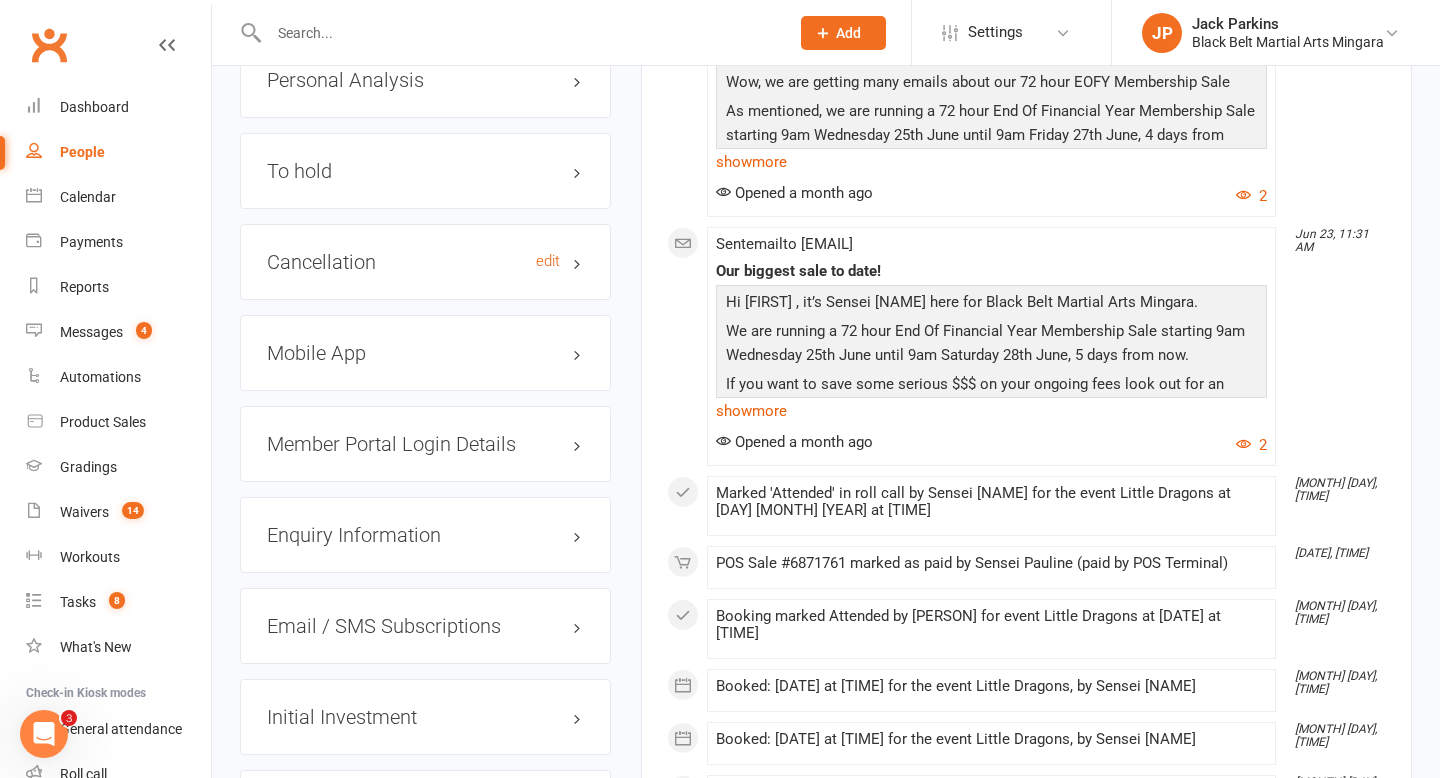 click on "Cancellation  edit" at bounding box center [425, 262] 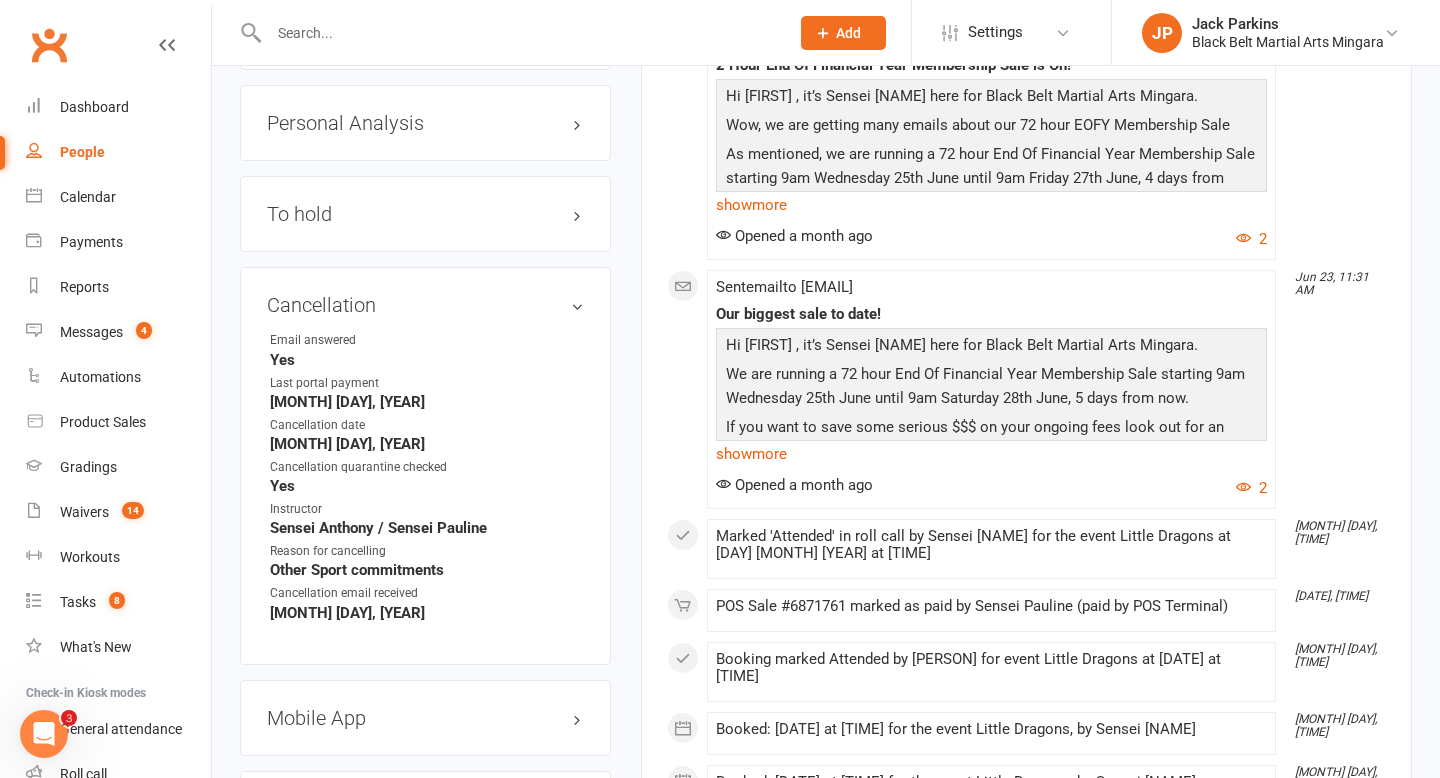 scroll, scrollTop: 2399, scrollLeft: 0, axis: vertical 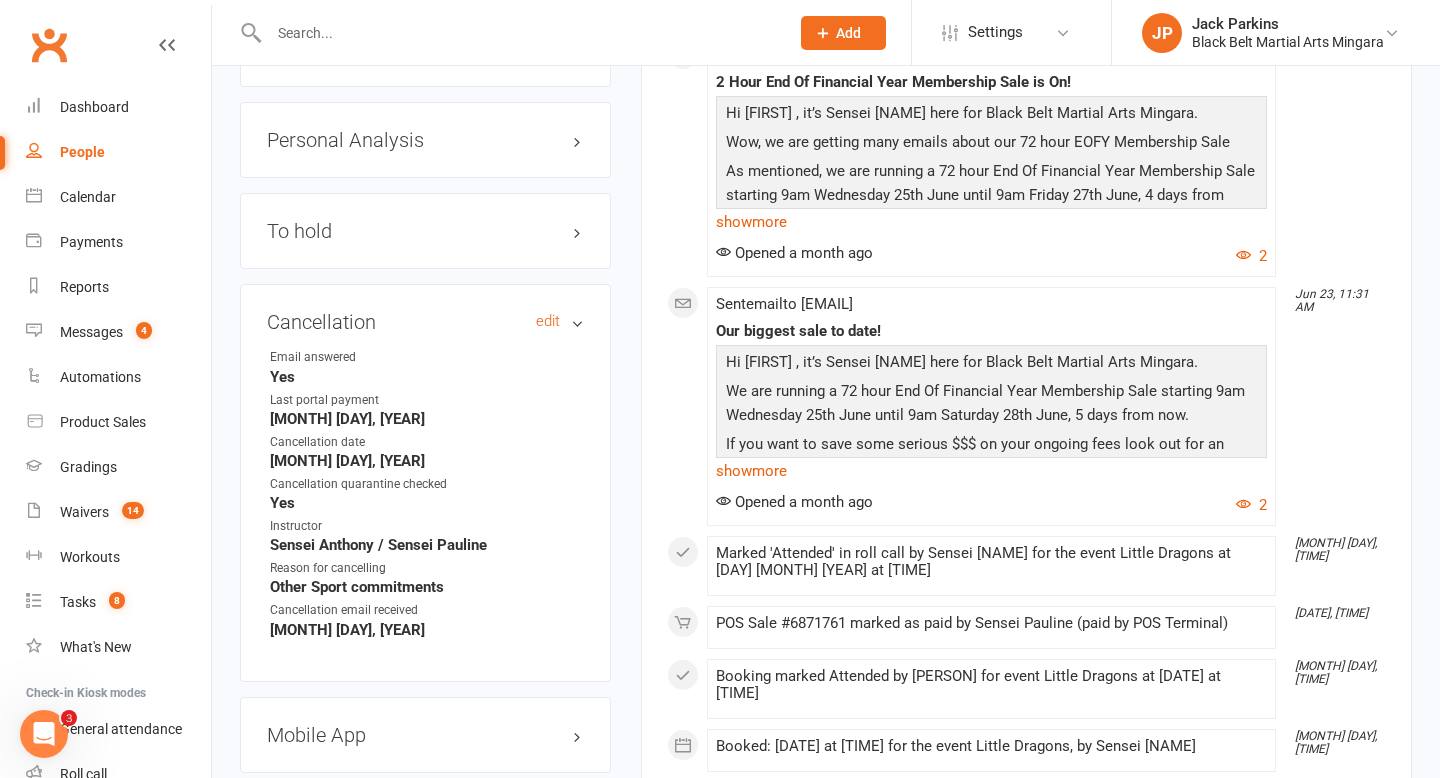 click on "Cancellation  edit" at bounding box center (425, 322) 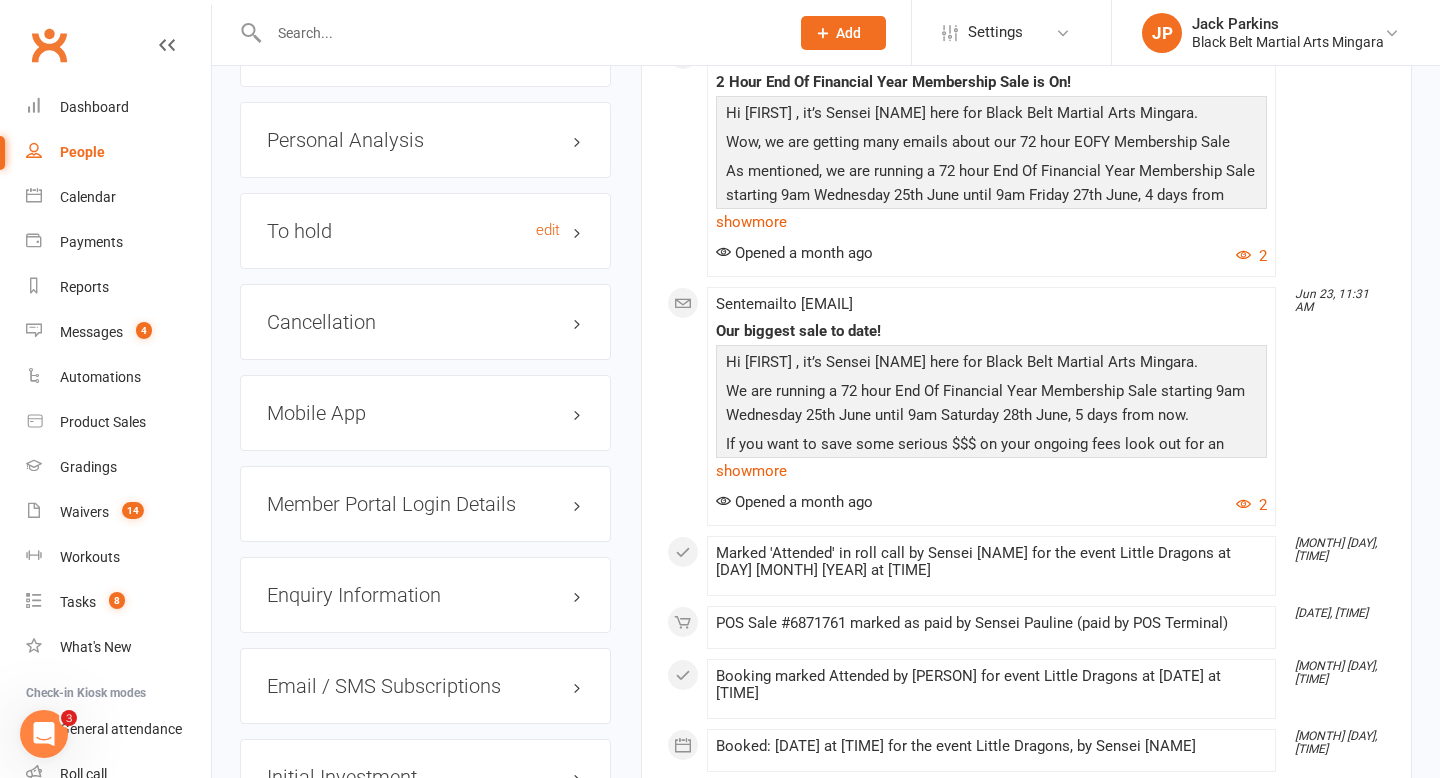 click on "To hold  edit" at bounding box center [425, 231] 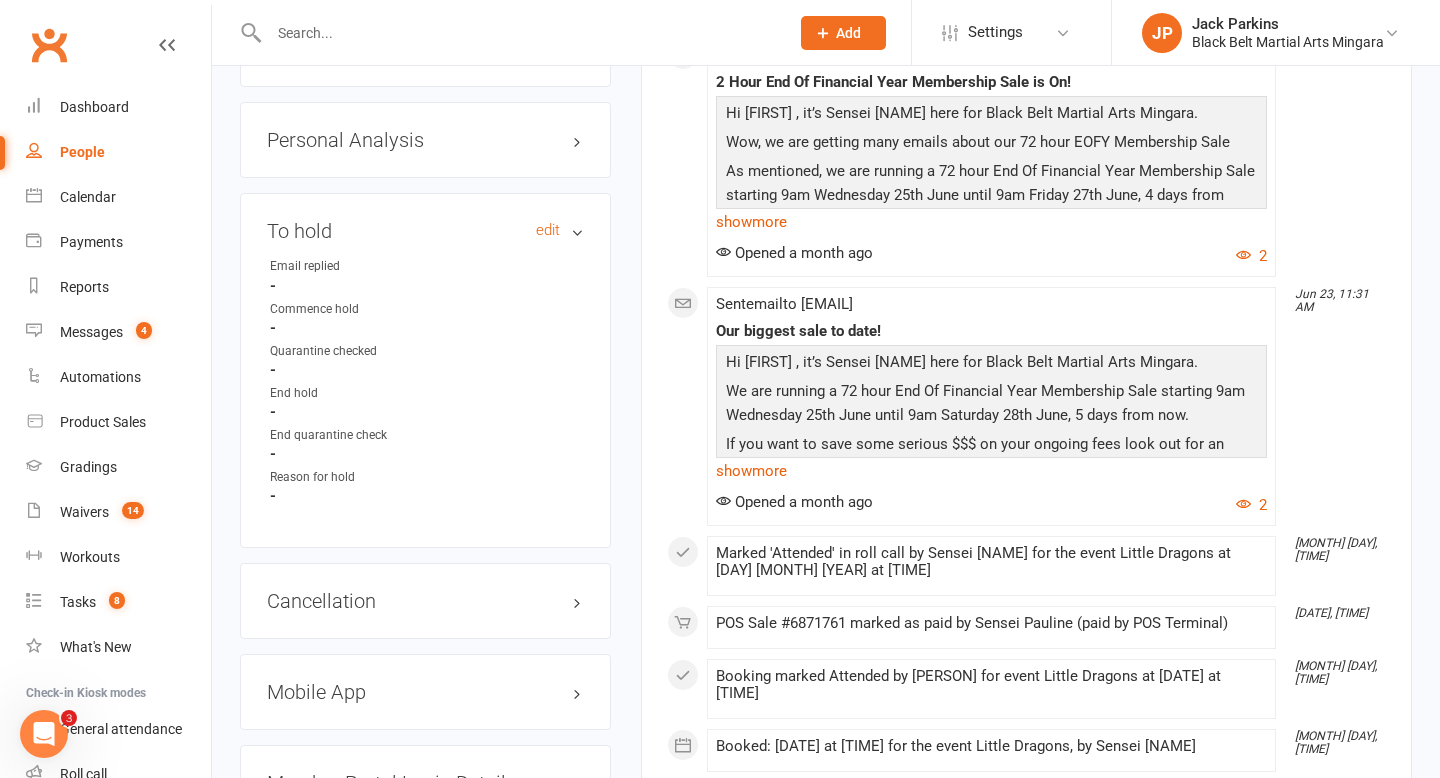 click on "To hold  edit" at bounding box center [425, 231] 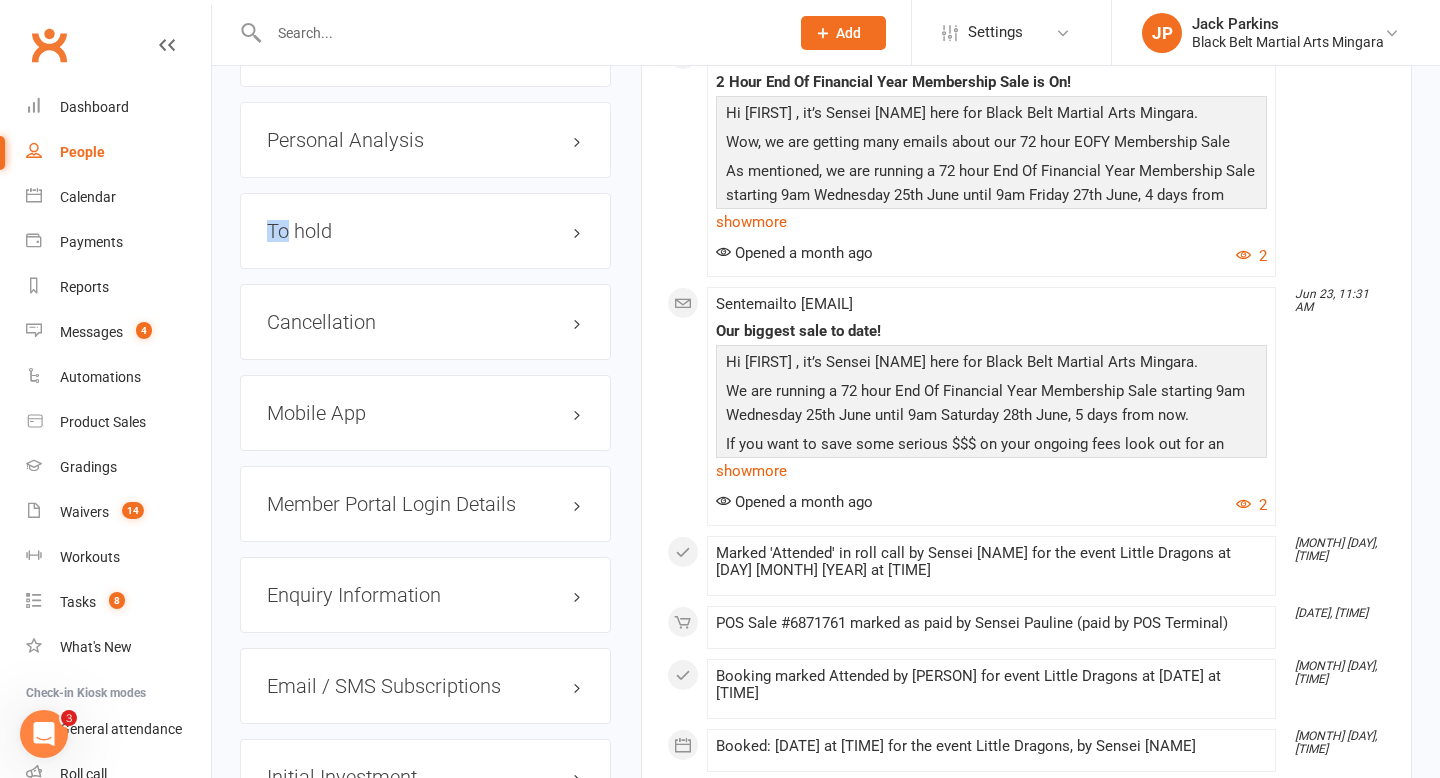 click on "✓ Memberships Little Dragons (1 child) Does not expire $ Balance $0.00 Next: n/a Last: n/a Last visit 15 Jun 2025 about 2 months ago view attendance
Activity Notes Comms Attendance Payments Waivers Tasks Automations Workouts Gradings / Promotions Mobile App Assessments Credit balance
All activities Bookings / Attendances Communications Notes Failed SMSes Gradings Members Memberships Mobile App POS Sales Payments Credit Vouchers Prospects Reports Automations Tasks Waivers Workouts Kiosk Mode Consent Assessments Contact Flags Family Relationships Activity This Month Aug 3, 3:38 PM Automation 'Absent from class' completed successfully   Aug 3, 3:38 PM Step 1 of automation Absent from class completed successfully   Aug 3, 3:38 PM   Sent  sms  to   0472703360   Welcome back for Term 3! We missed Sophie in class. Please reply 'yes' to arrange a make-up class or text a day that would best suit you. Thank you BBMA Mingara - Reply UNSUB to unsub Aug 3, 3:38 PM   Aug 3, 3:36 PM   July 2025 Jul 29, 2:40 PM   Sent" at bounding box center [1026, 42] 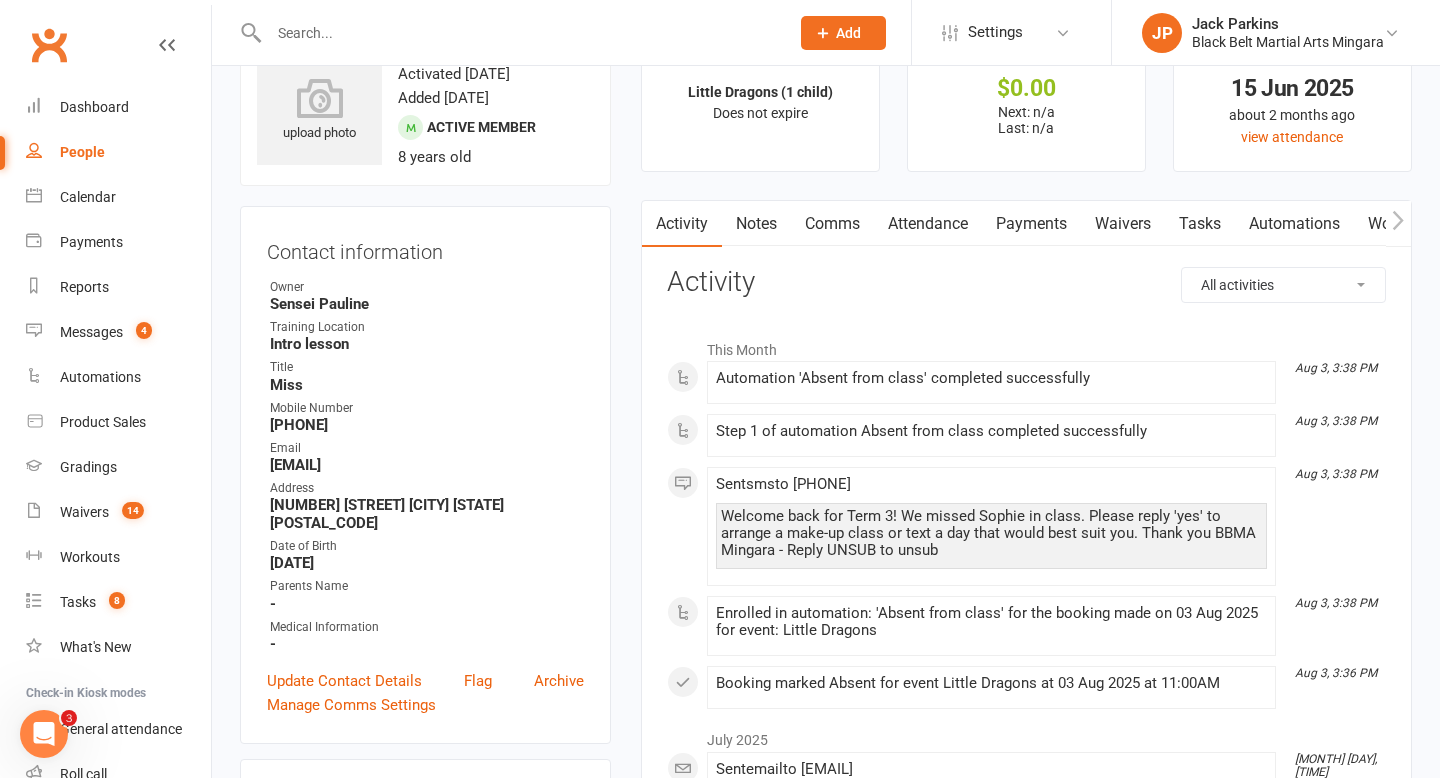 scroll, scrollTop: 59, scrollLeft: 0, axis: vertical 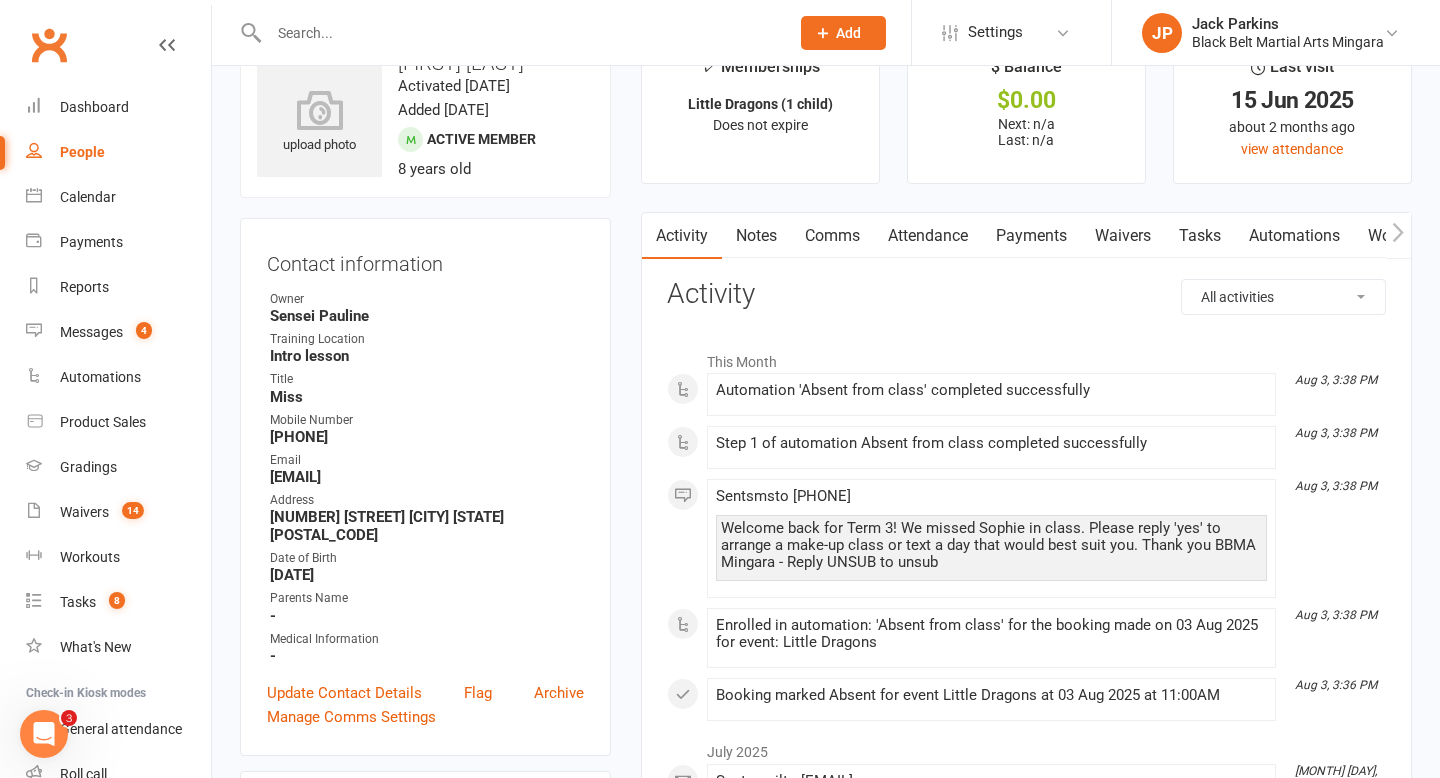 click on "Notes" at bounding box center (756, 236) 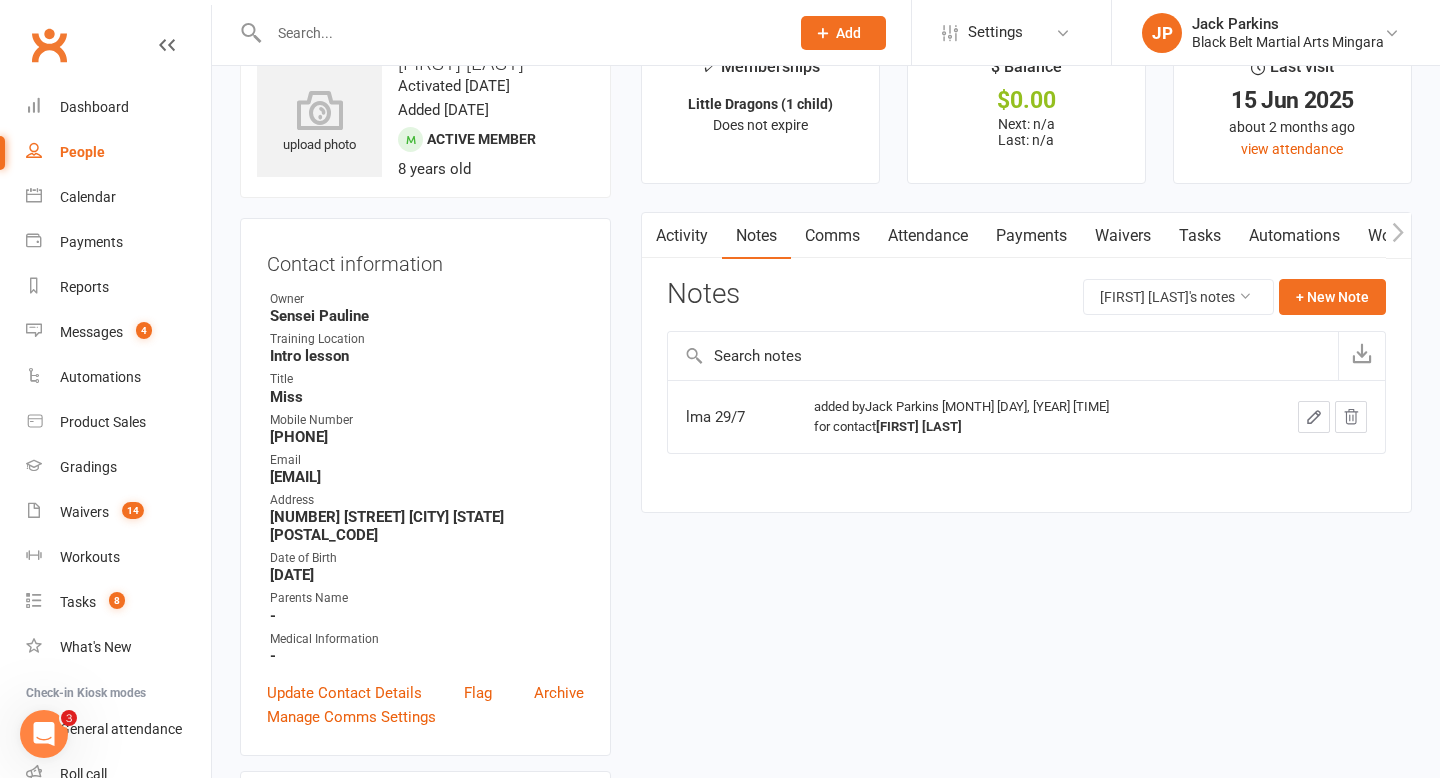 click on "Activity" at bounding box center [682, 236] 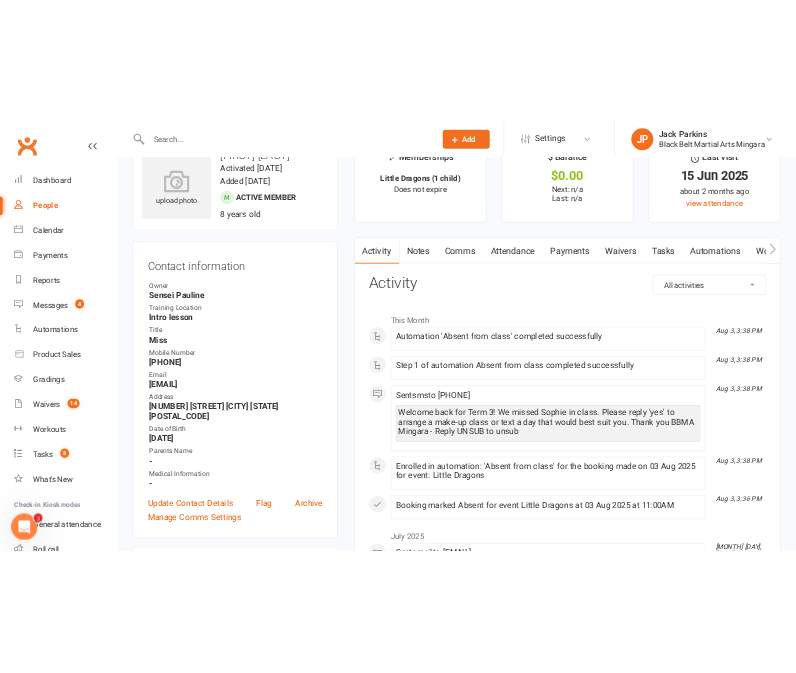 scroll, scrollTop: 0, scrollLeft: 0, axis: both 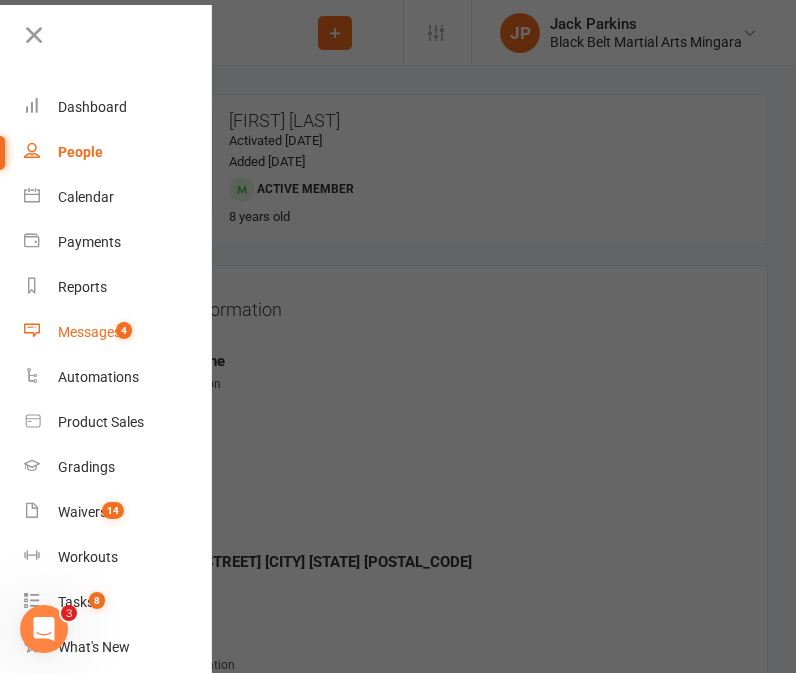 click on "Messages   4" at bounding box center [118, 332] 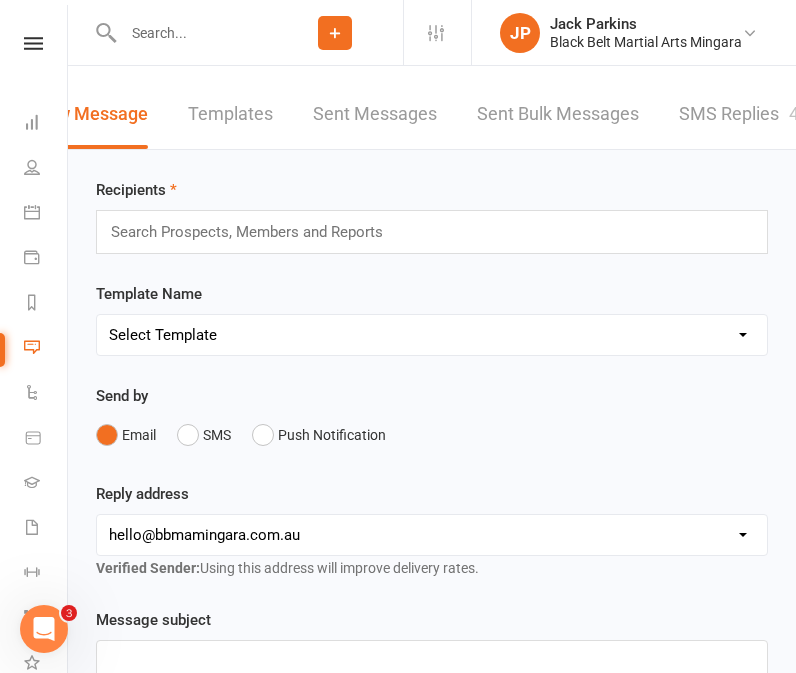 scroll, scrollTop: 0, scrollLeft: 75, axis: horizontal 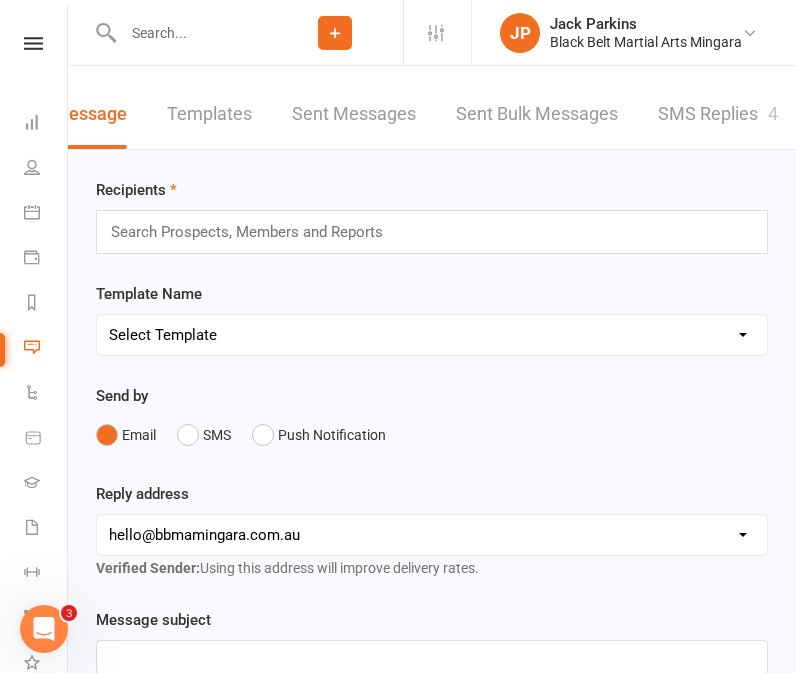 click on "SMS Replies  4" at bounding box center (718, 114) 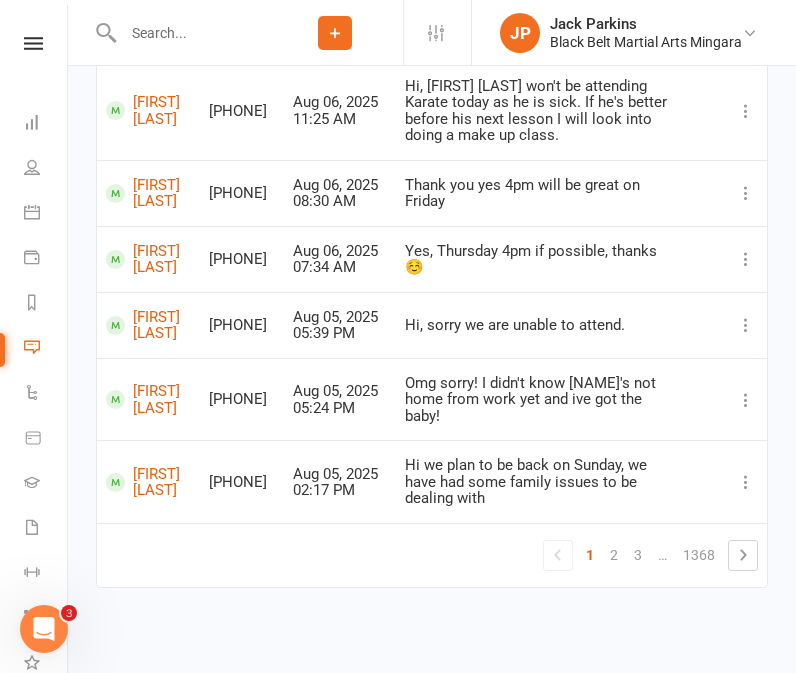 scroll, scrollTop: 669, scrollLeft: 0, axis: vertical 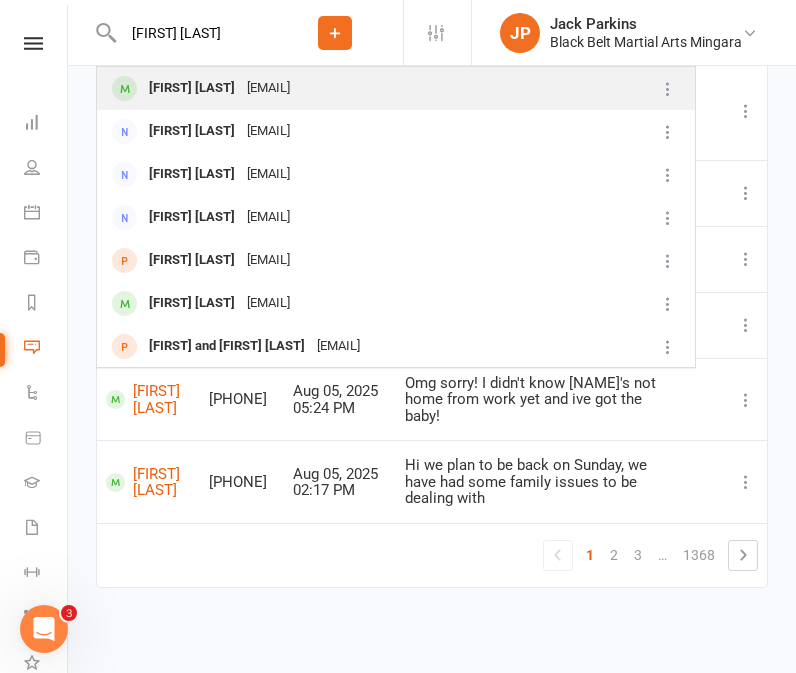 type on "rosie parish" 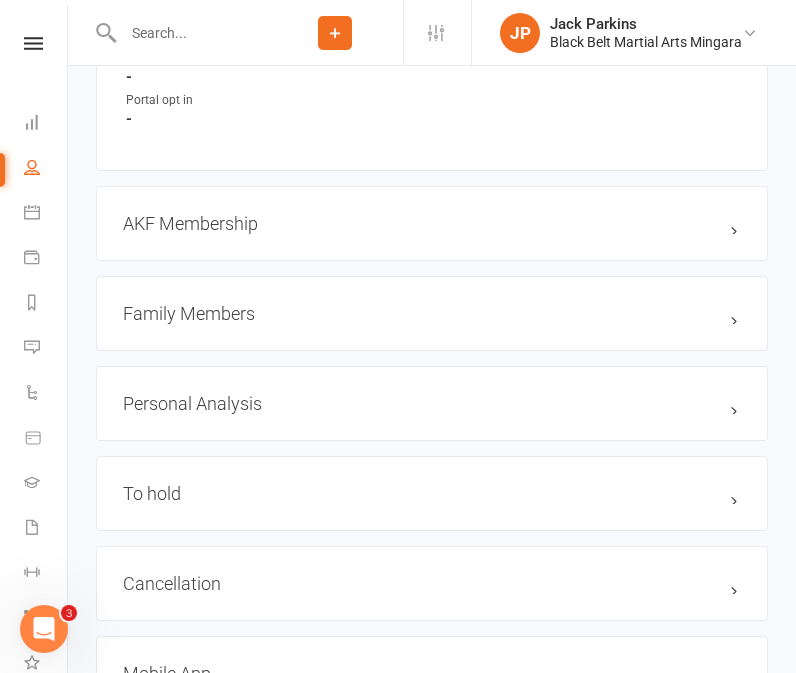 scroll, scrollTop: 2062, scrollLeft: 0, axis: vertical 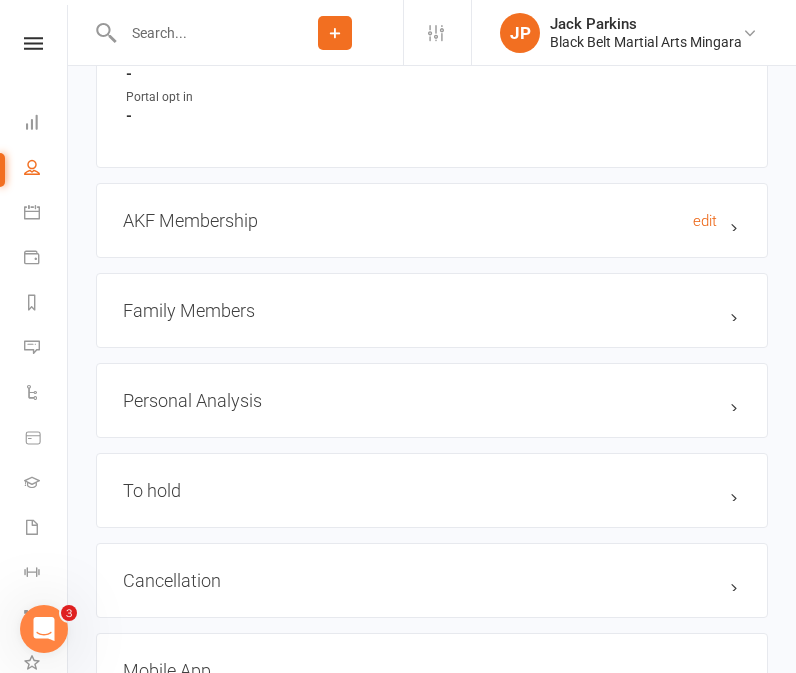 click on "AKF Membership  edit" at bounding box center [432, 220] 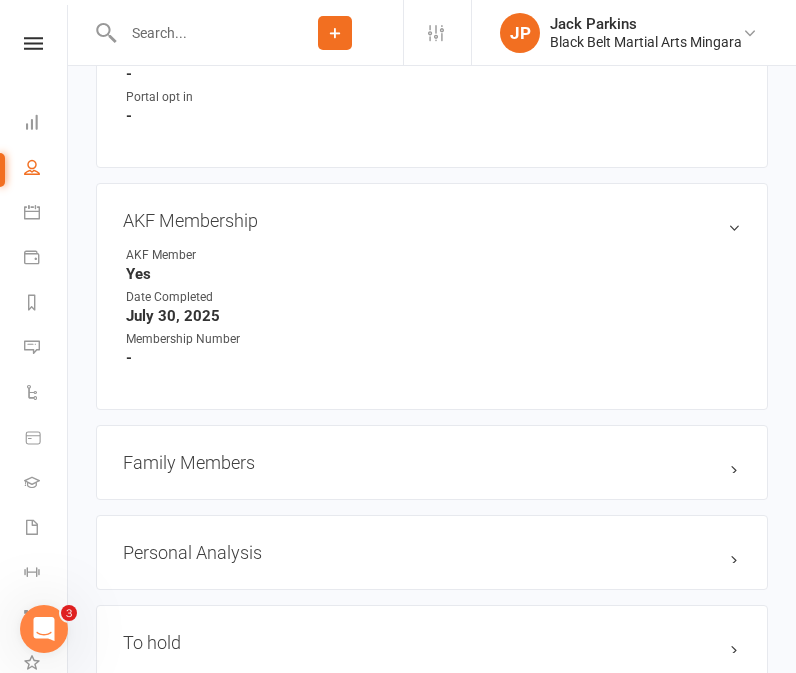 click at bounding box center (192, 33) 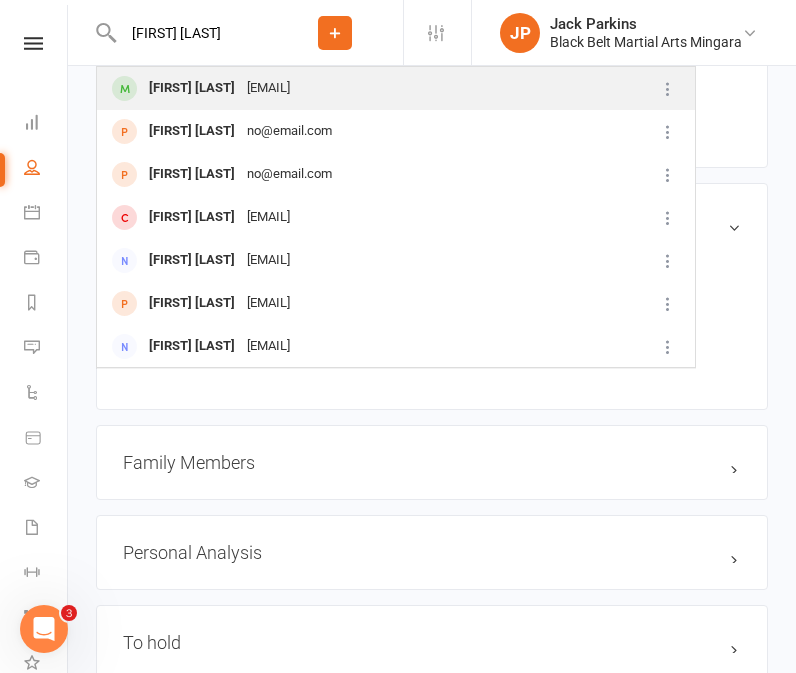 type on "charlotte ambrose" 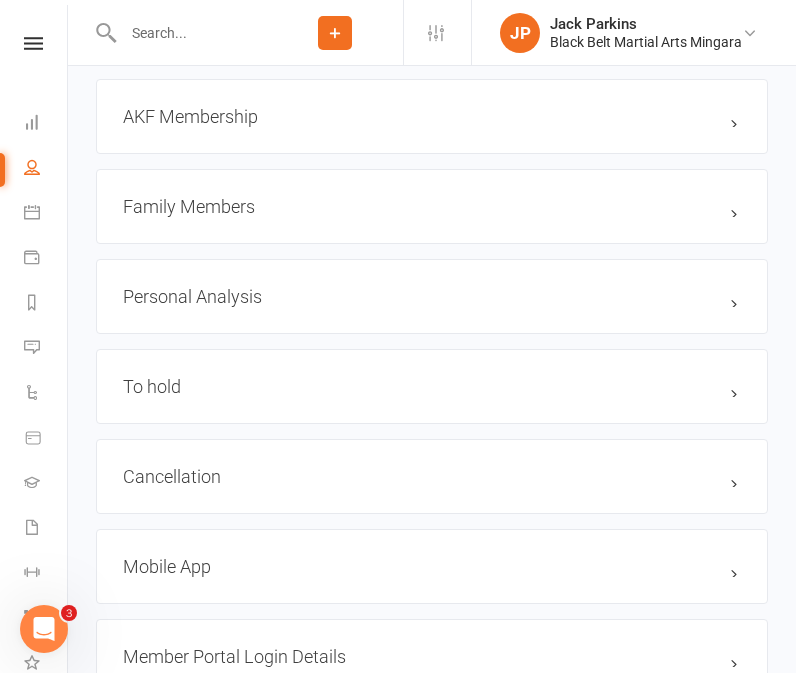 scroll, scrollTop: 2018, scrollLeft: 0, axis: vertical 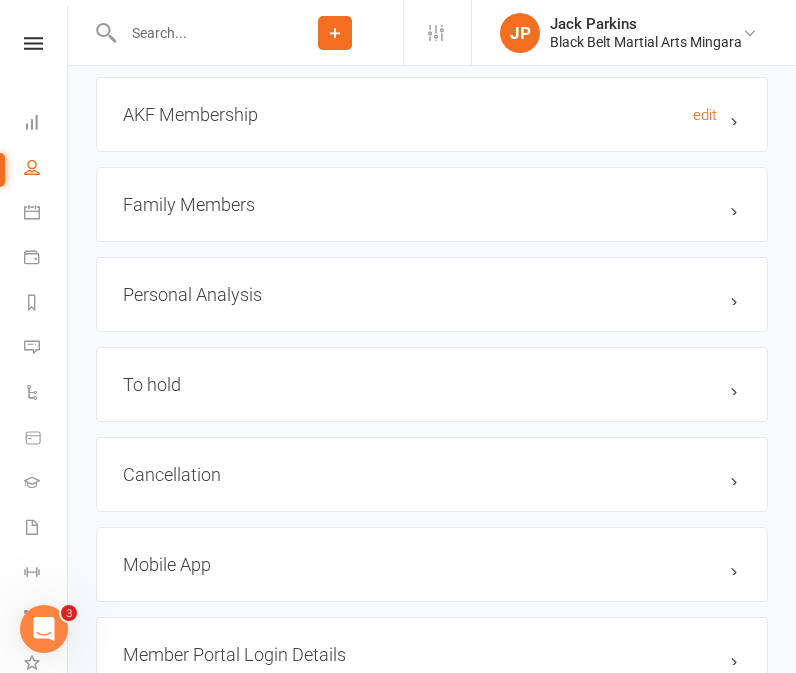 click on "AKF Membership  edit" at bounding box center (432, 114) 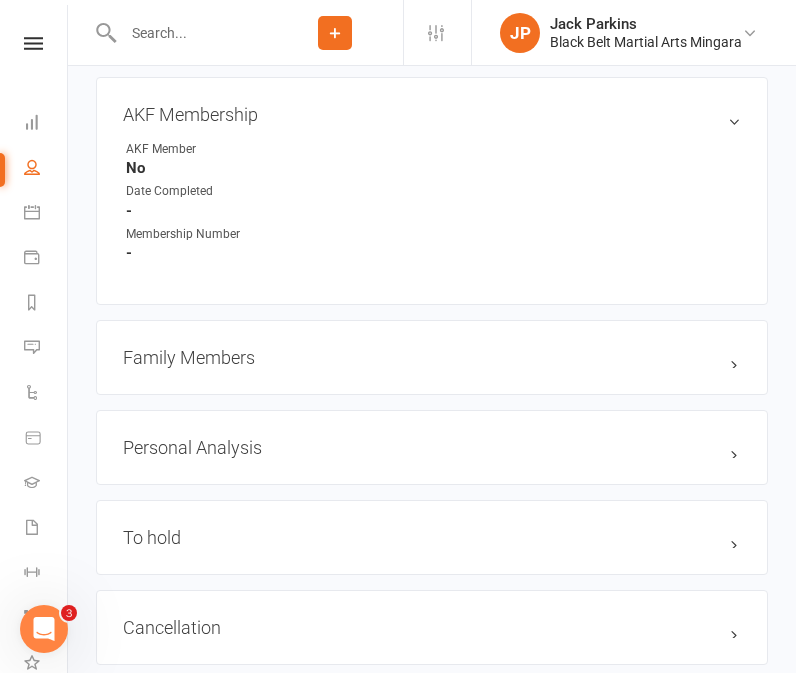 click at bounding box center (192, 33) 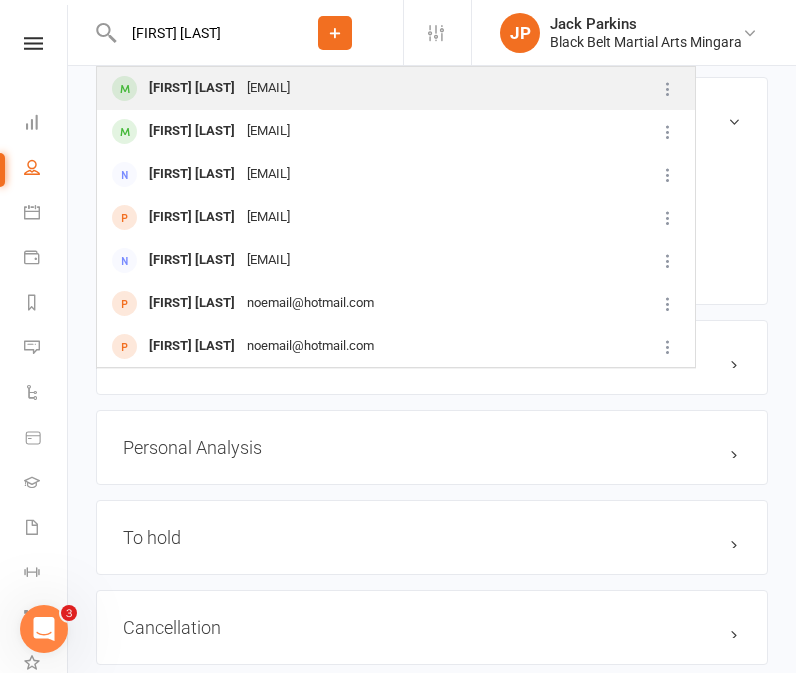 type on "isla mcnaughton" 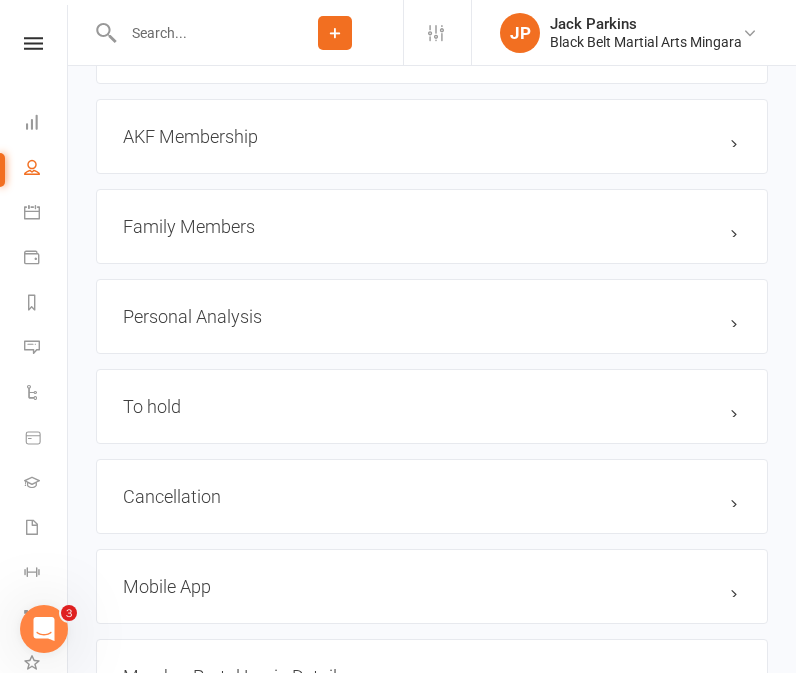 scroll, scrollTop: 2198, scrollLeft: 0, axis: vertical 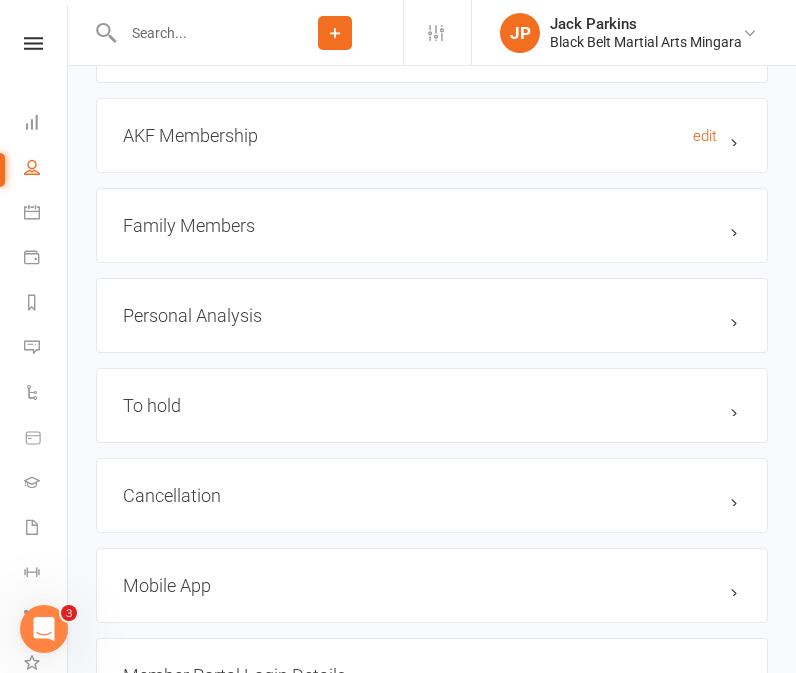 click on "AKF Membership  edit" at bounding box center [432, 135] 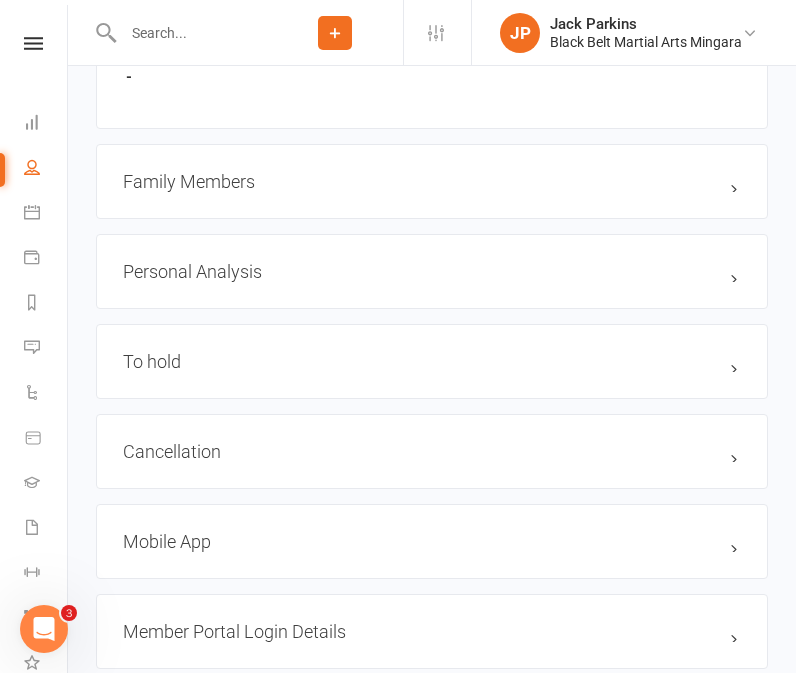 scroll, scrollTop: 2393, scrollLeft: 0, axis: vertical 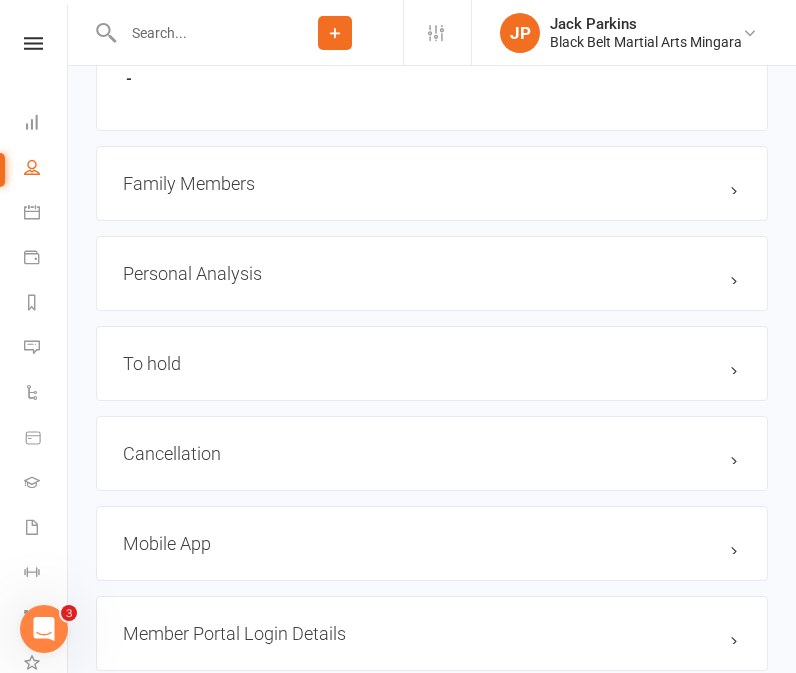 click on "Family Members" at bounding box center (432, 183) 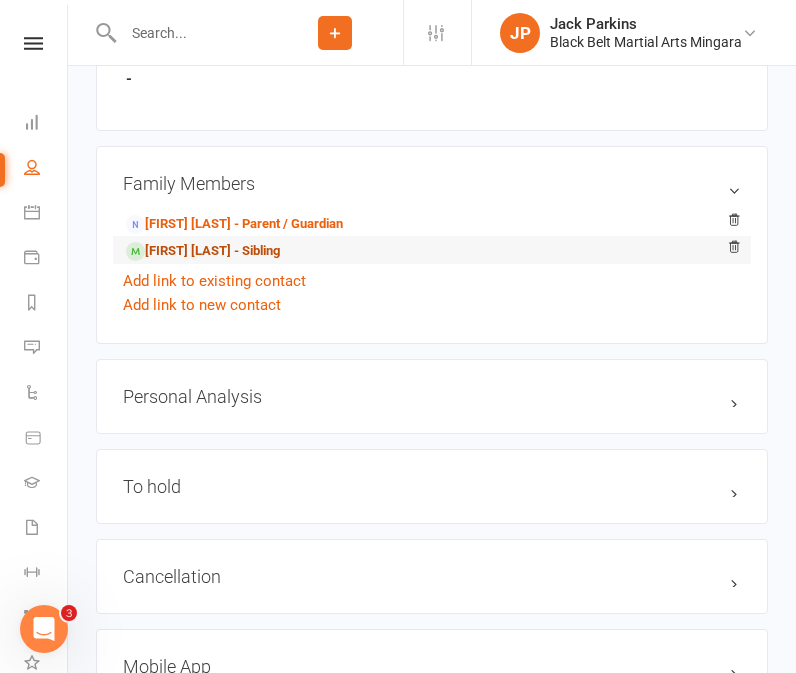 click on "Ivy McNaughton - Sibling" at bounding box center (203, 251) 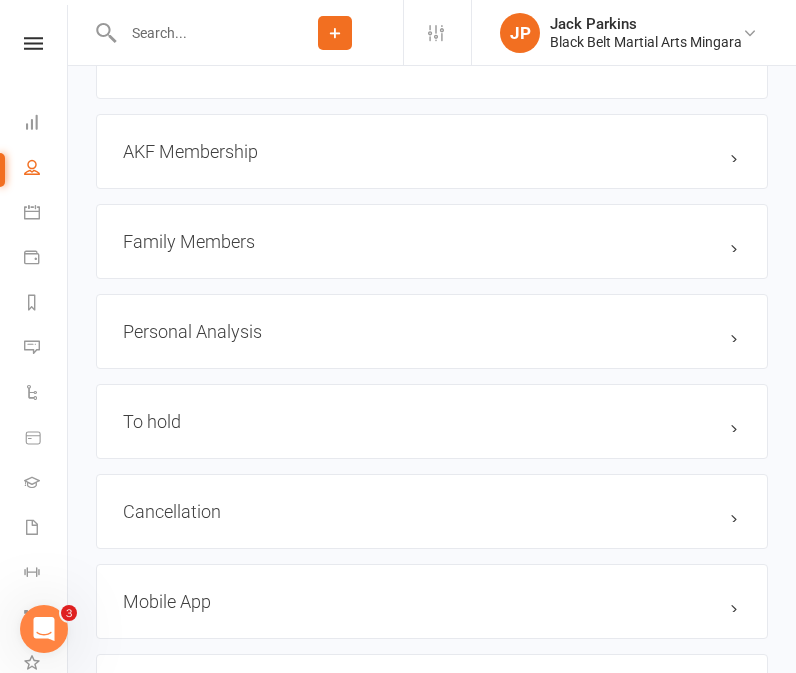 scroll, scrollTop: 2180, scrollLeft: 0, axis: vertical 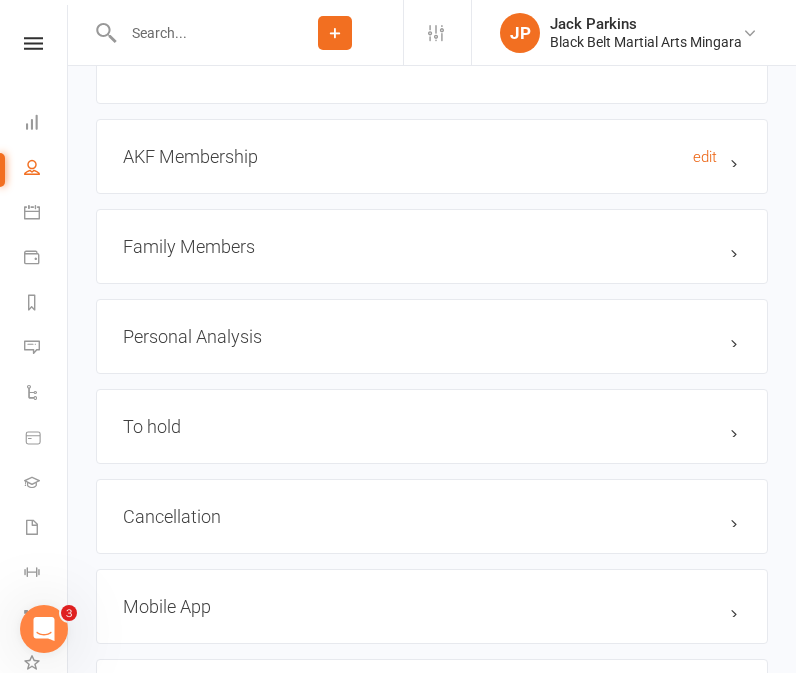 click on "AKF Membership  edit" at bounding box center [432, 156] 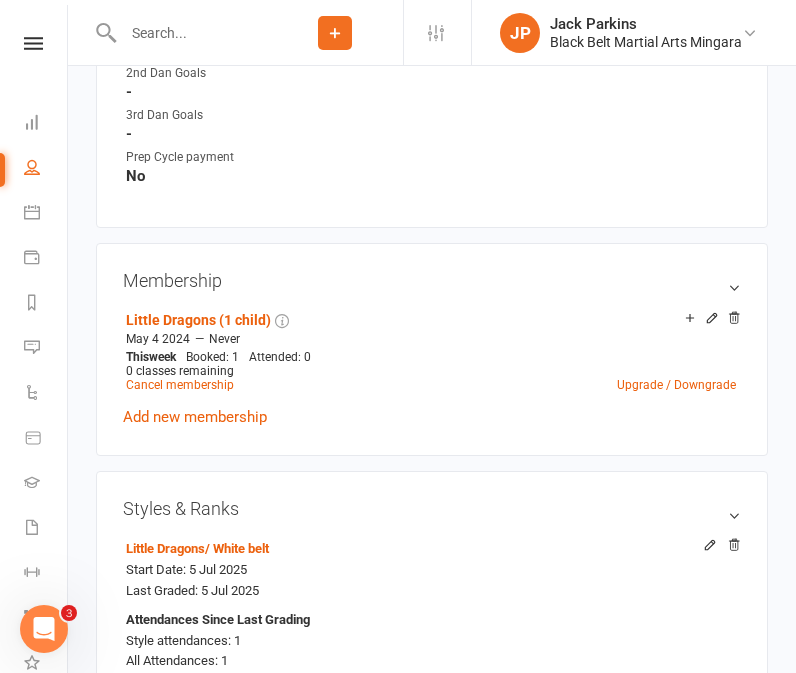 scroll, scrollTop: 0, scrollLeft: 0, axis: both 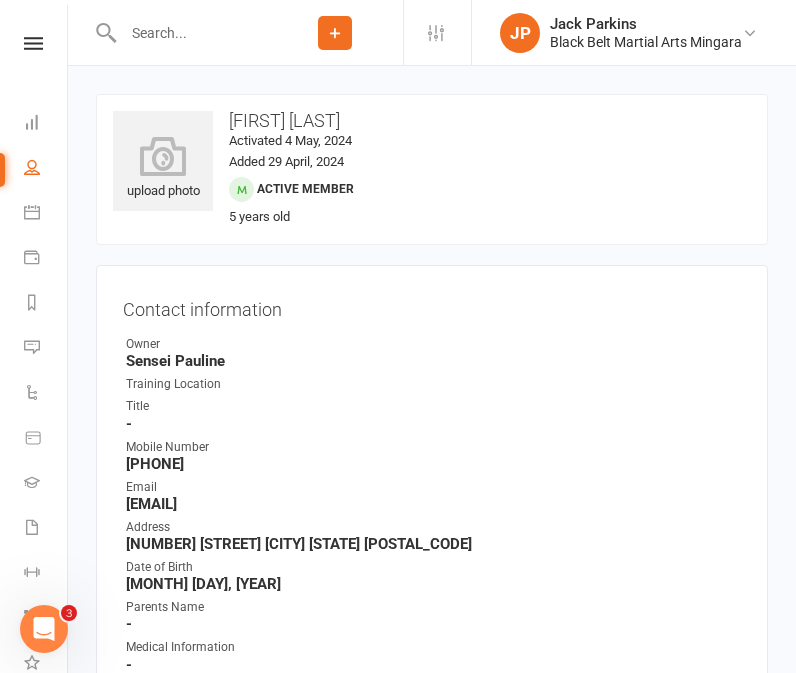 click at bounding box center [192, 33] 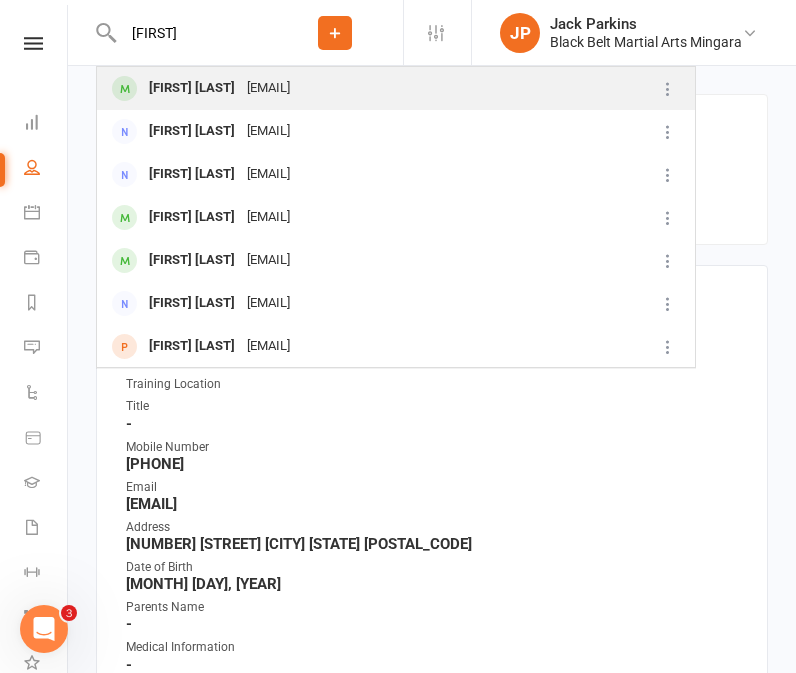 type on "ying" 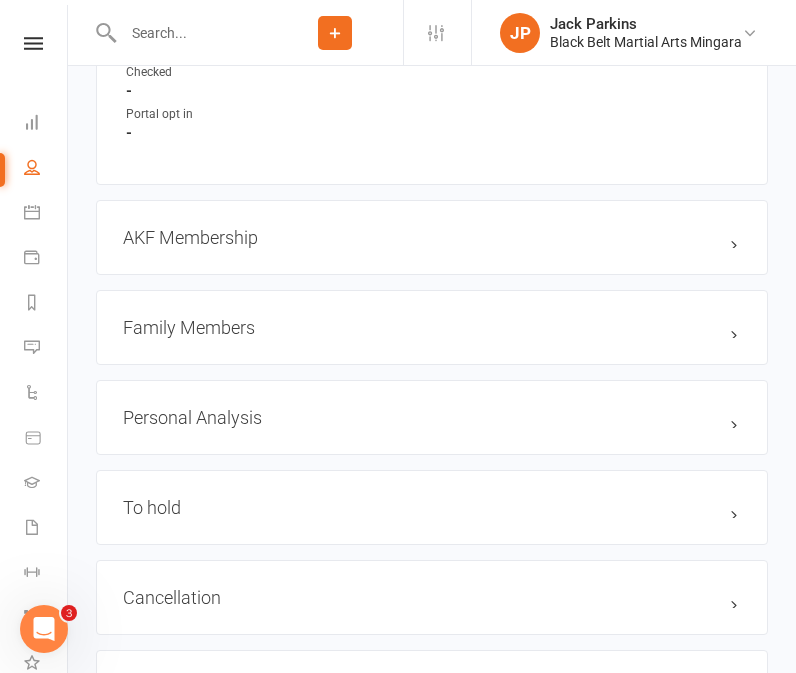 scroll, scrollTop: 2065, scrollLeft: 0, axis: vertical 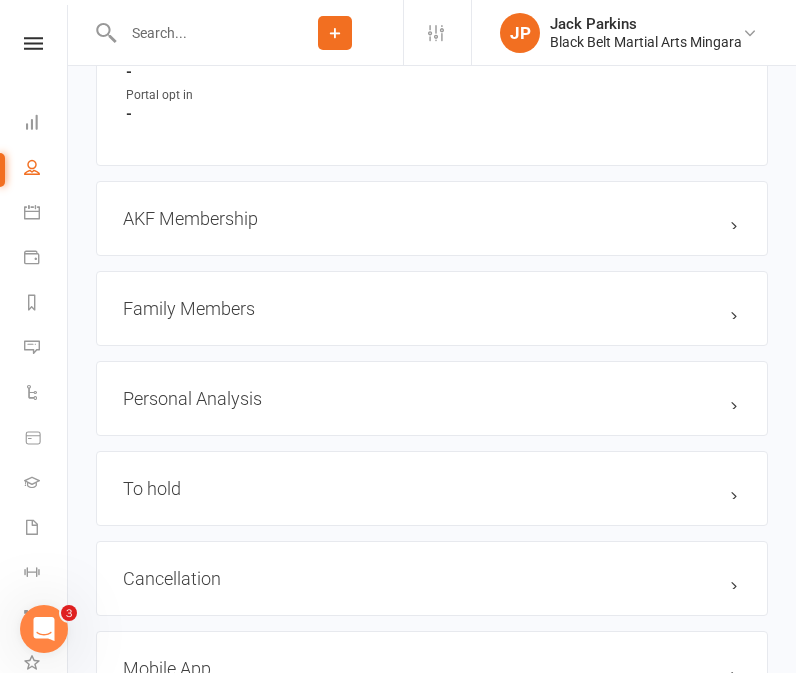 click on "Family Members" at bounding box center [432, 308] 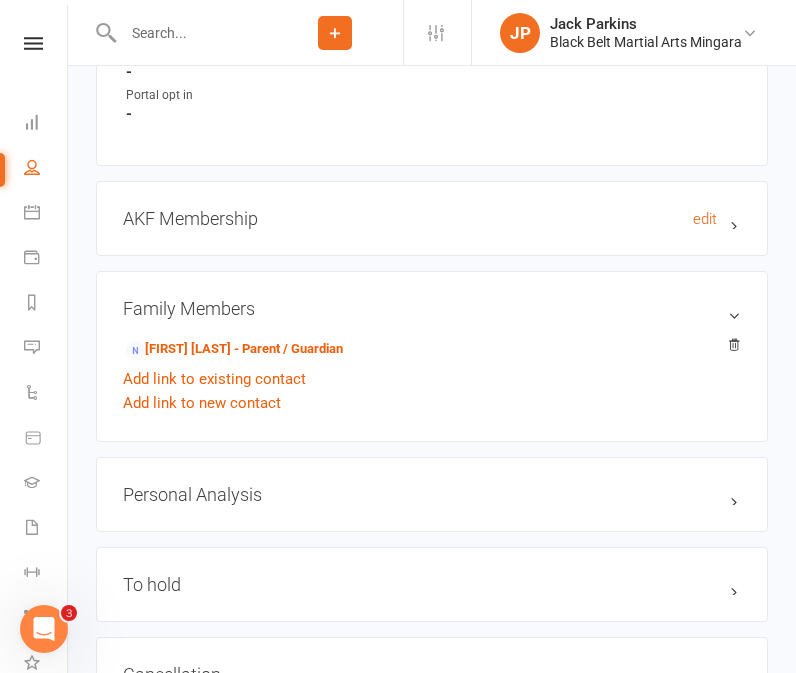 click on "AKF Membership  edit" at bounding box center [432, 218] 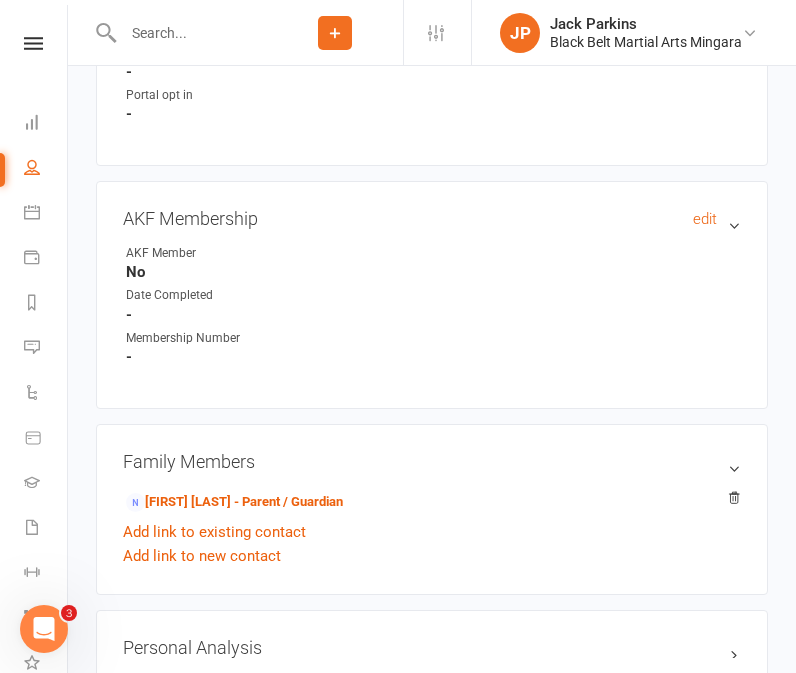click on "AKF Membership  edit" at bounding box center (432, 218) 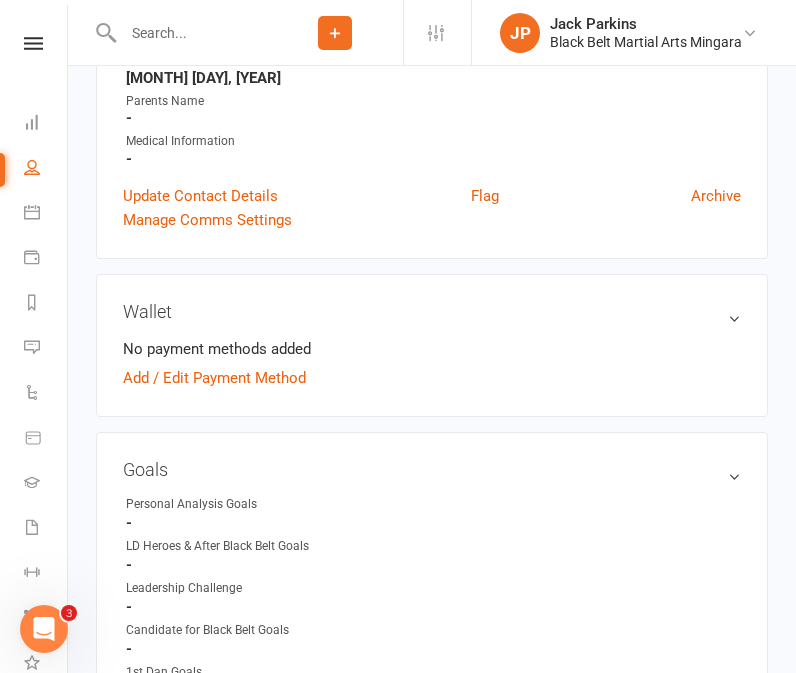 scroll, scrollTop: 0, scrollLeft: 0, axis: both 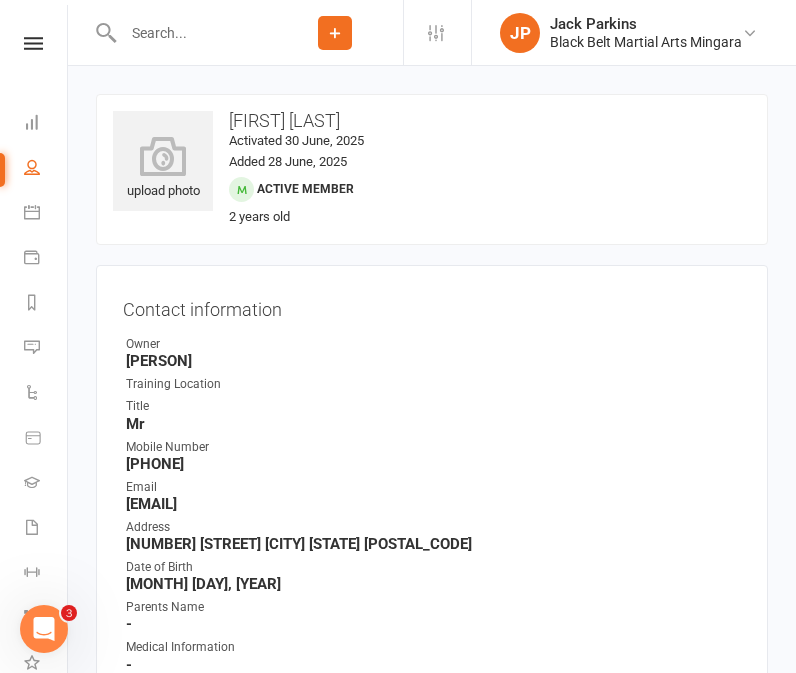 click on "Prospect
Member
Non-attending contact
Class / event
Appointment
Grading event
Task
Membership plan
Bulk message
Add" 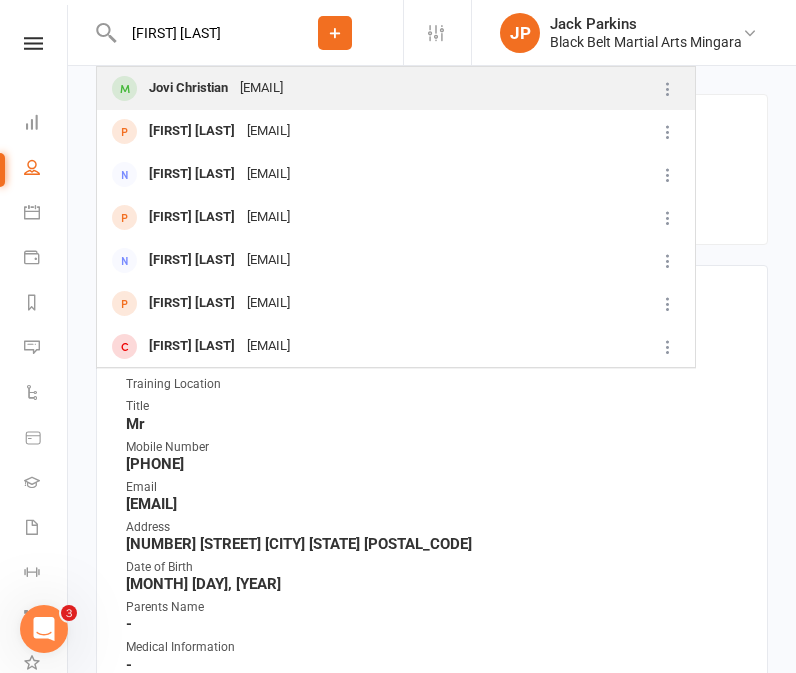 type on "jovi christian" 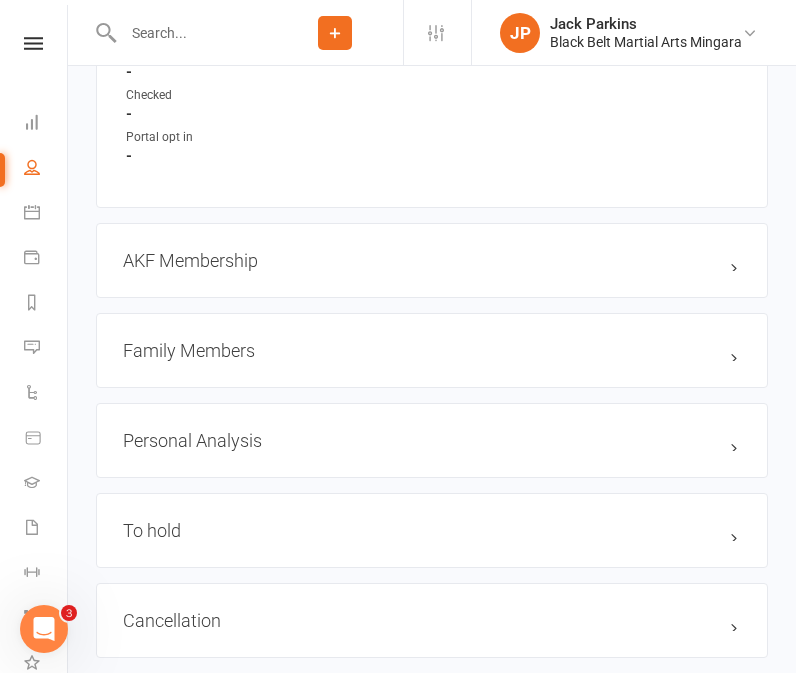 scroll, scrollTop: 2092, scrollLeft: 0, axis: vertical 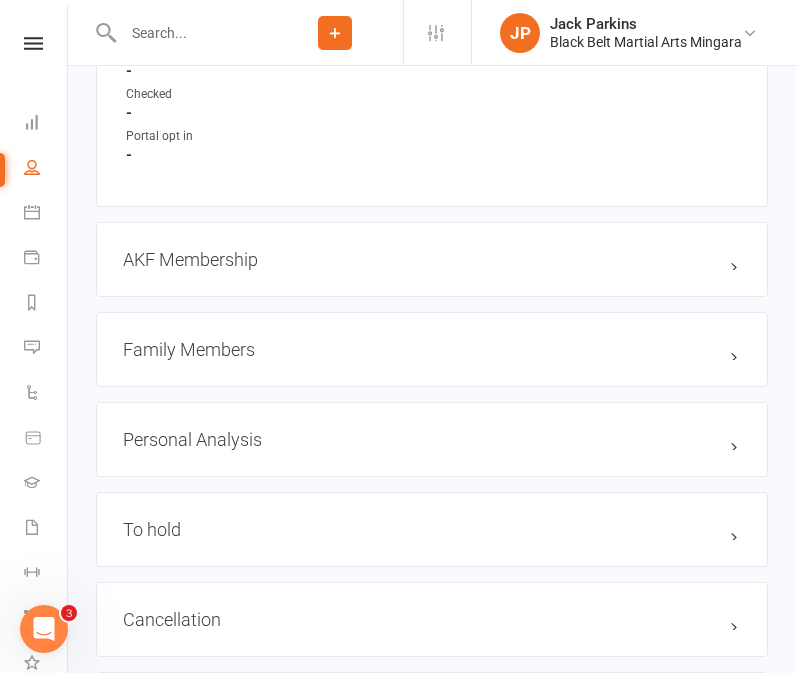 click on "AKF Membership  edit" at bounding box center (432, 259) 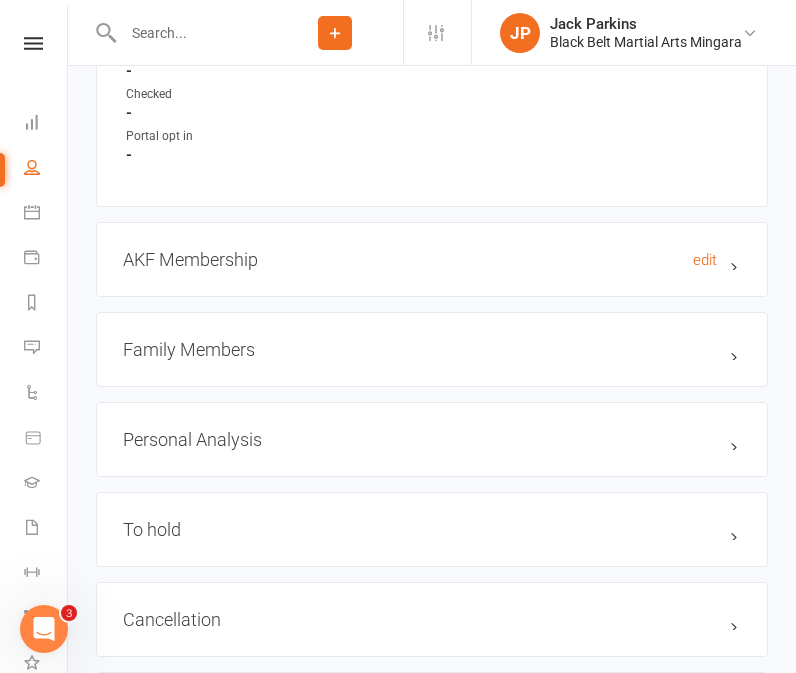 click on "AKF Membership  edit" at bounding box center (432, 259) 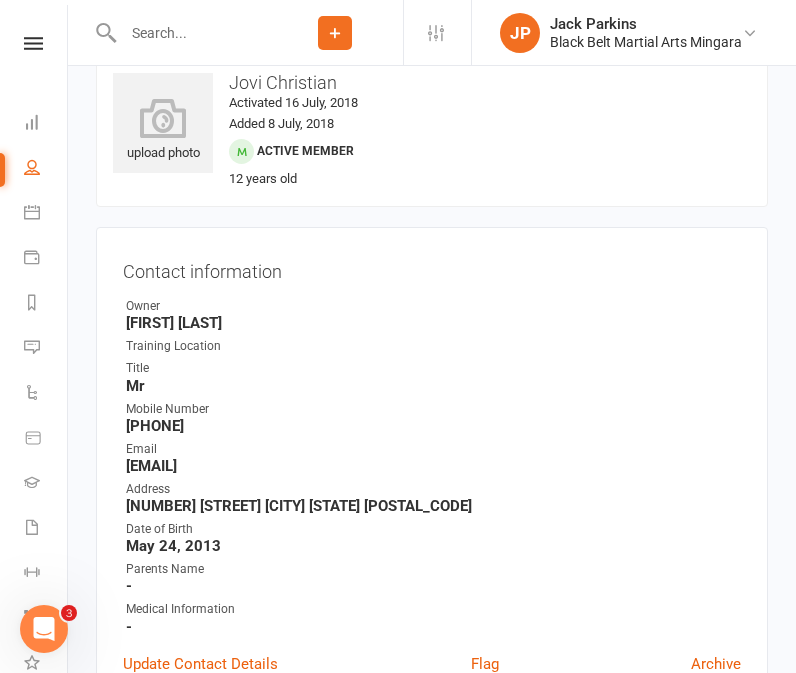 scroll, scrollTop: 0, scrollLeft: 0, axis: both 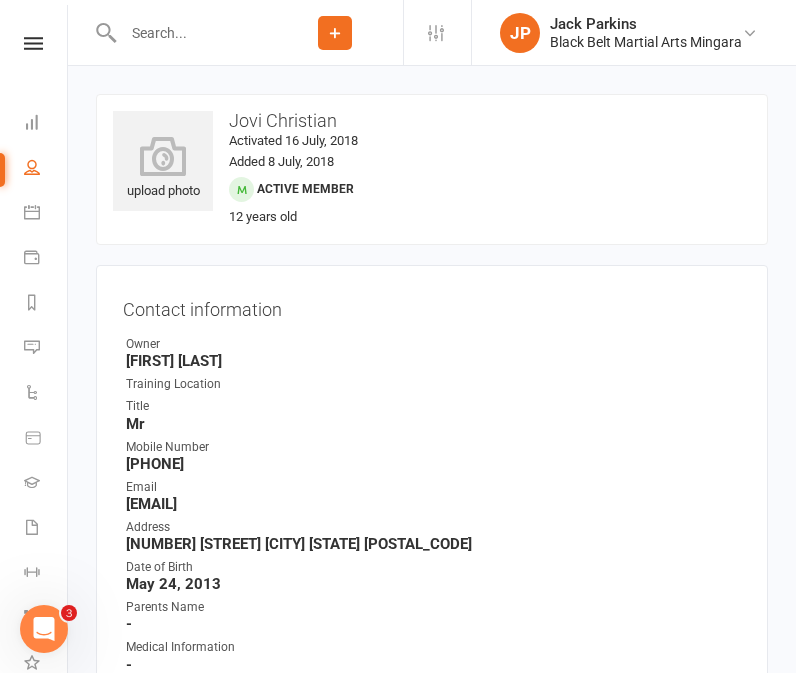 click on "Clubworx Dashboard People Calendar Payments Reports Messages   4 Automations   Product Sales Gradings   Waivers   14 Workouts   Tasks   8 What's New Check-in Kiosk modes General attendance Roll call Class check-in" at bounding box center [34, 341] 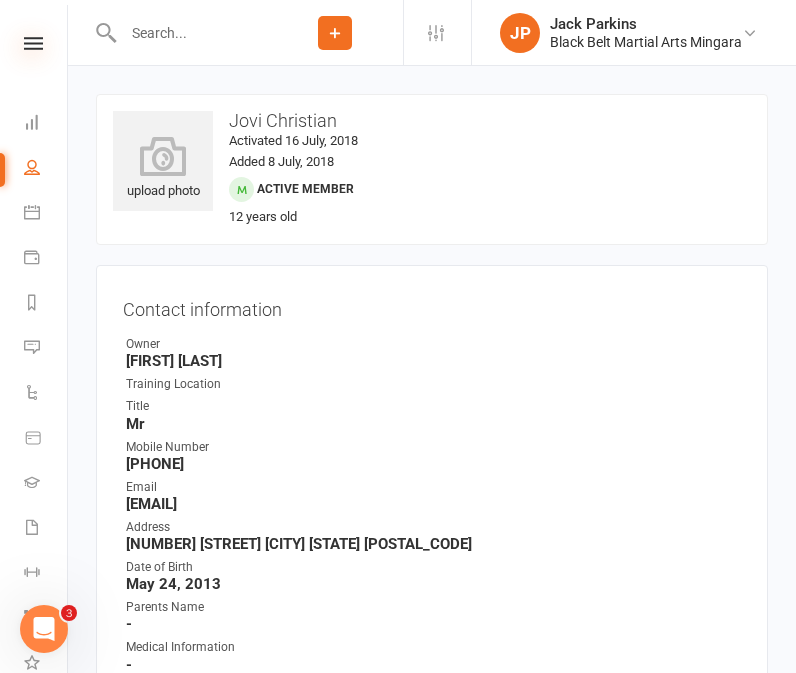 click at bounding box center [33, 43] 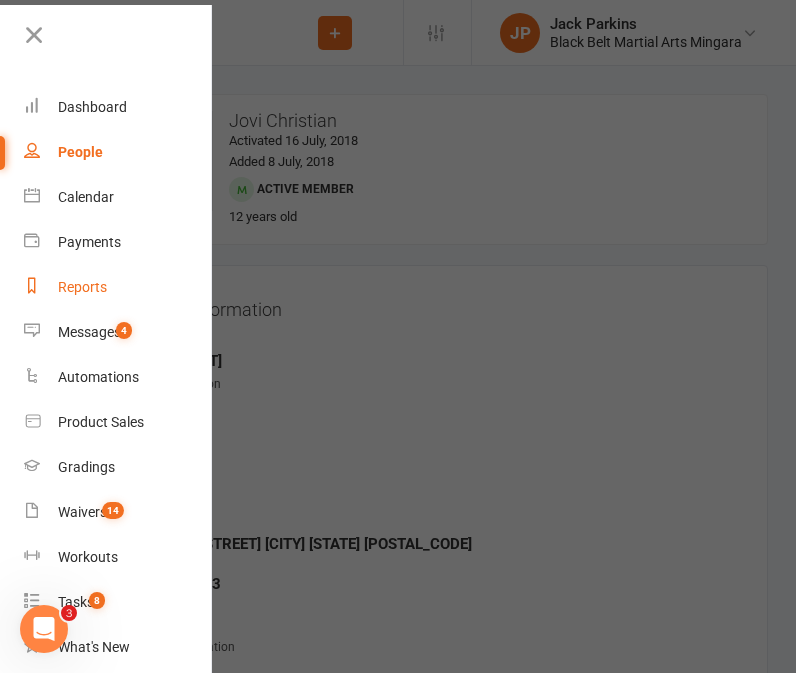 click on "Reports" at bounding box center (118, 287) 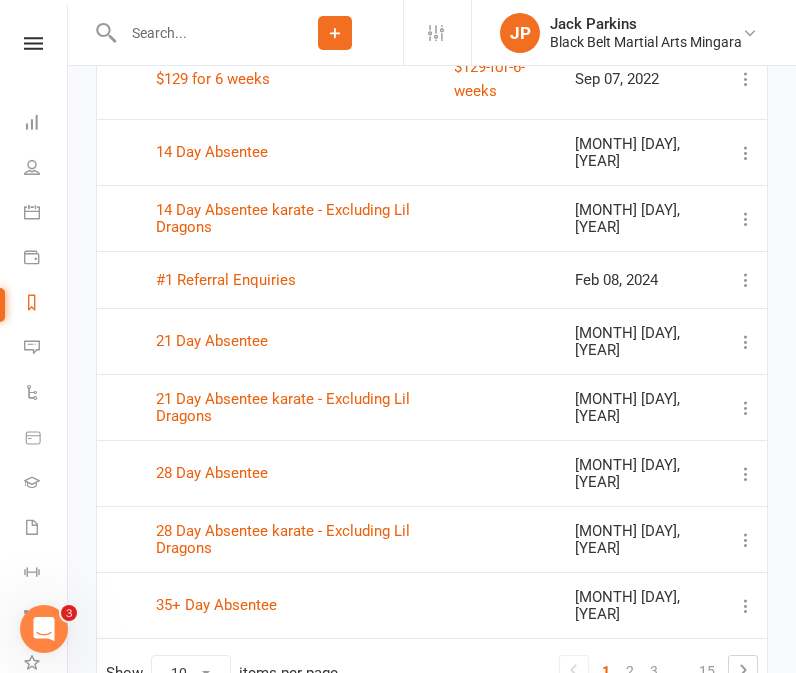 scroll, scrollTop: 385, scrollLeft: 0, axis: vertical 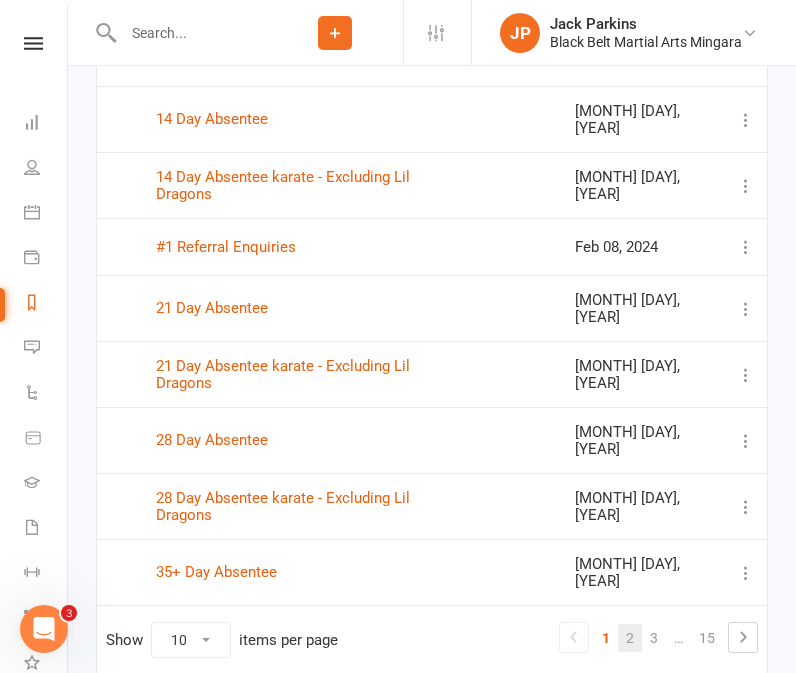 click on "2" at bounding box center (630, 638) 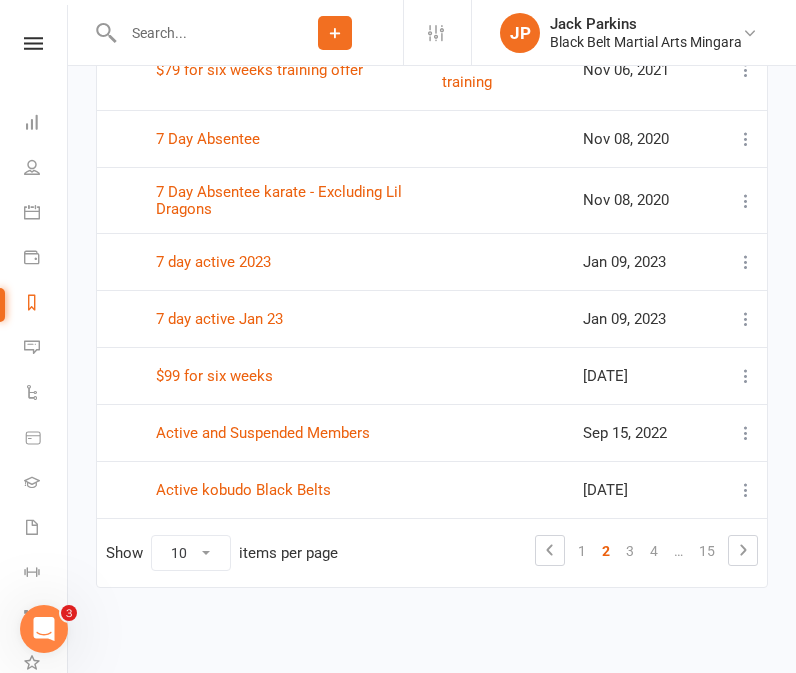 scroll, scrollTop: 454, scrollLeft: 0, axis: vertical 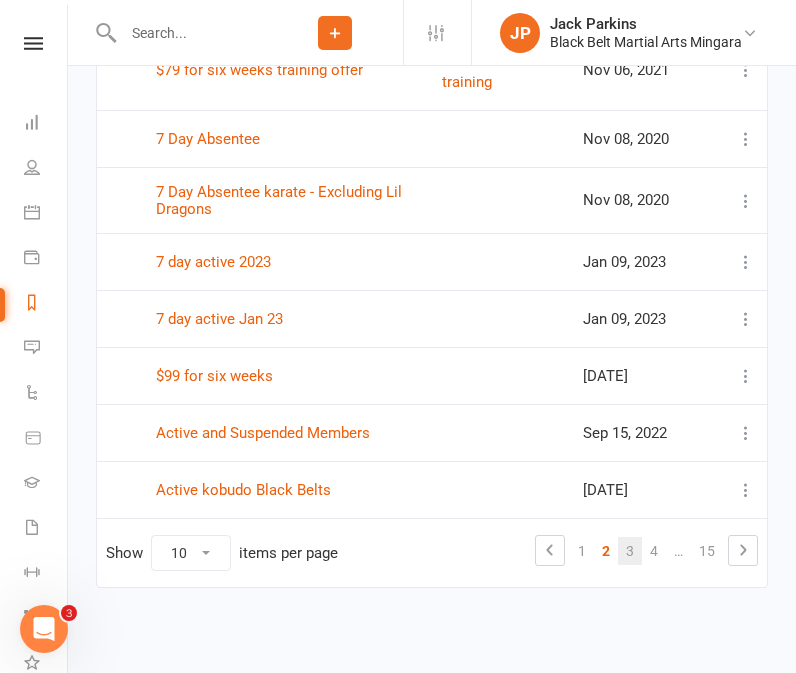 click on "3" at bounding box center [630, 551] 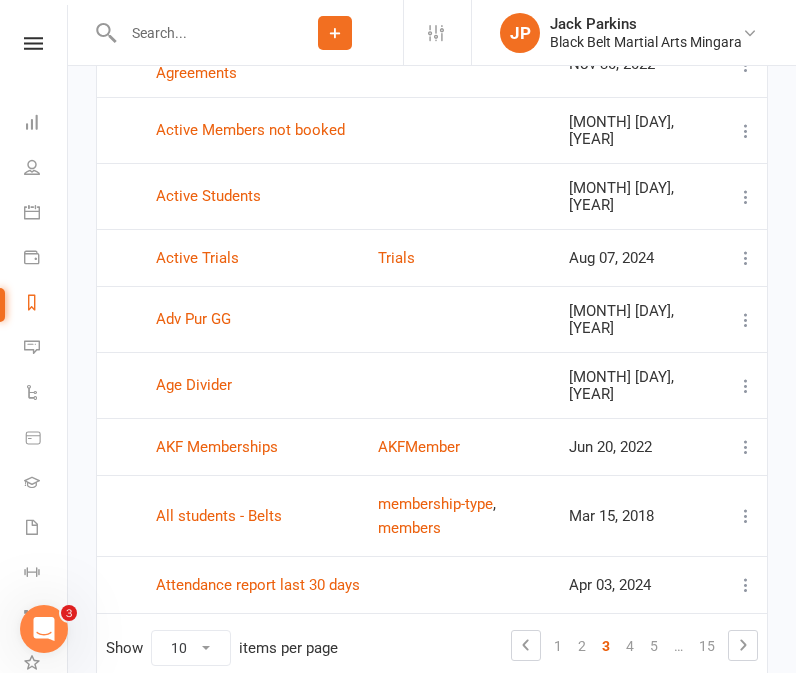 scroll, scrollTop: 360, scrollLeft: 0, axis: vertical 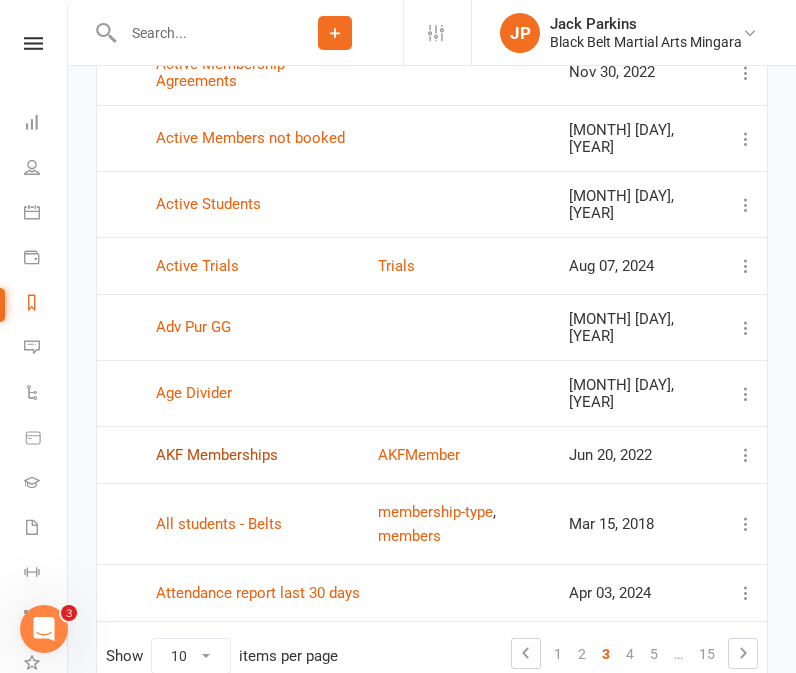 click on "AKF Memberships" at bounding box center (217, 455) 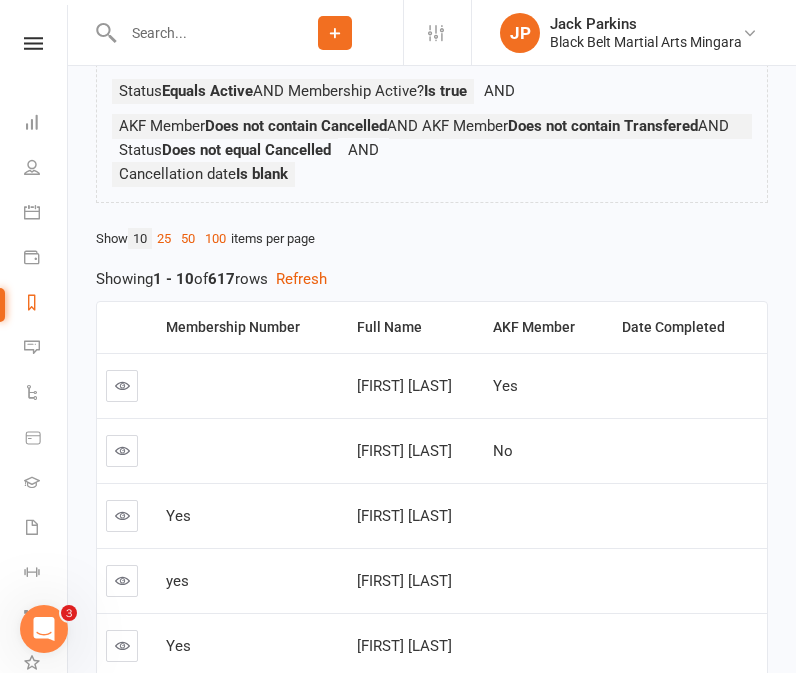 scroll, scrollTop: 186, scrollLeft: 0, axis: vertical 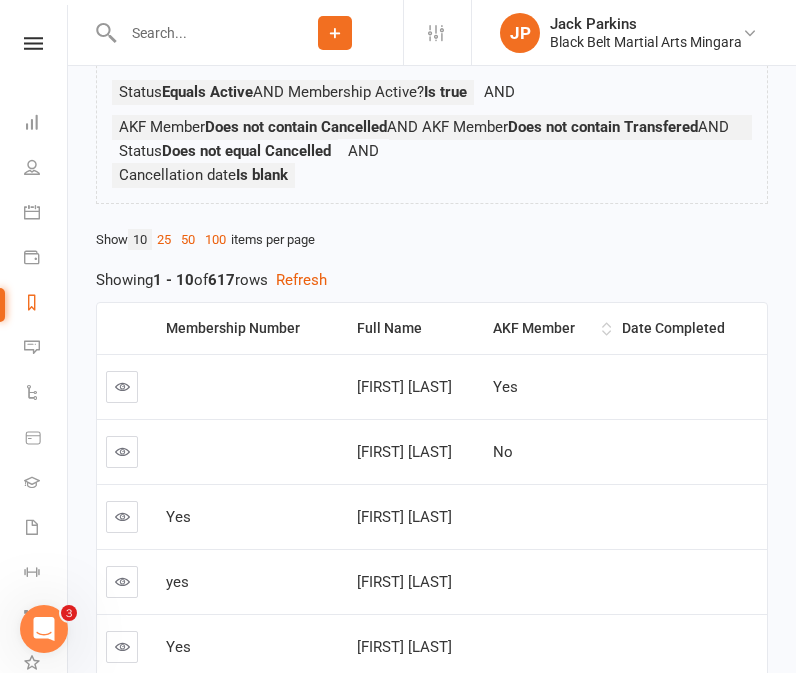 click on "AKF Member" at bounding box center [548, 328] 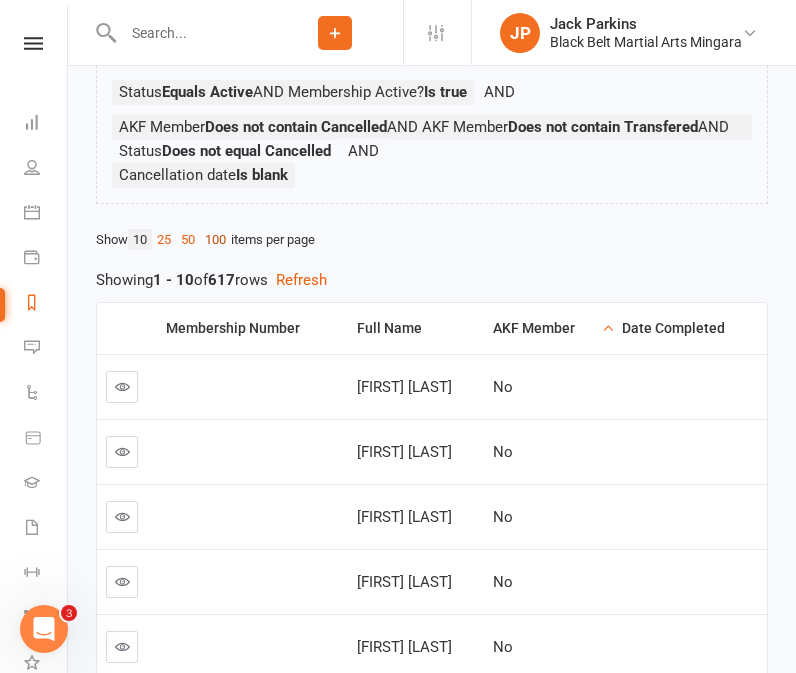 click on "100" at bounding box center (215, 239) 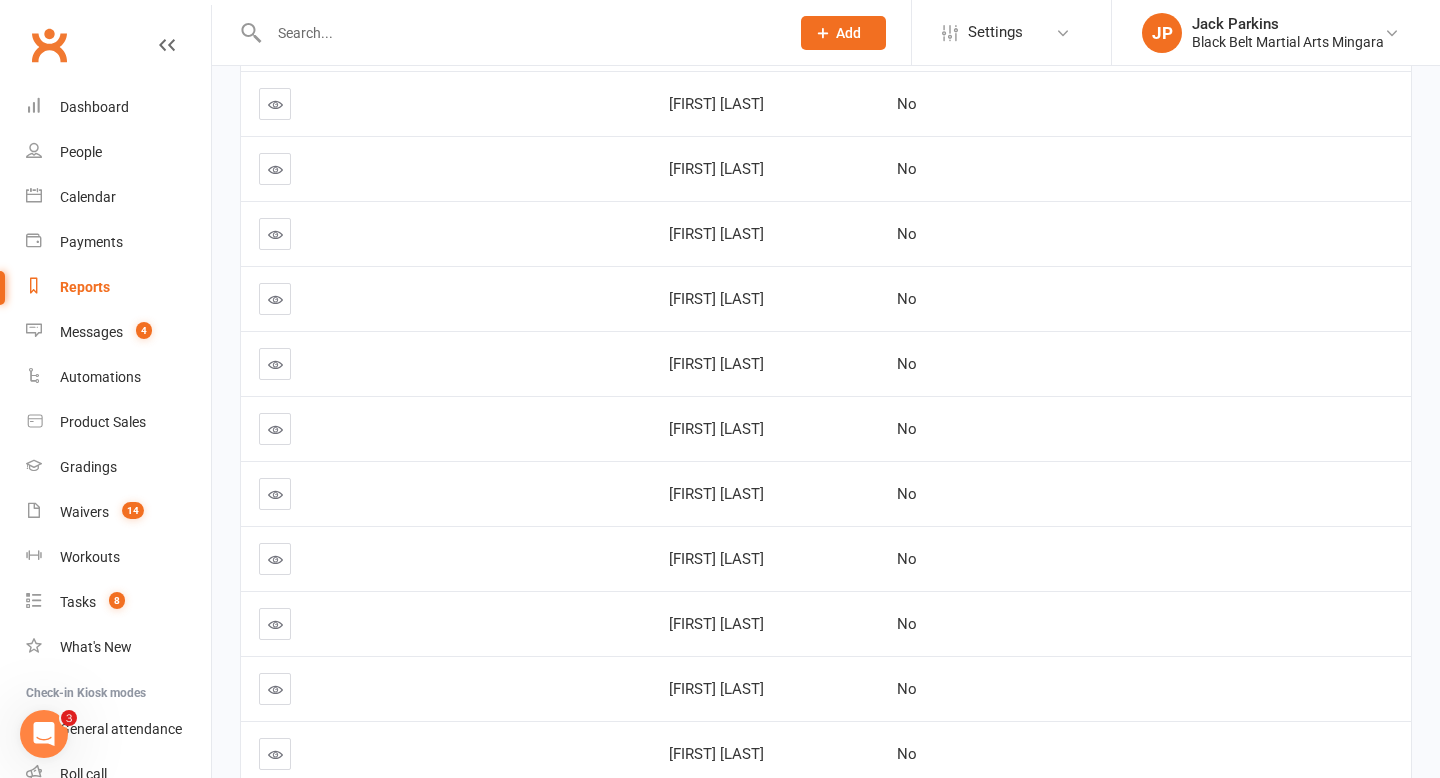 scroll, scrollTop: 0, scrollLeft: 0, axis: both 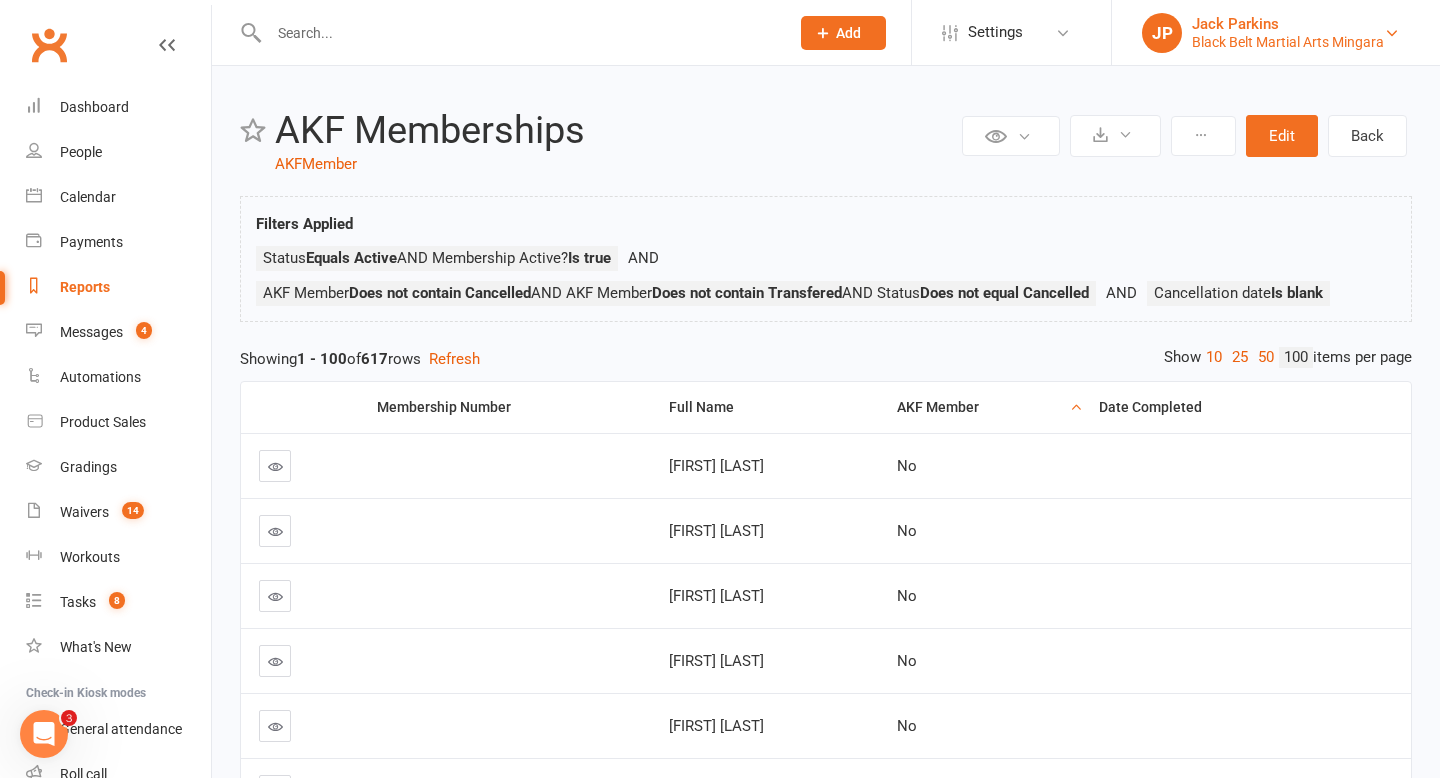 click on "Black Belt Martial Arts Mingara" at bounding box center [1288, 42] 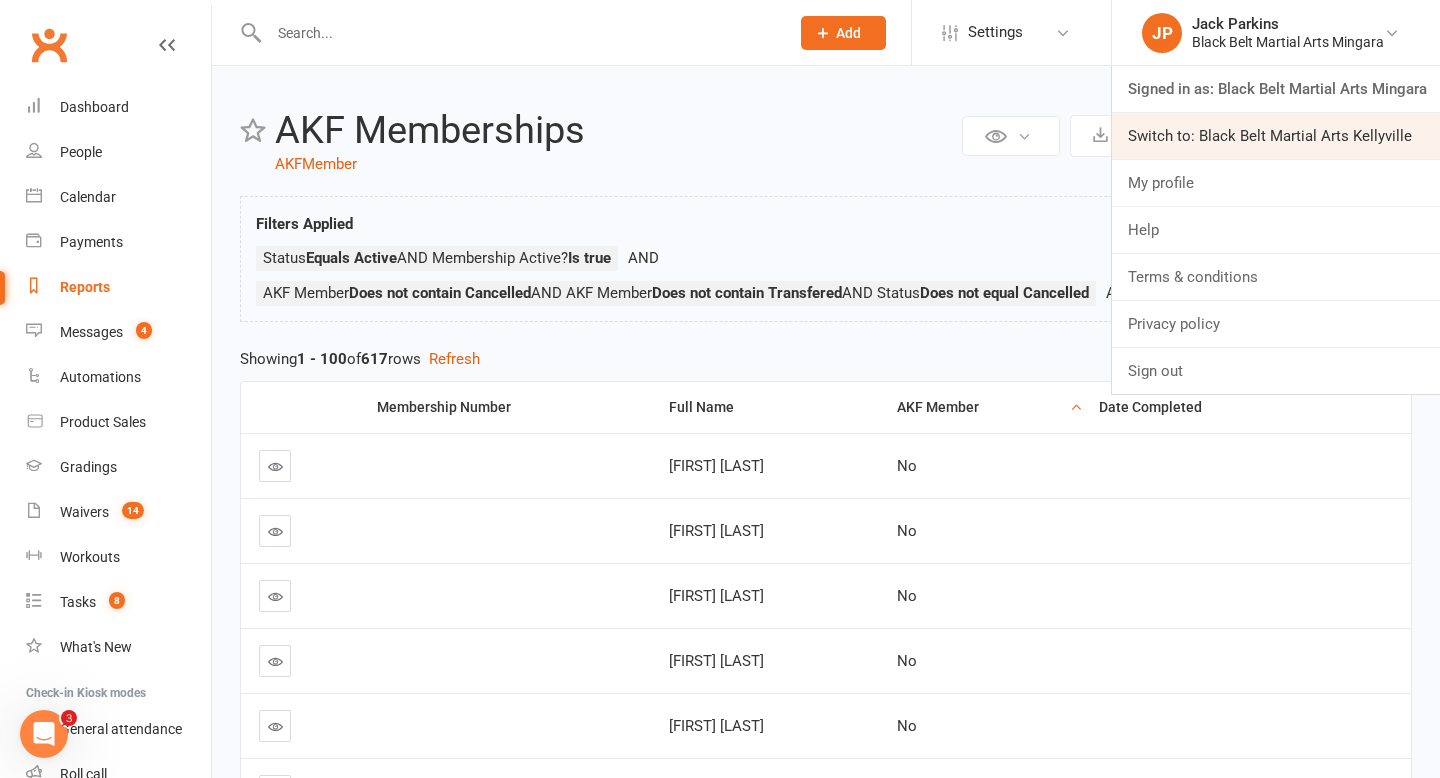 click on "Switch to: Black Belt Martial Arts Kellyville" at bounding box center [1276, 136] 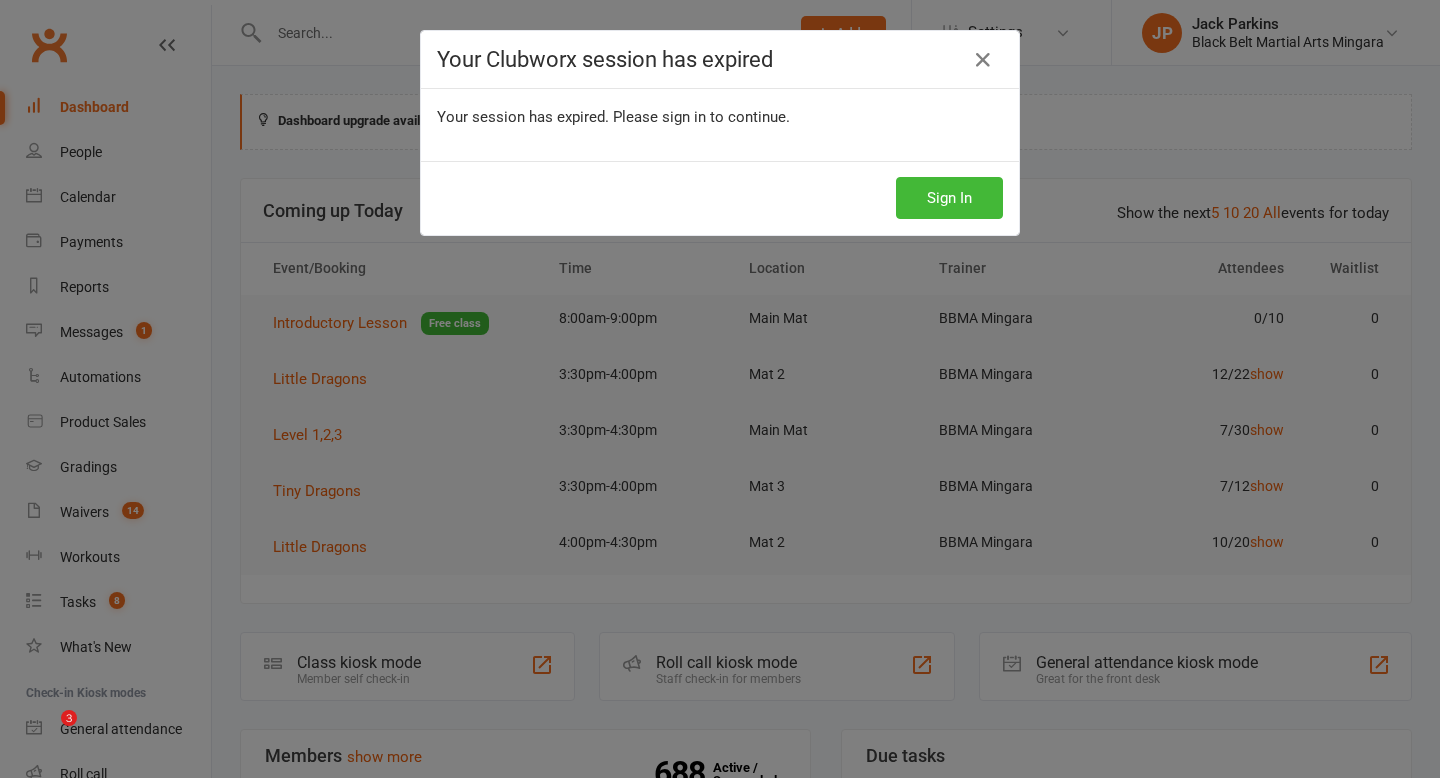 scroll, scrollTop: 0, scrollLeft: 0, axis: both 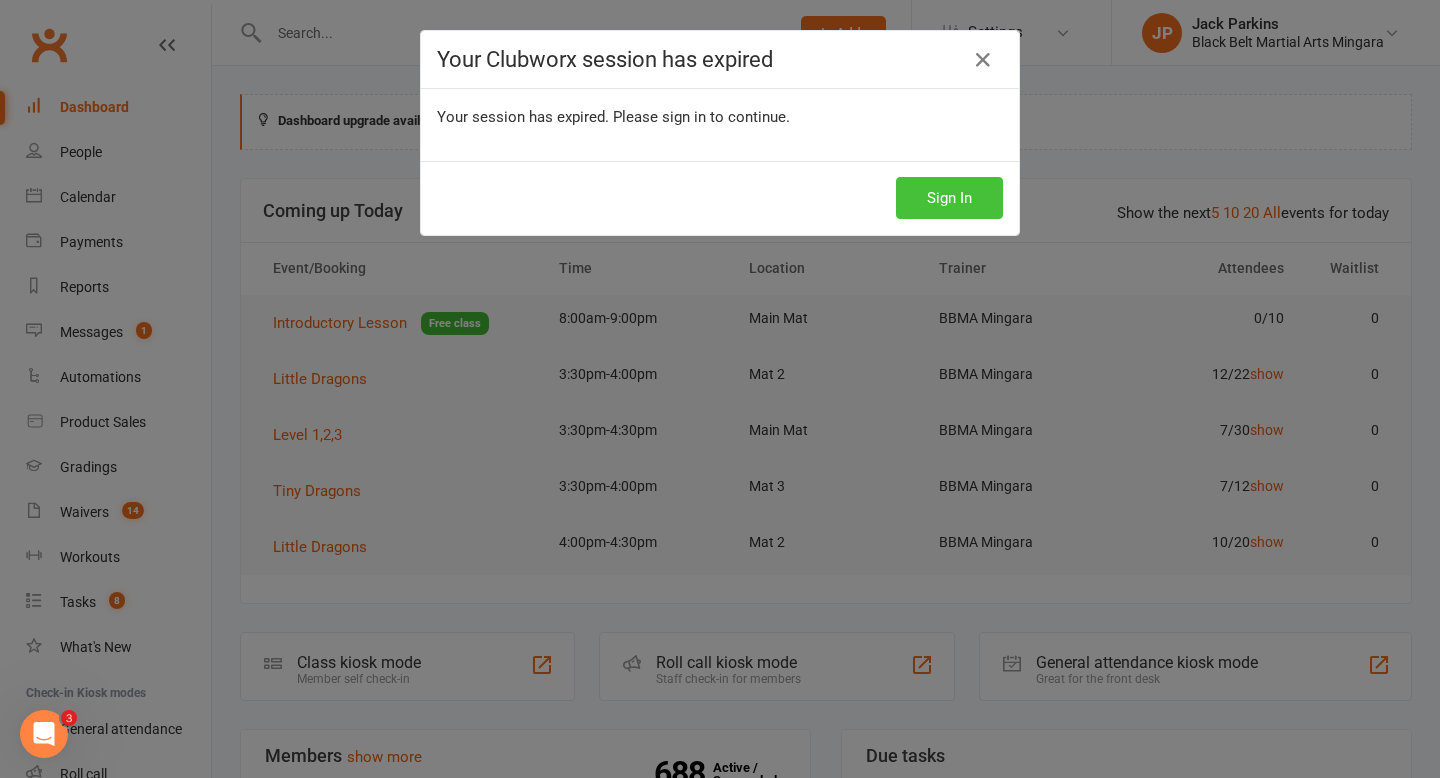 click on "Sign In" at bounding box center (949, 198) 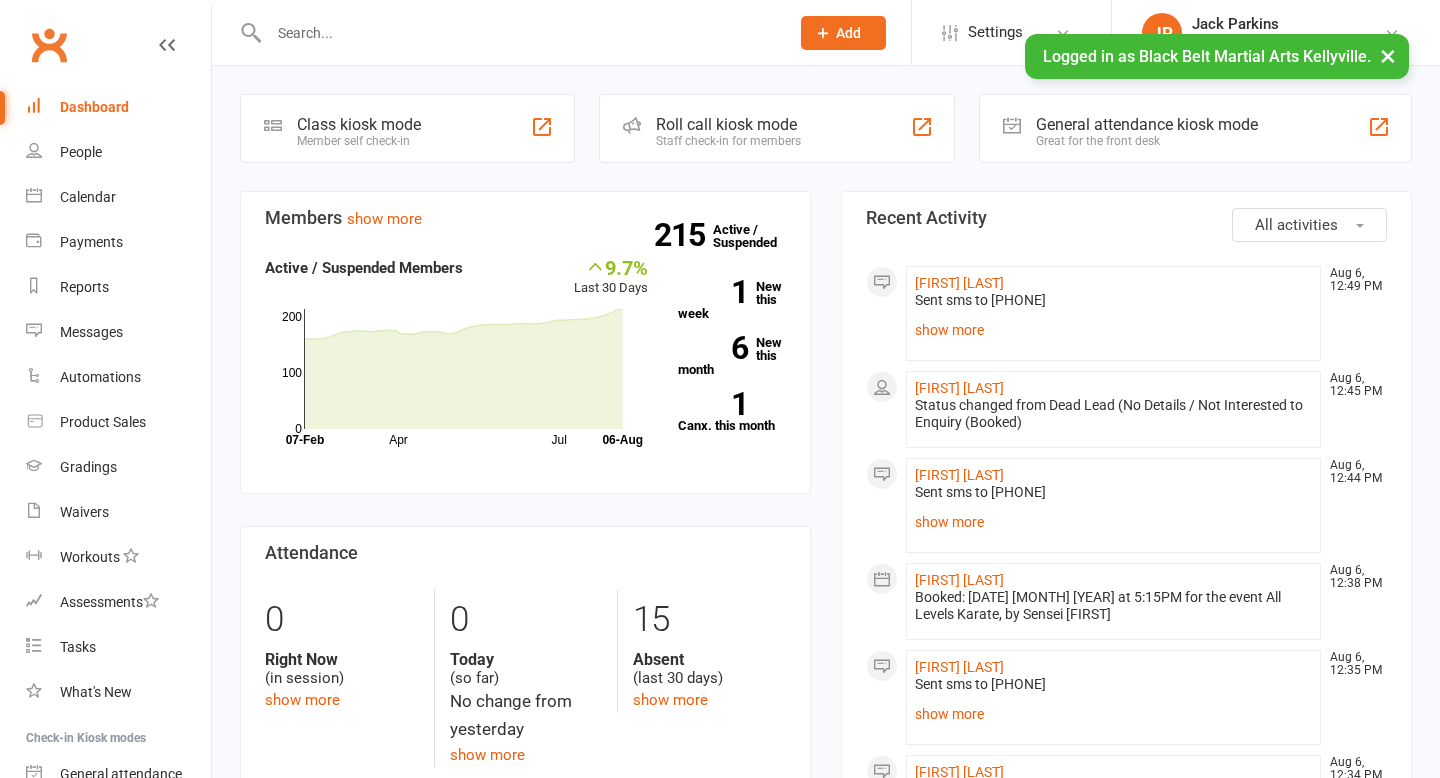 scroll, scrollTop: 0, scrollLeft: 0, axis: both 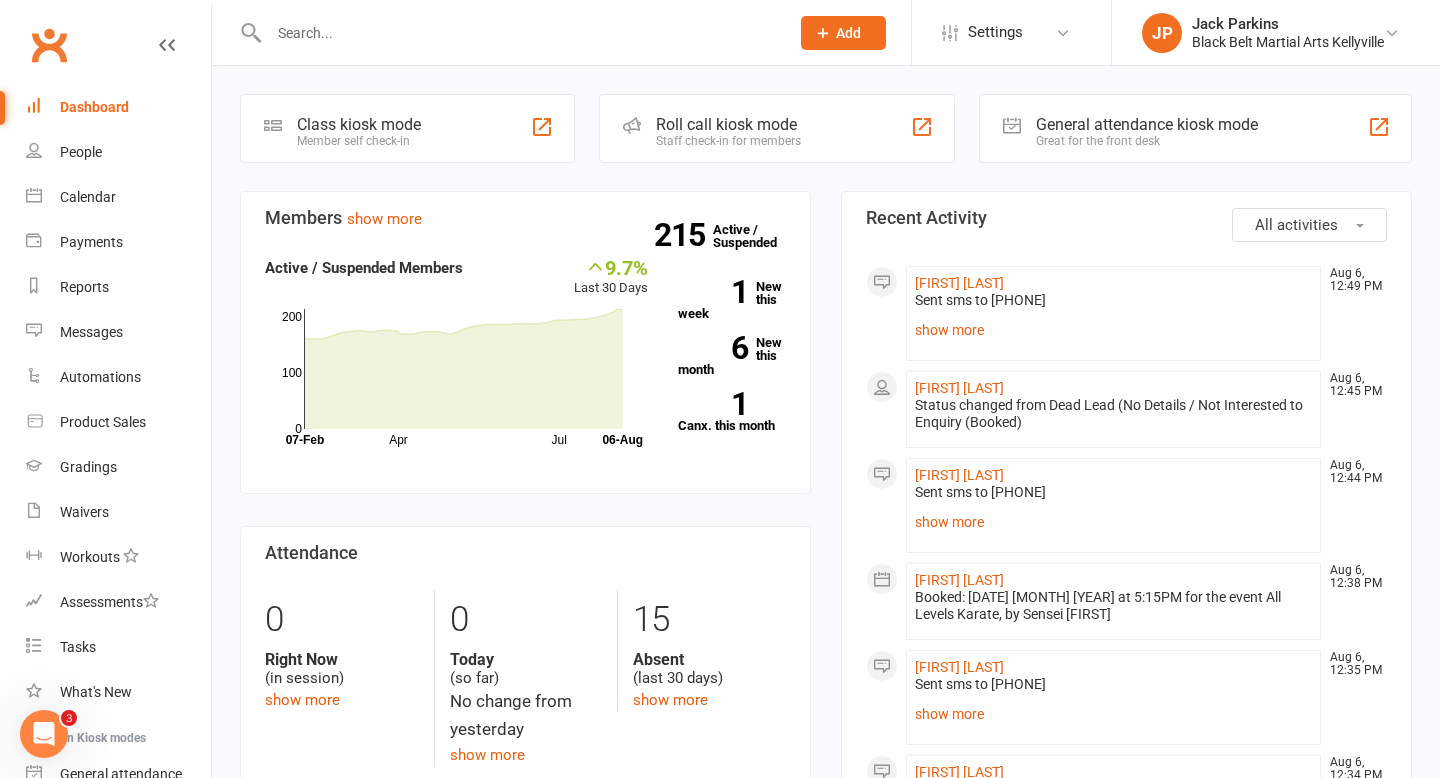 click at bounding box center [519, 33] 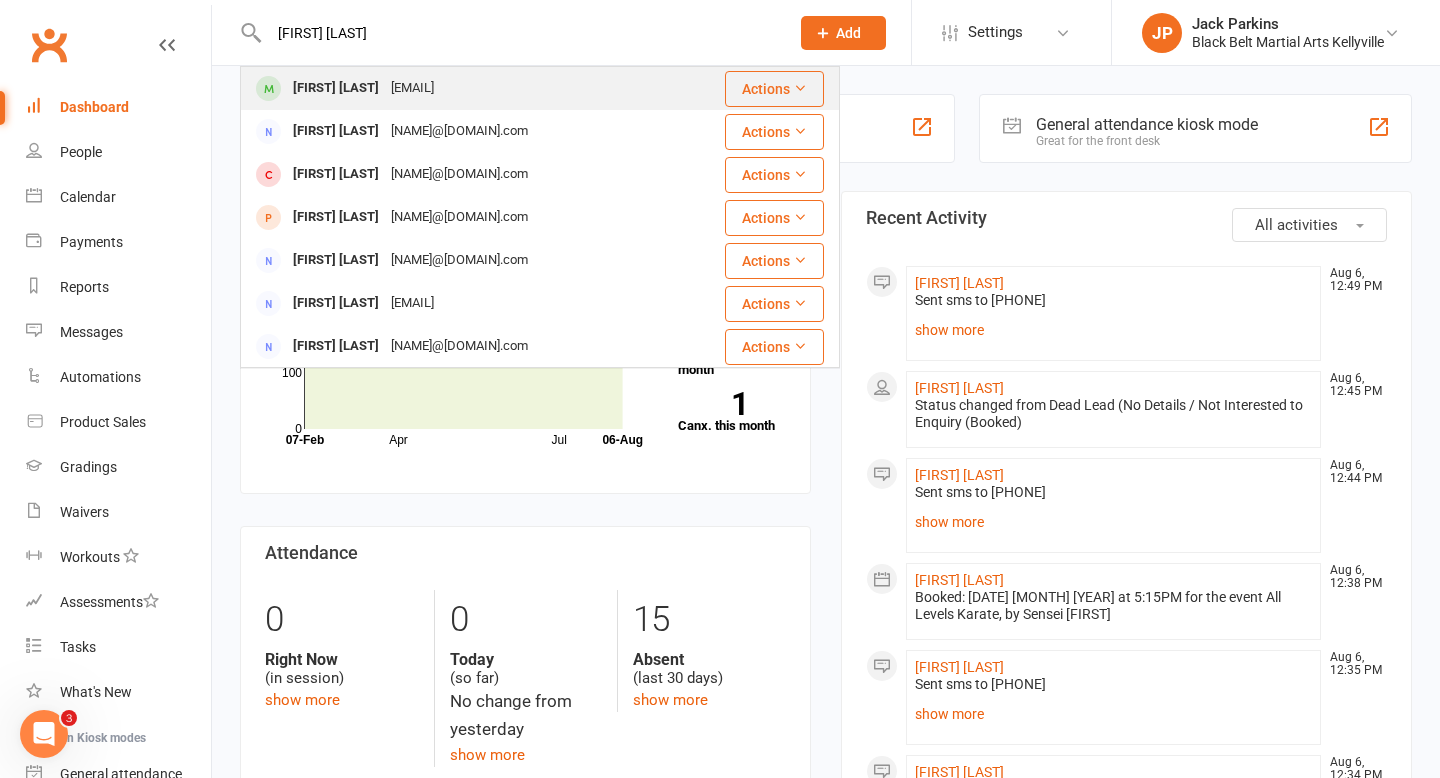 type on "[FIRST] [LAST]" 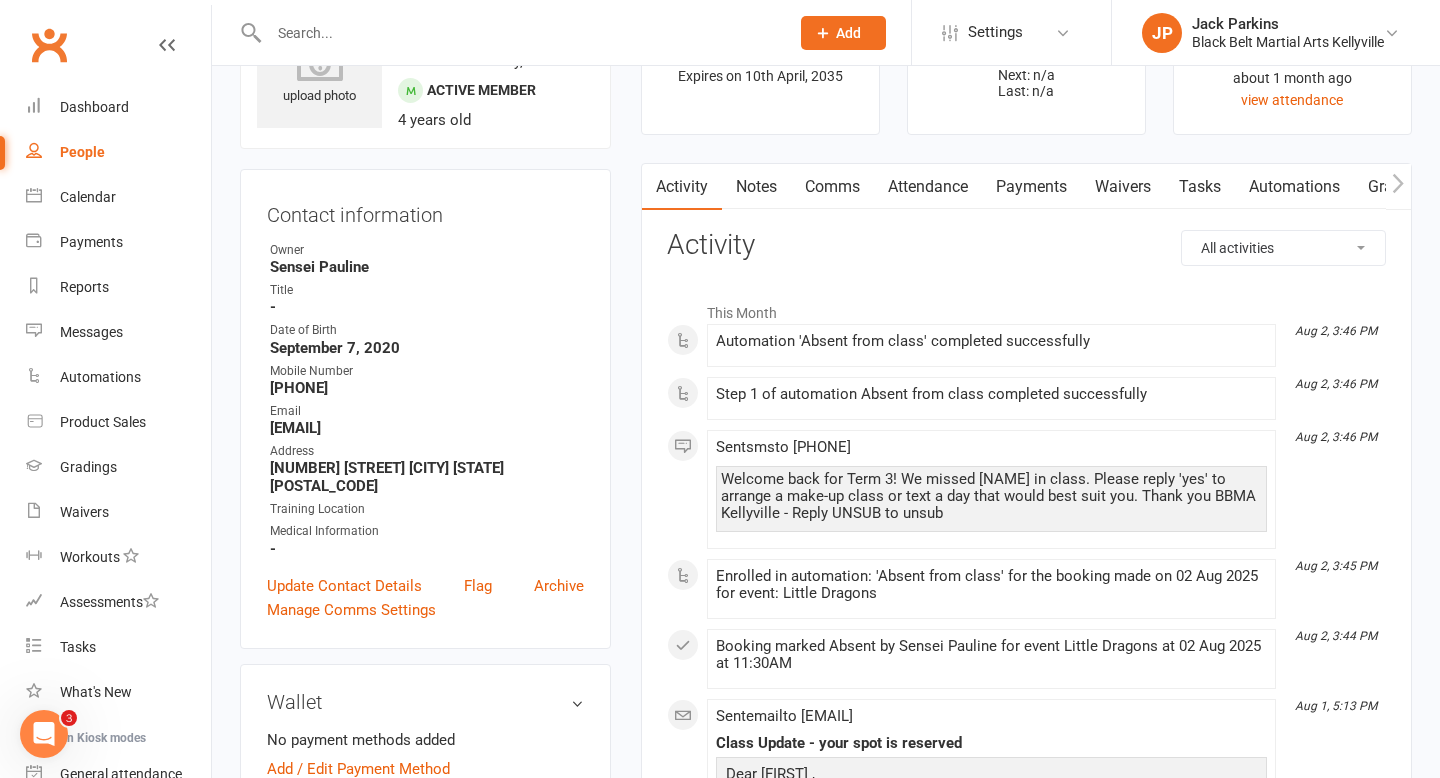 scroll, scrollTop: 118, scrollLeft: 0, axis: vertical 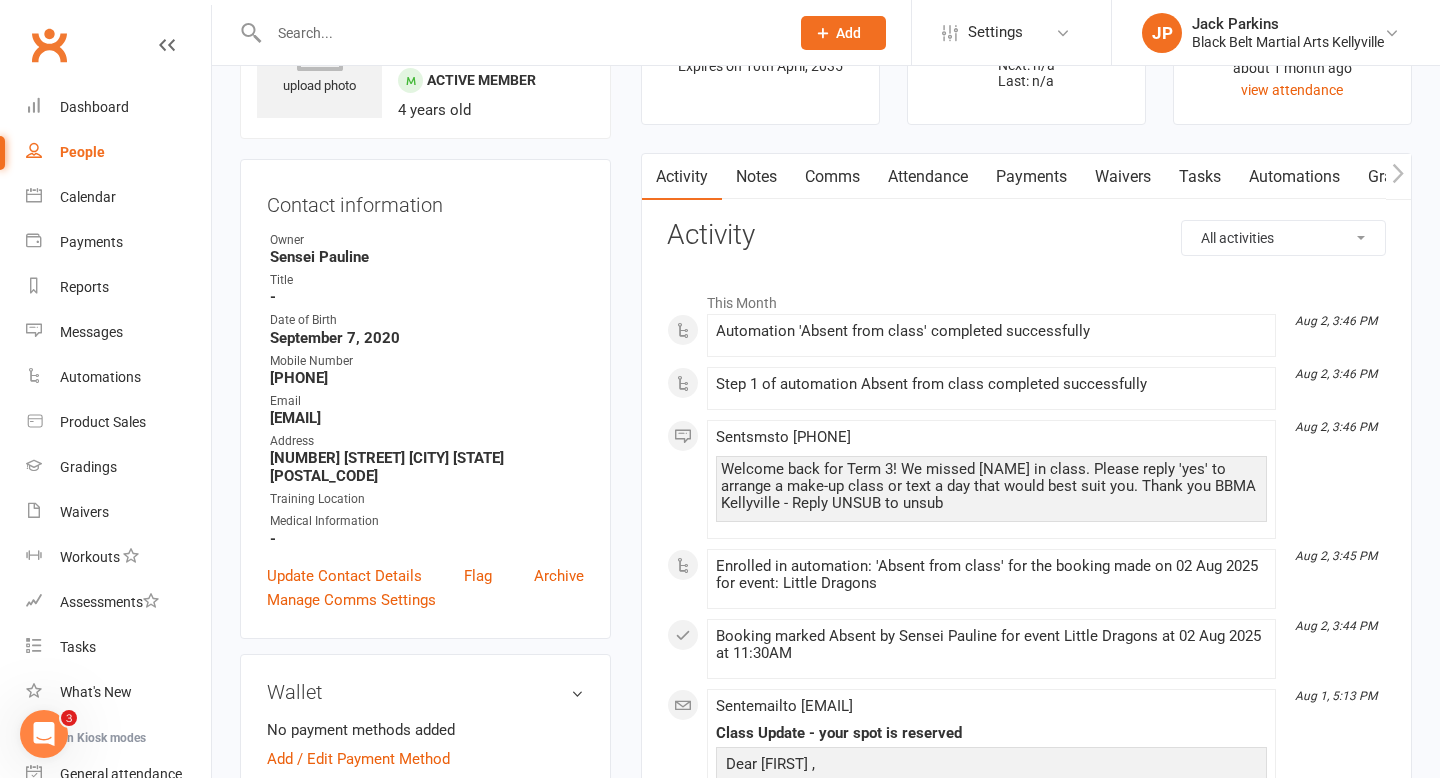 click on "Notes" at bounding box center (756, 177) 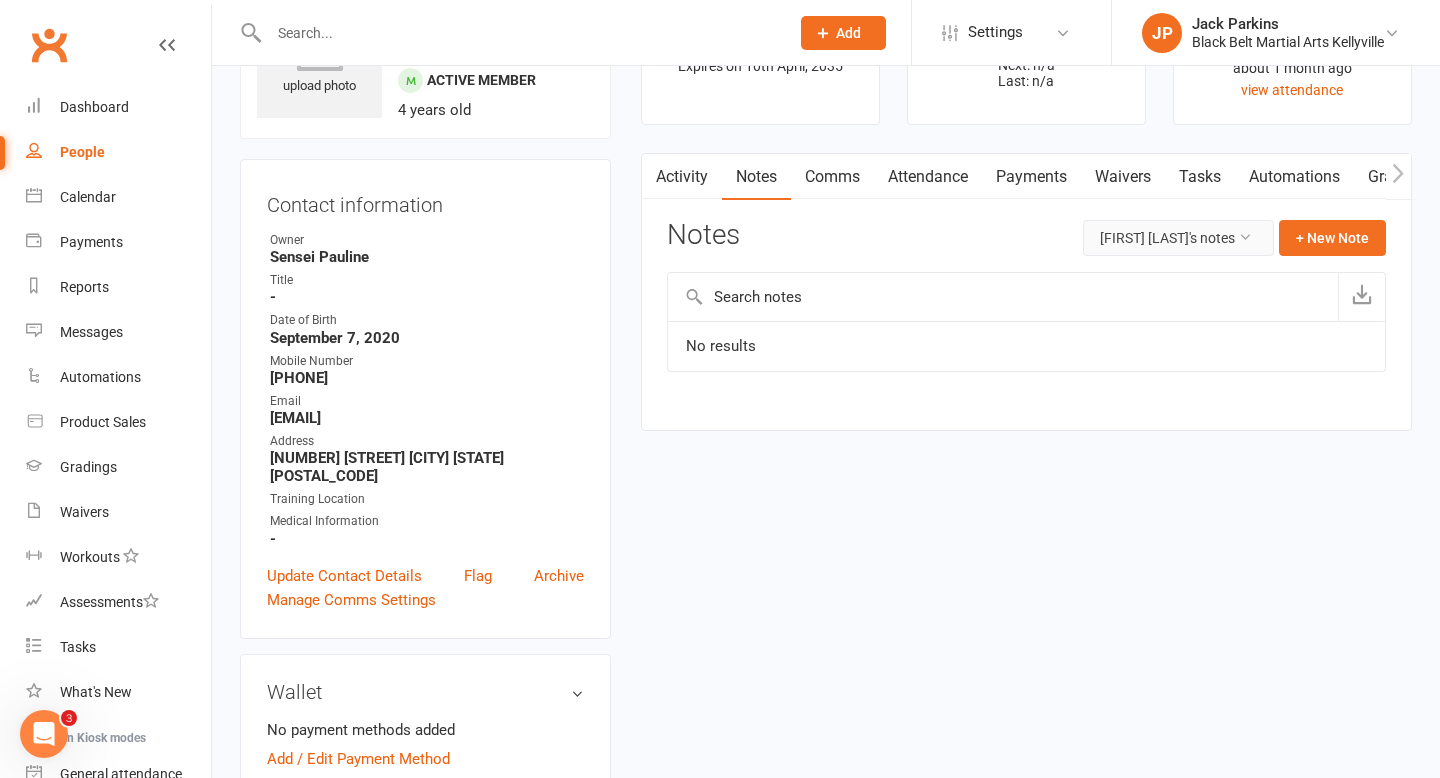 click on "[FIRST] [LAST]'s notes" at bounding box center (1178, 238) 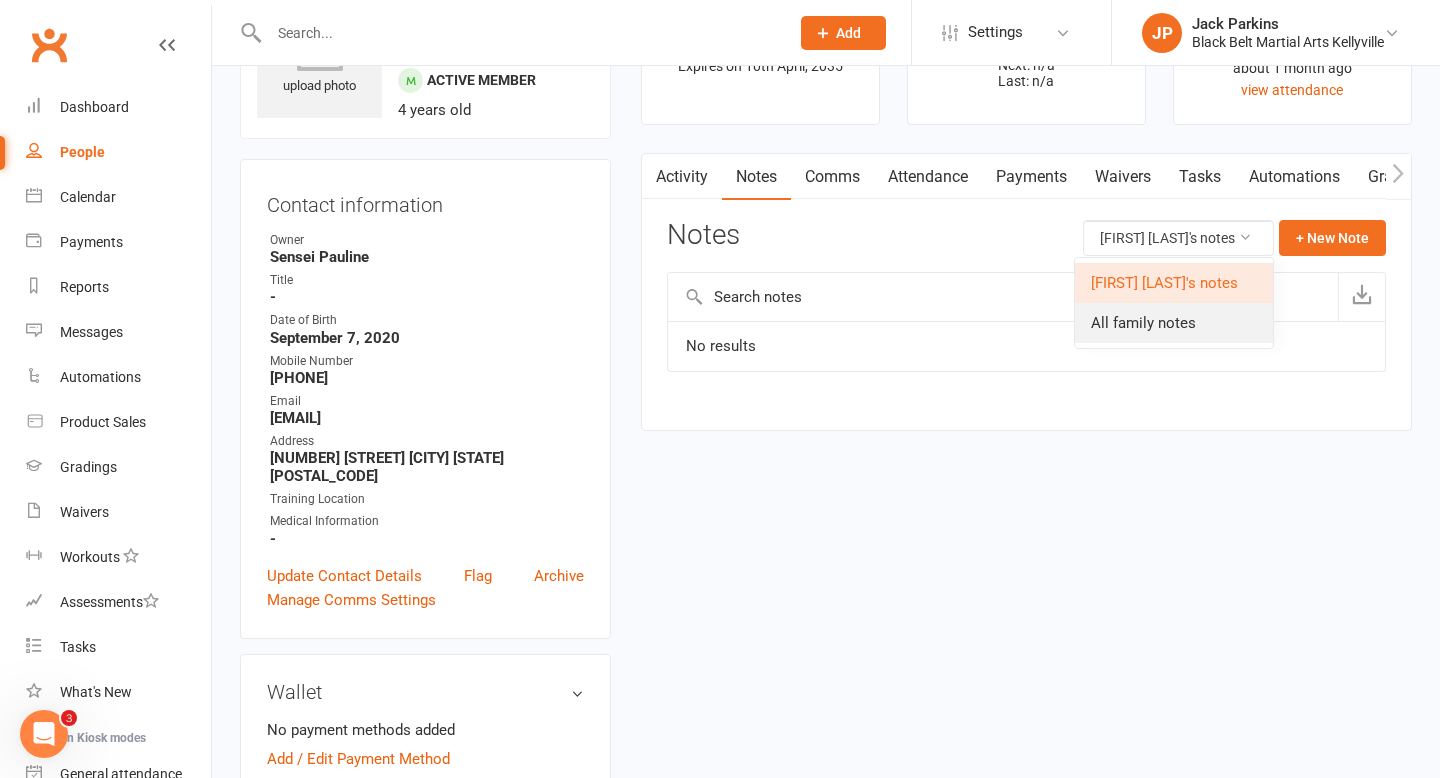 click on "All family notes" at bounding box center (1174, 323) 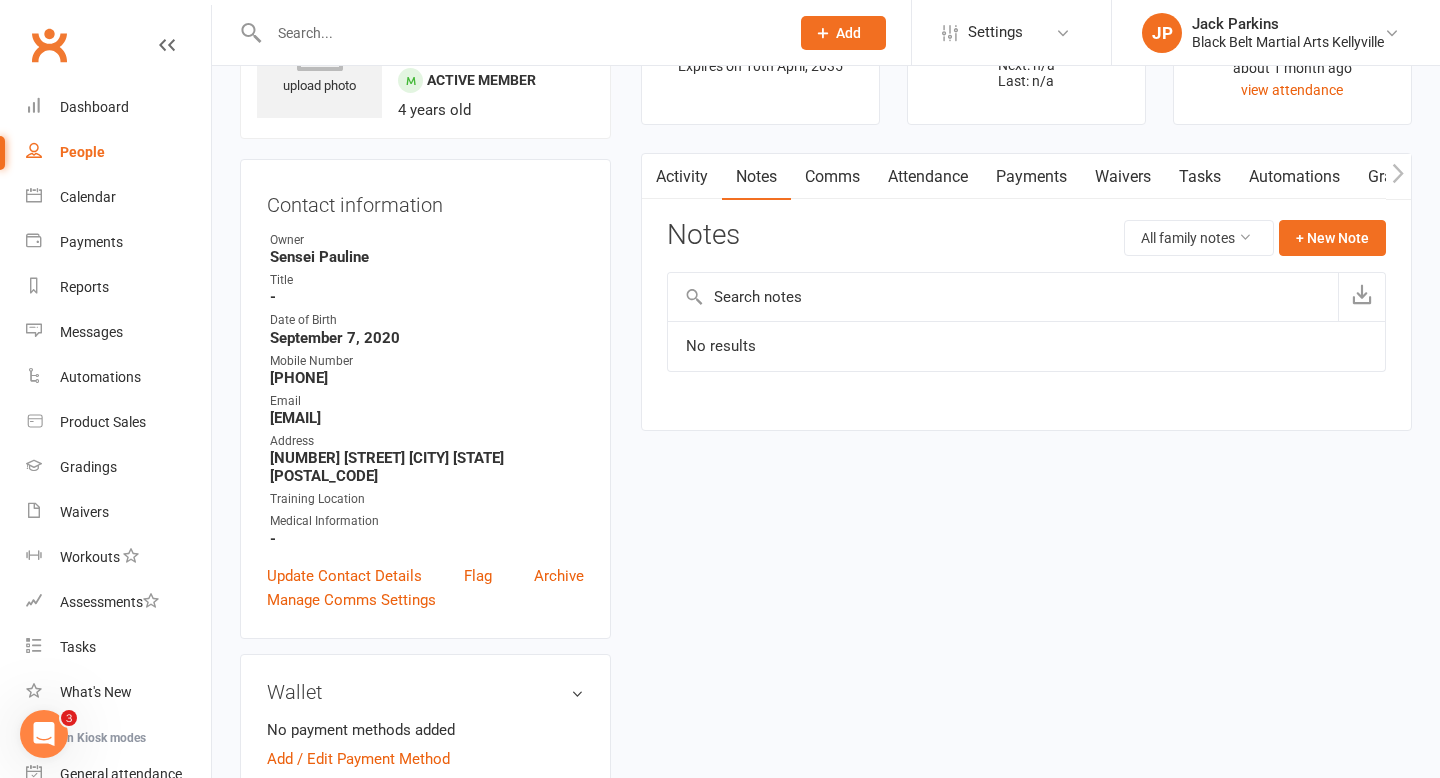 click on "Attendance" at bounding box center [928, 177] 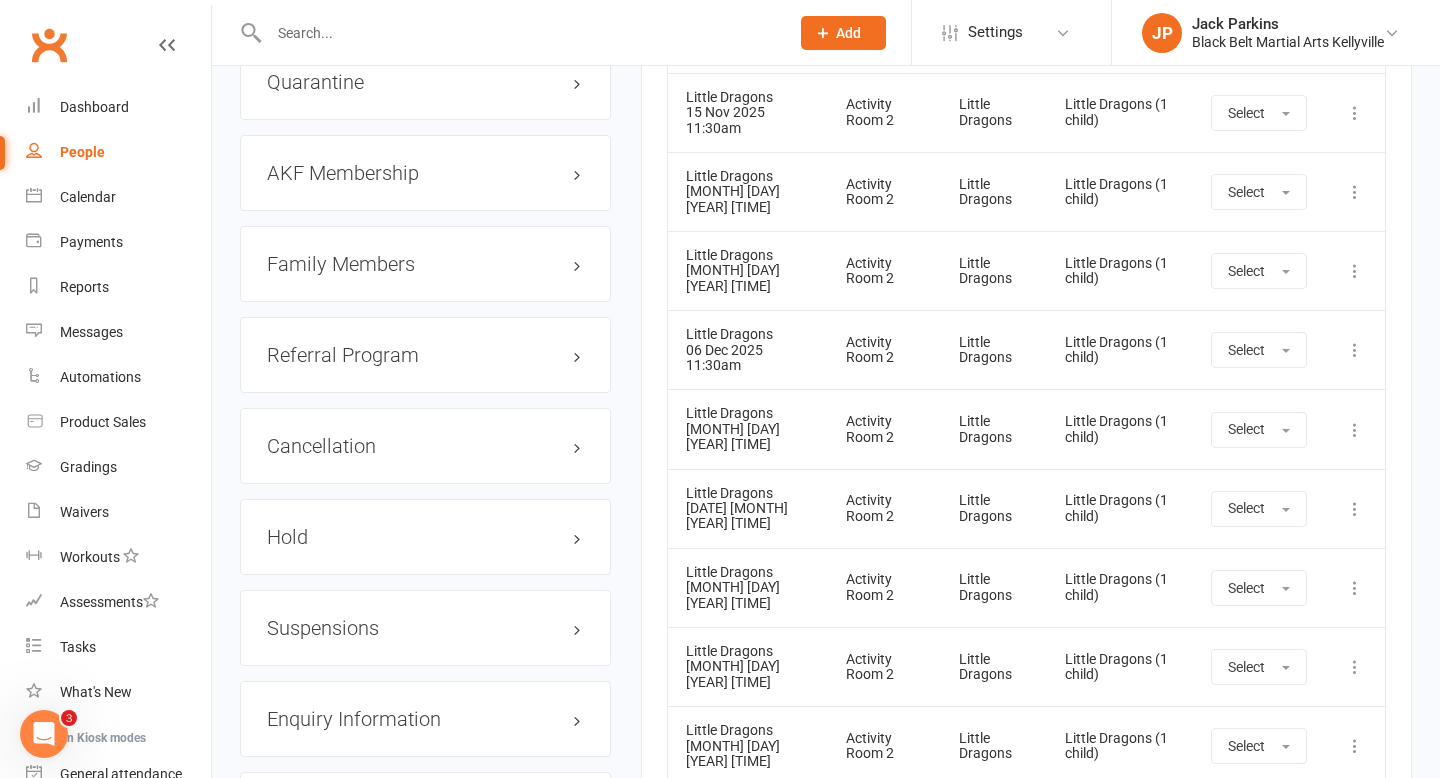 scroll, scrollTop: 2168, scrollLeft: 0, axis: vertical 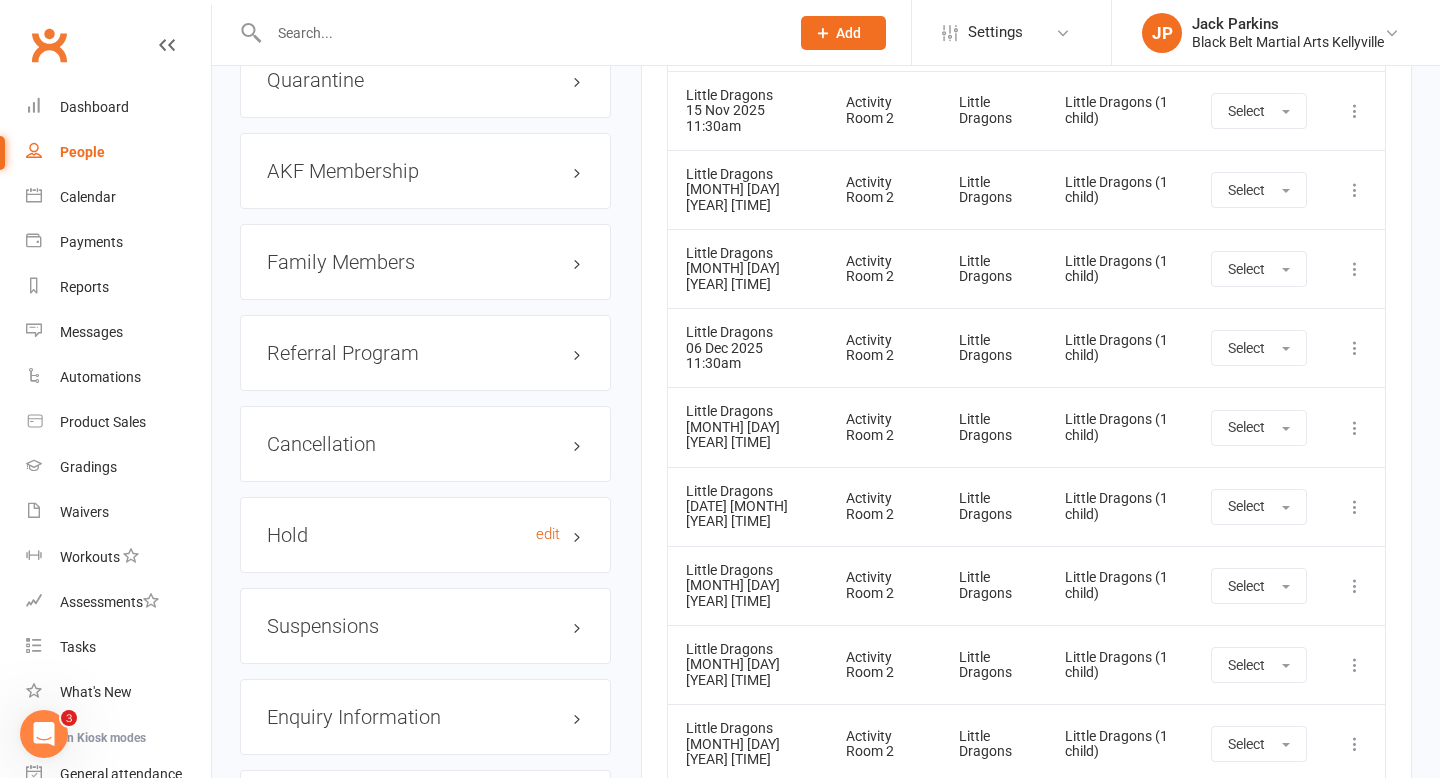 click on "Hold  edit" at bounding box center (425, 535) 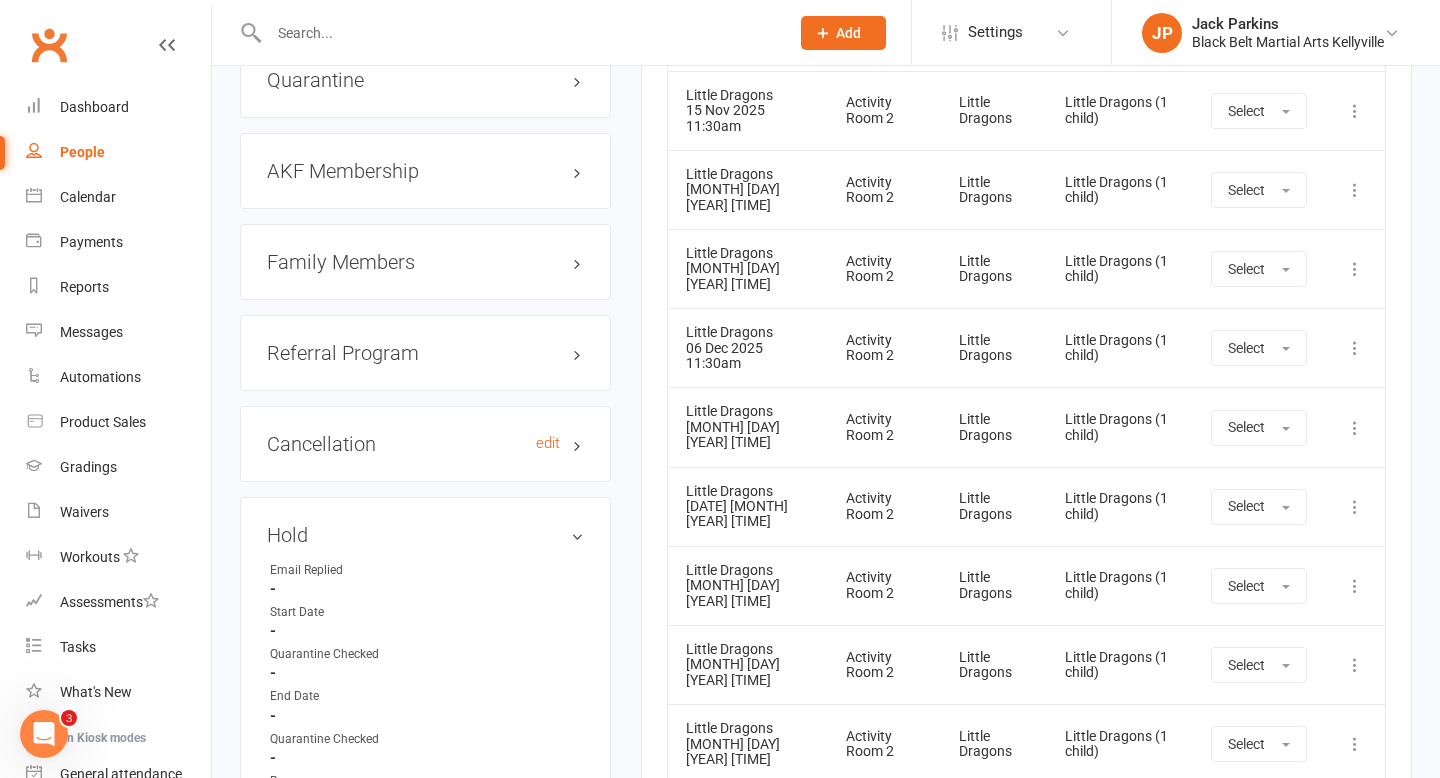 click on "Cancellation  edit" at bounding box center [425, 444] 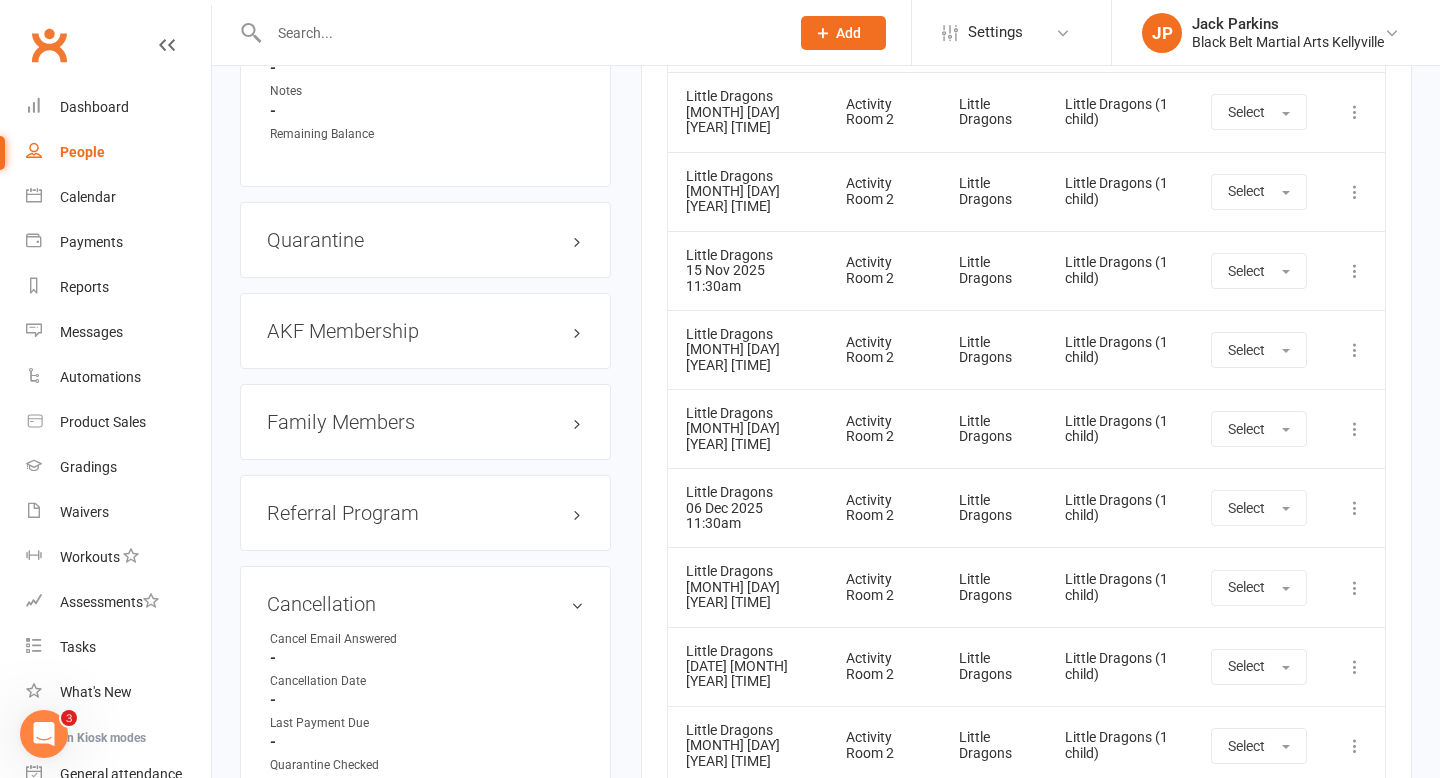 scroll, scrollTop: 2025, scrollLeft: 0, axis: vertical 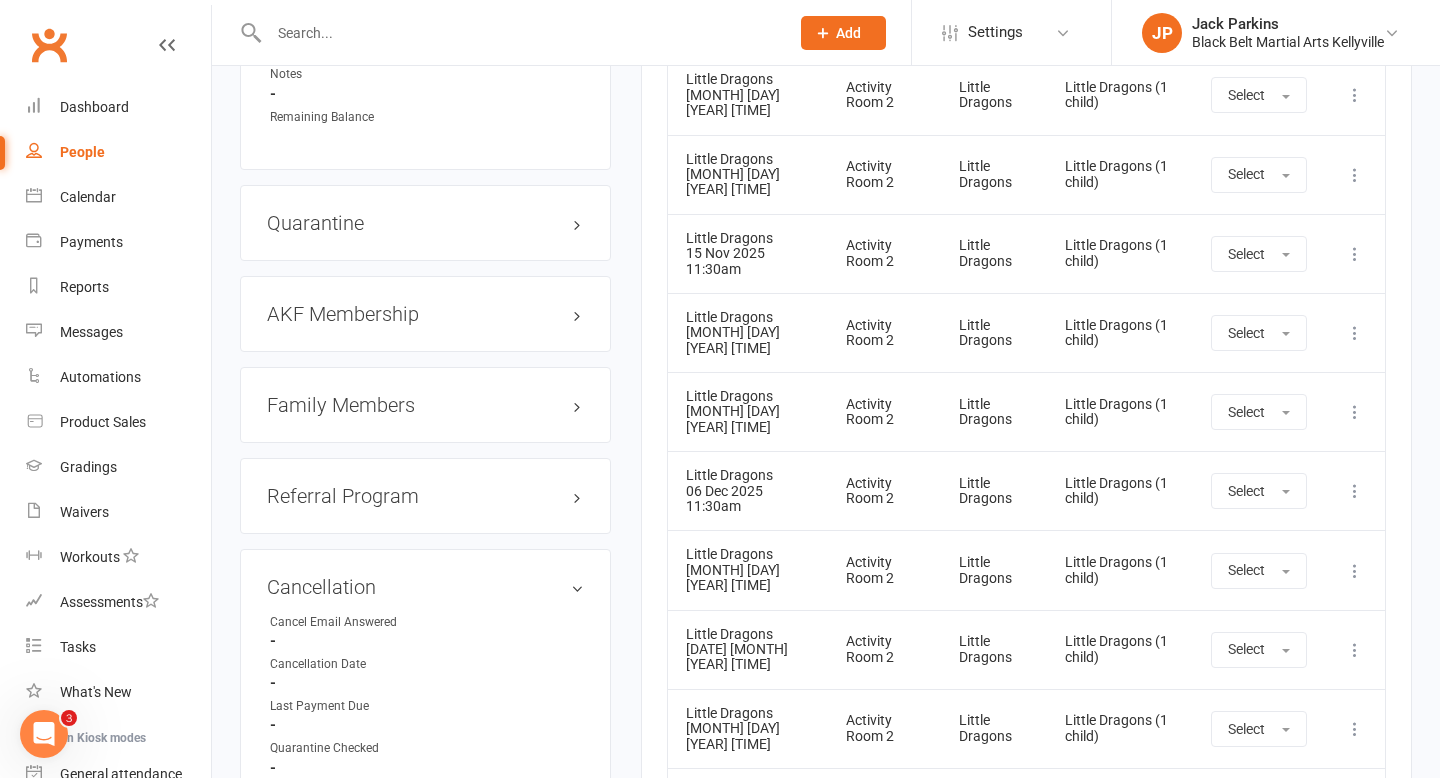 click on "Family Members" at bounding box center [425, 405] 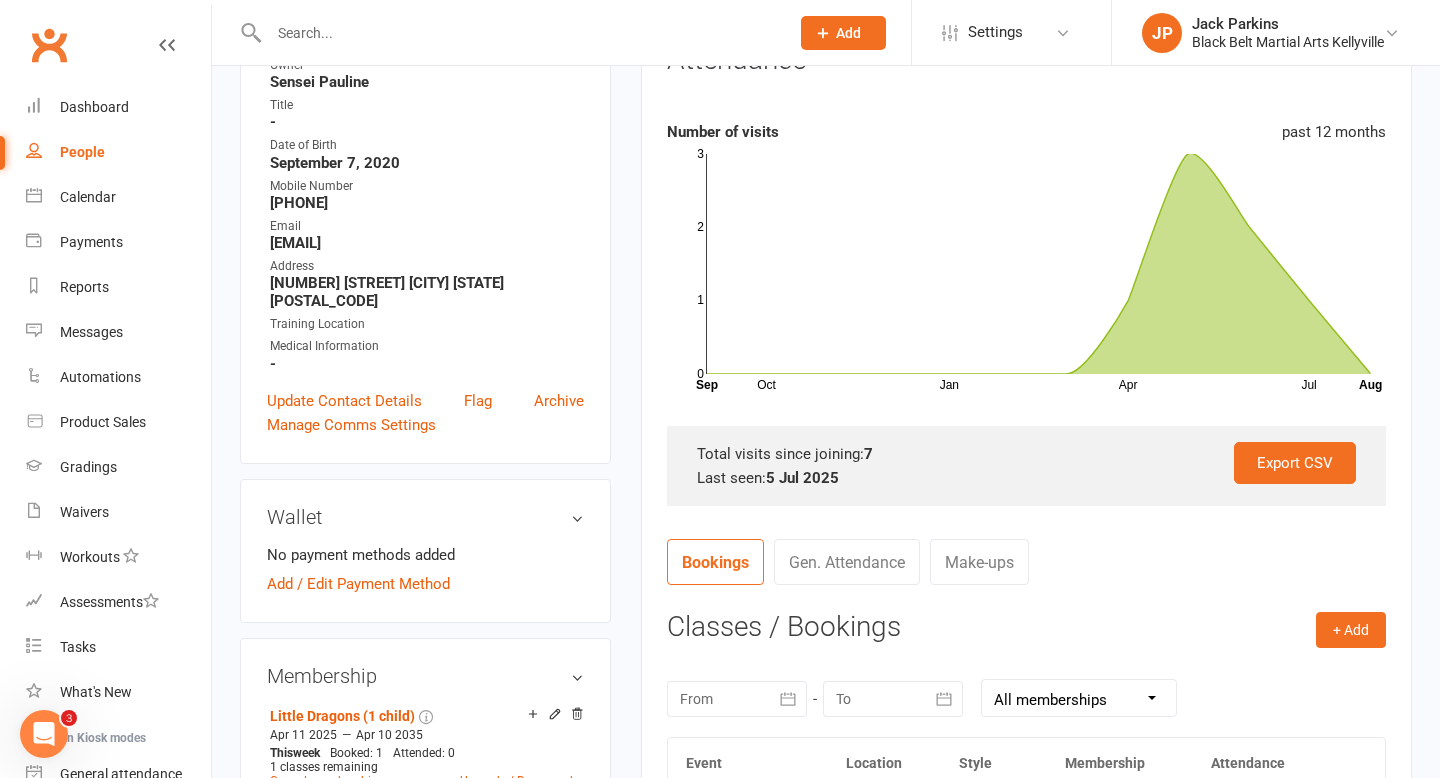 scroll, scrollTop: 0, scrollLeft: 0, axis: both 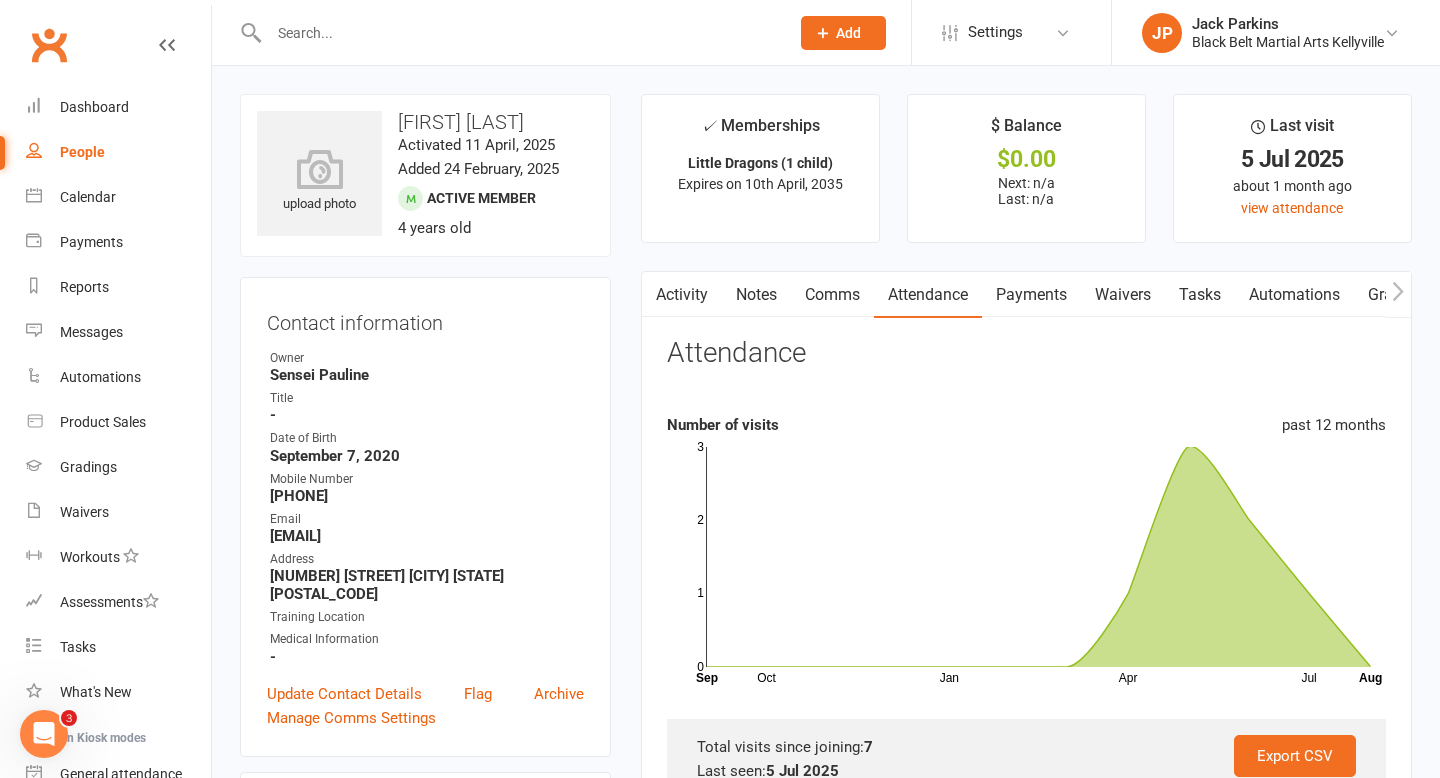 click on "Notes" at bounding box center [756, 295] 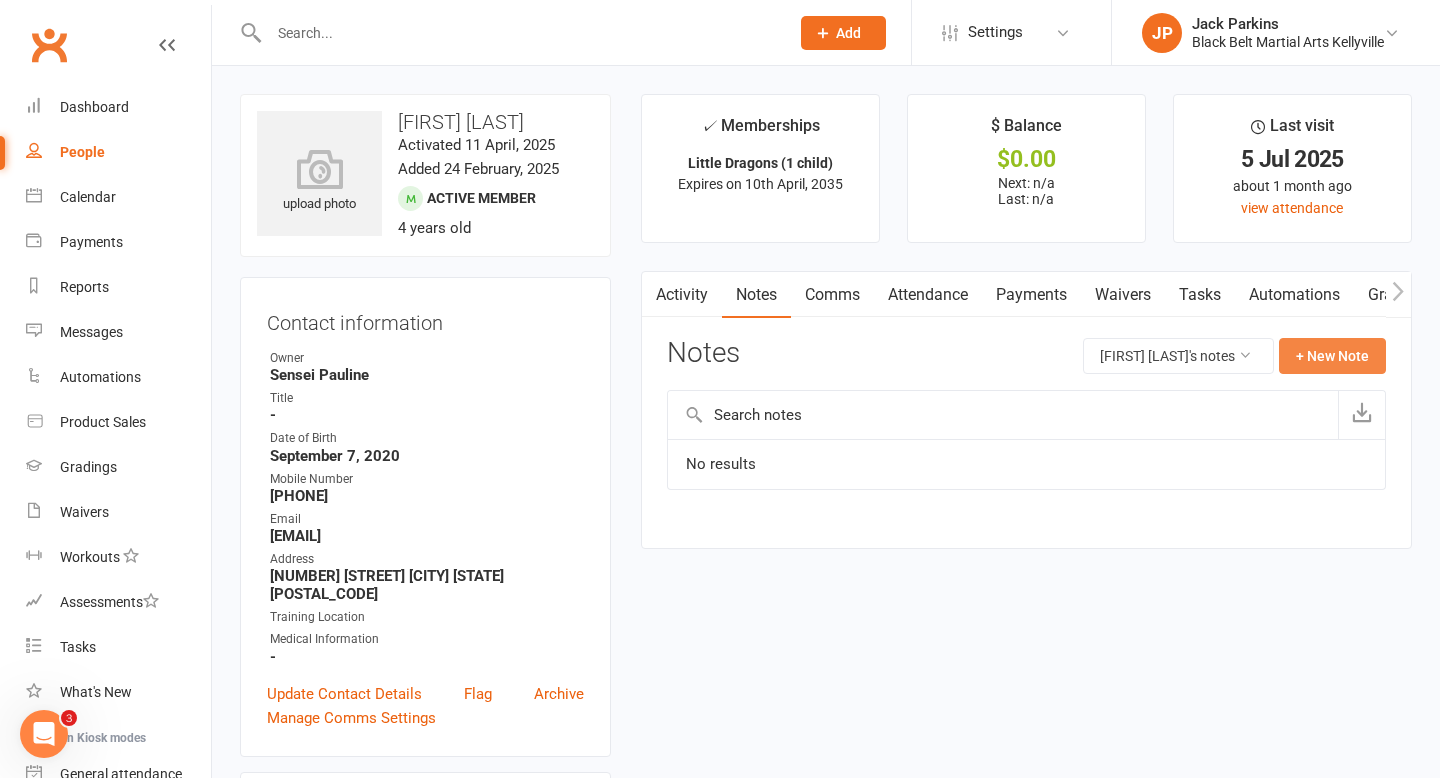 click on "+ New Note" at bounding box center (1332, 356) 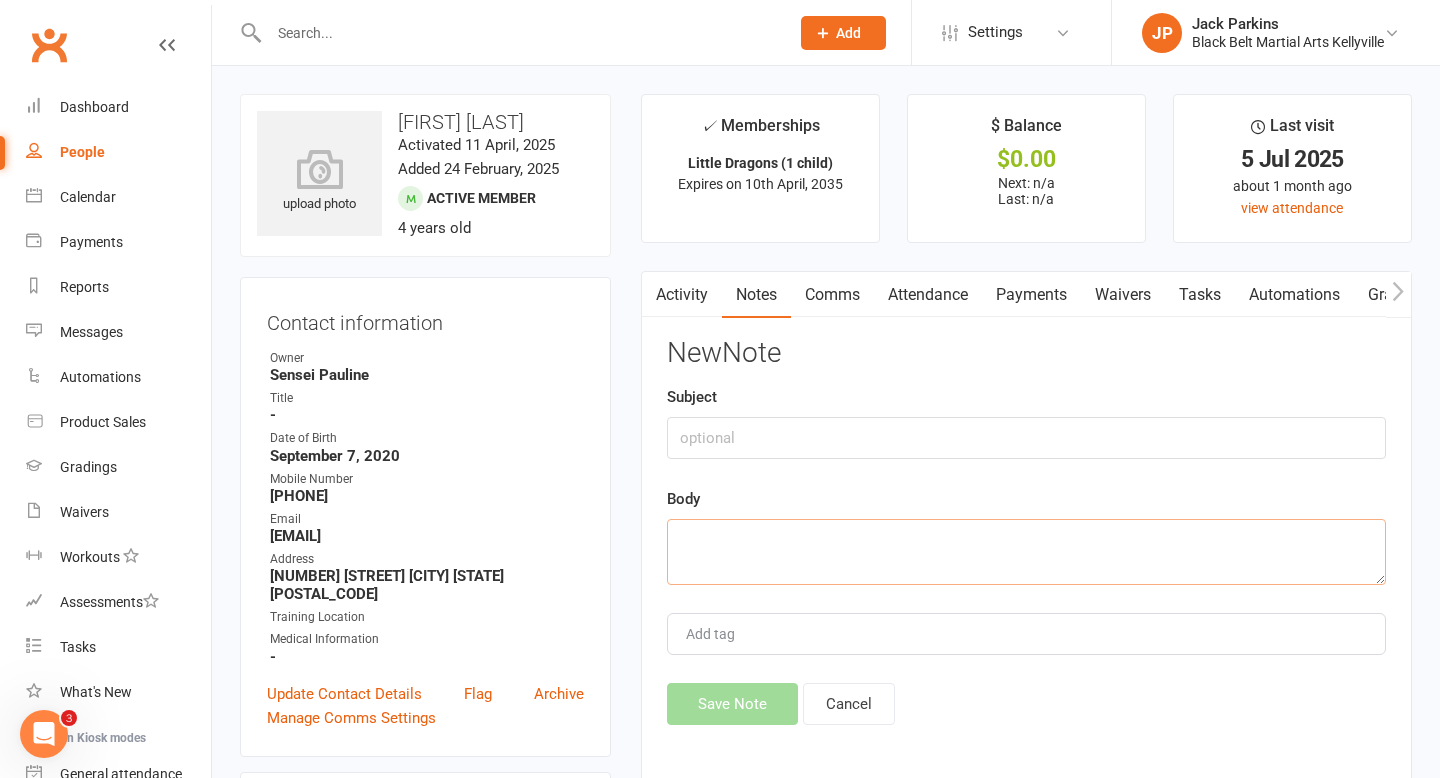 click at bounding box center [1026, 552] 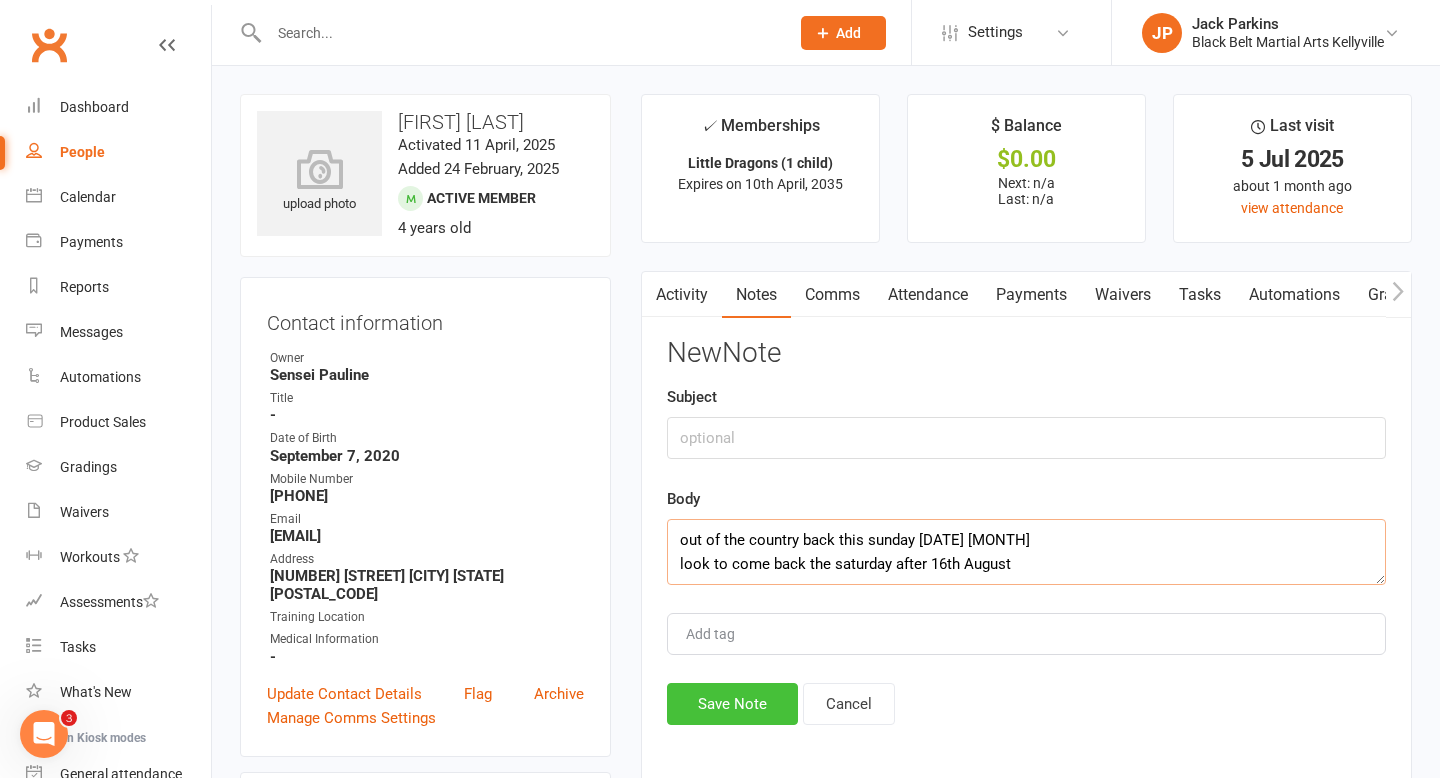 type on "out of the country back this sunday [DATE] [MONTH]
look to come back the saturday after 16th August" 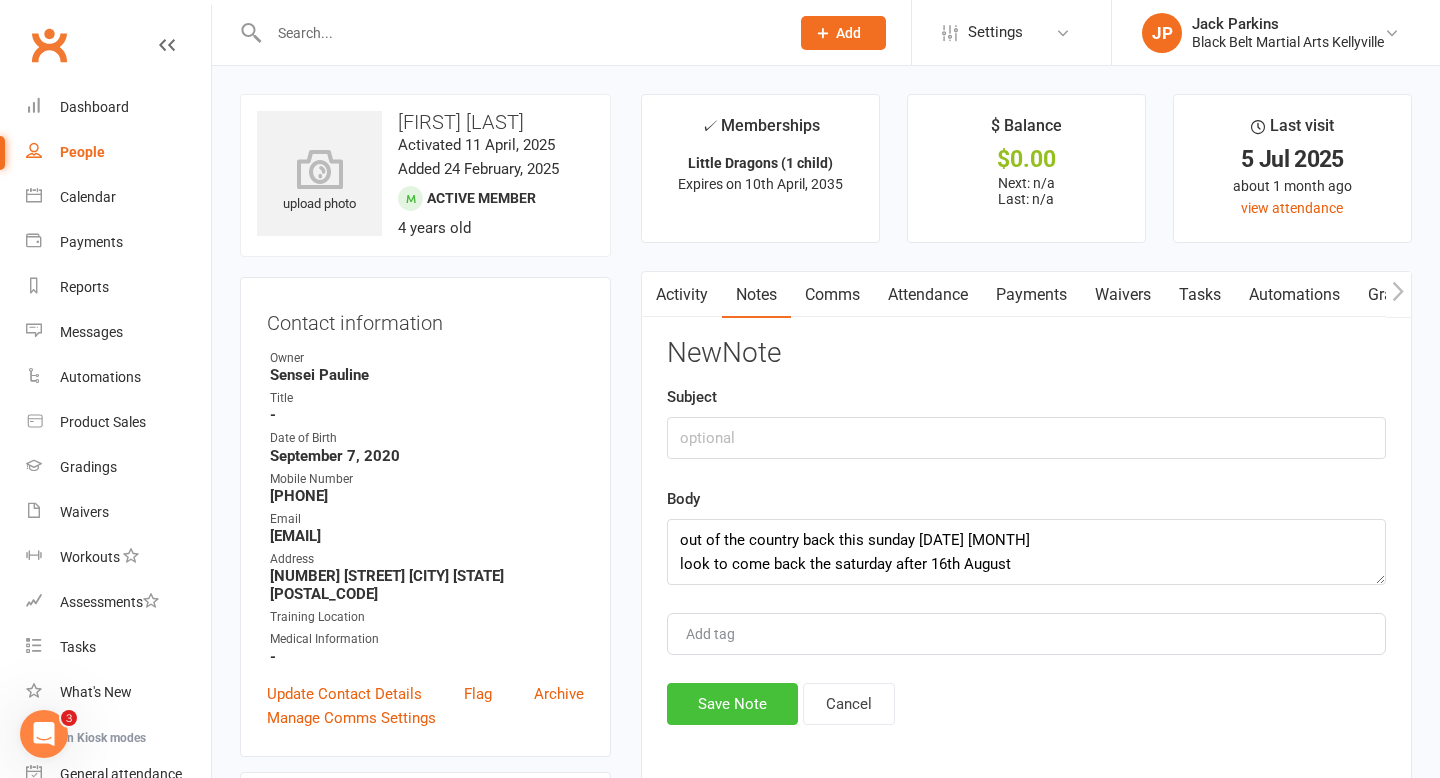 click on "Save Note" at bounding box center [732, 704] 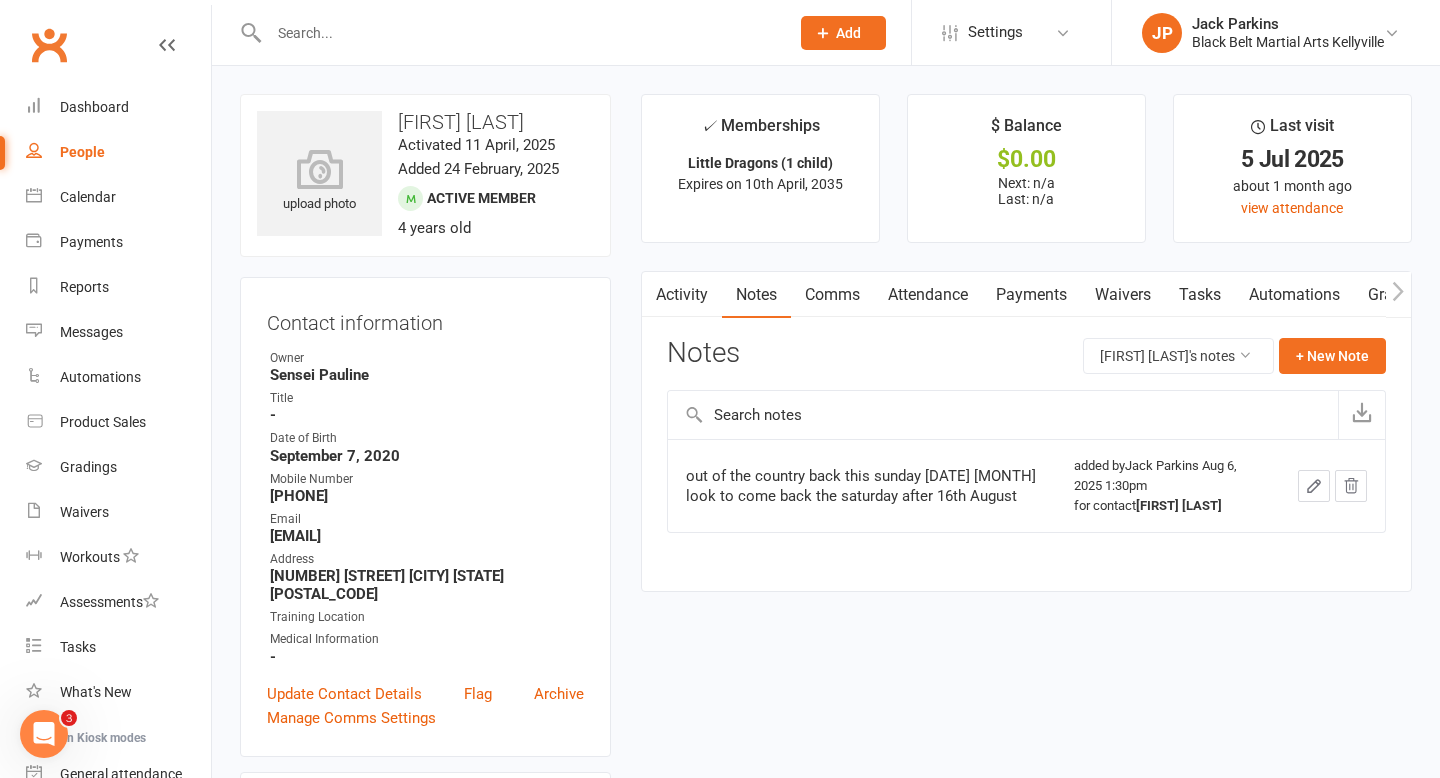 click at bounding box center [519, 33] 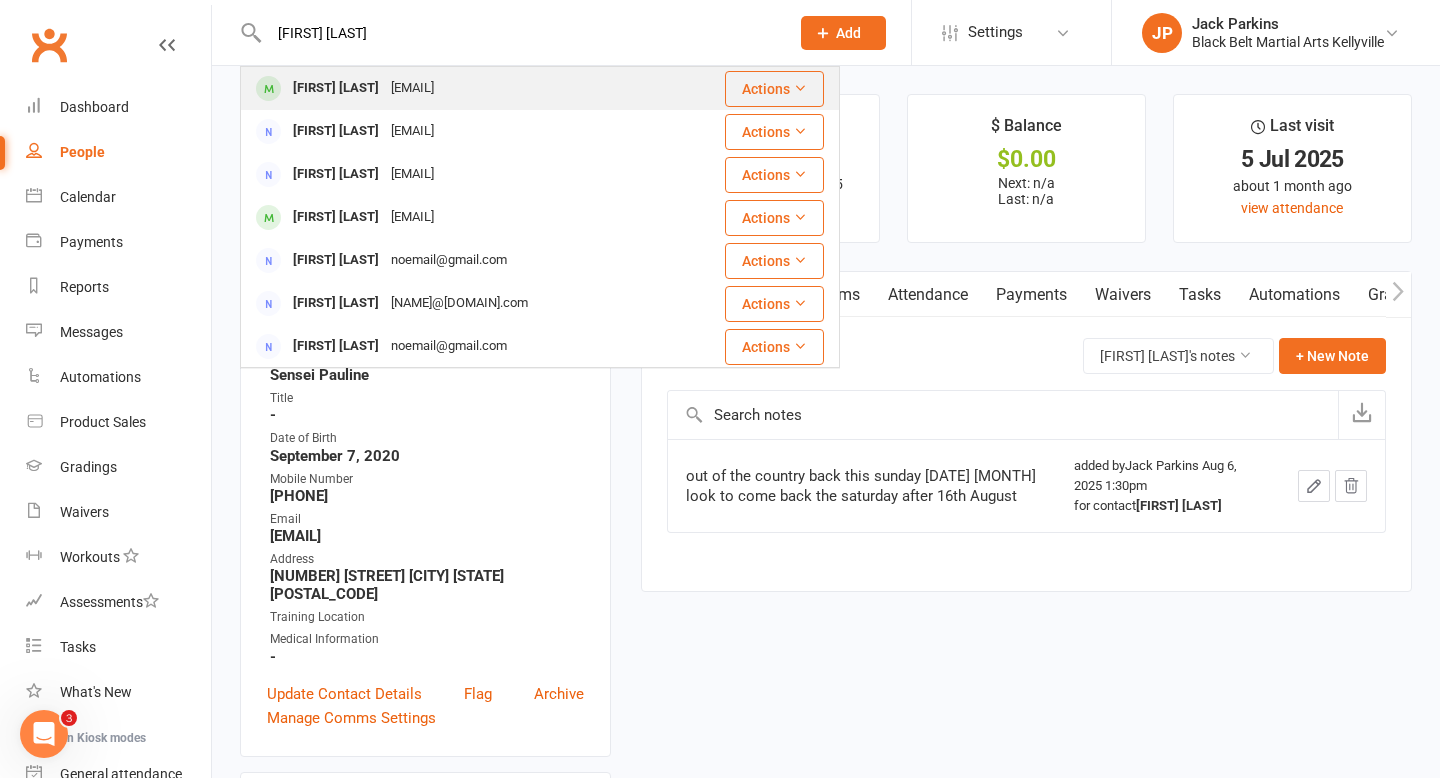 type on "[FIRST] [LAST]" 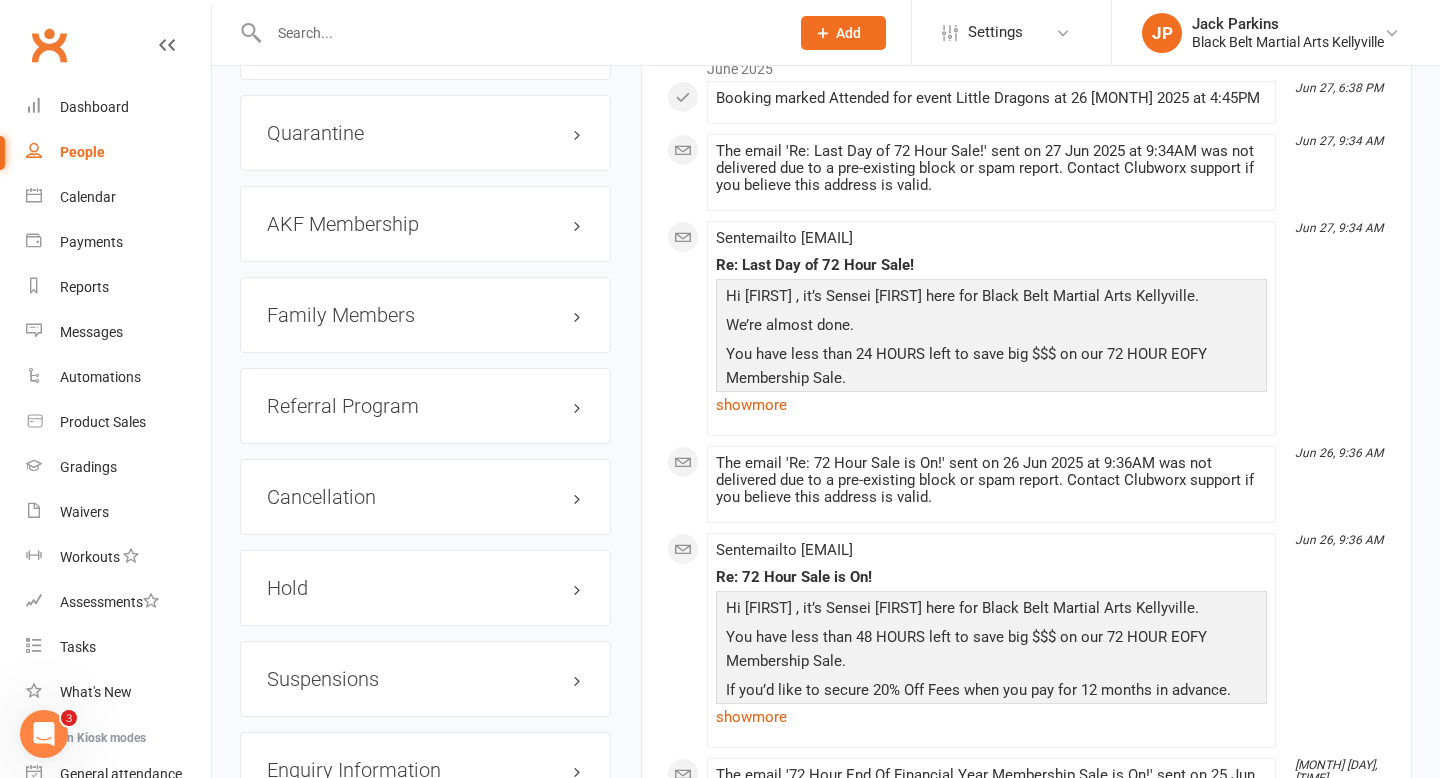 scroll, scrollTop: 2173, scrollLeft: 0, axis: vertical 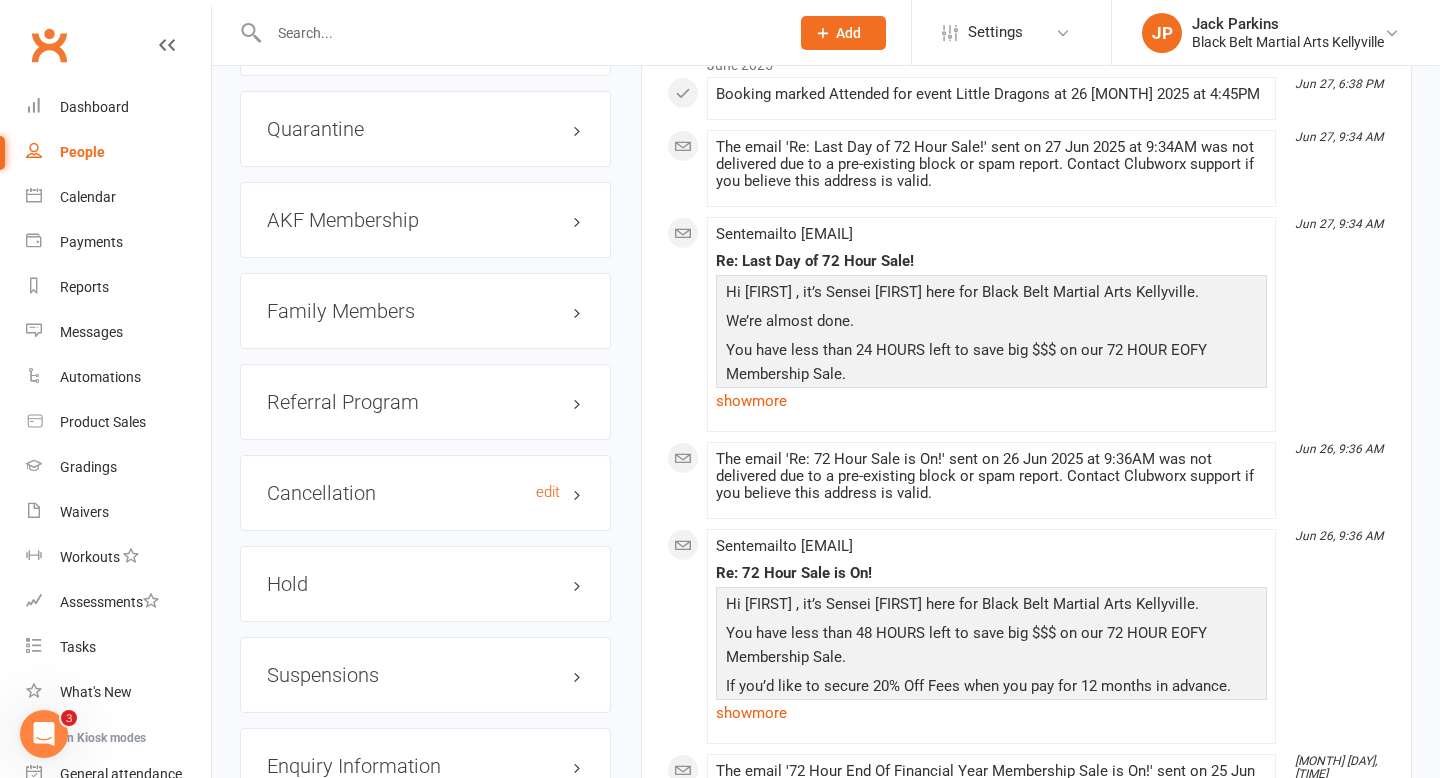 click on "Cancellation  edit" at bounding box center (425, 493) 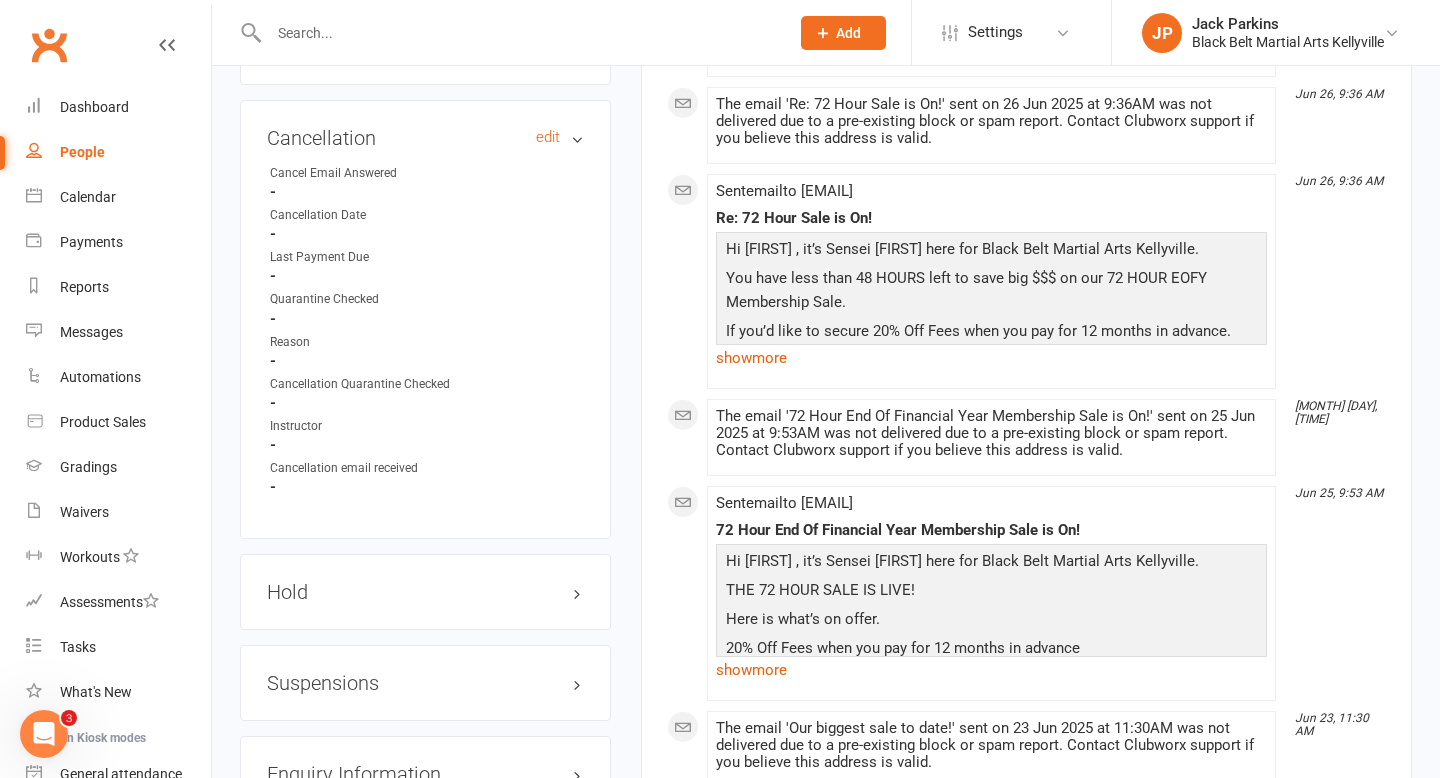 scroll, scrollTop: 2529, scrollLeft: 0, axis: vertical 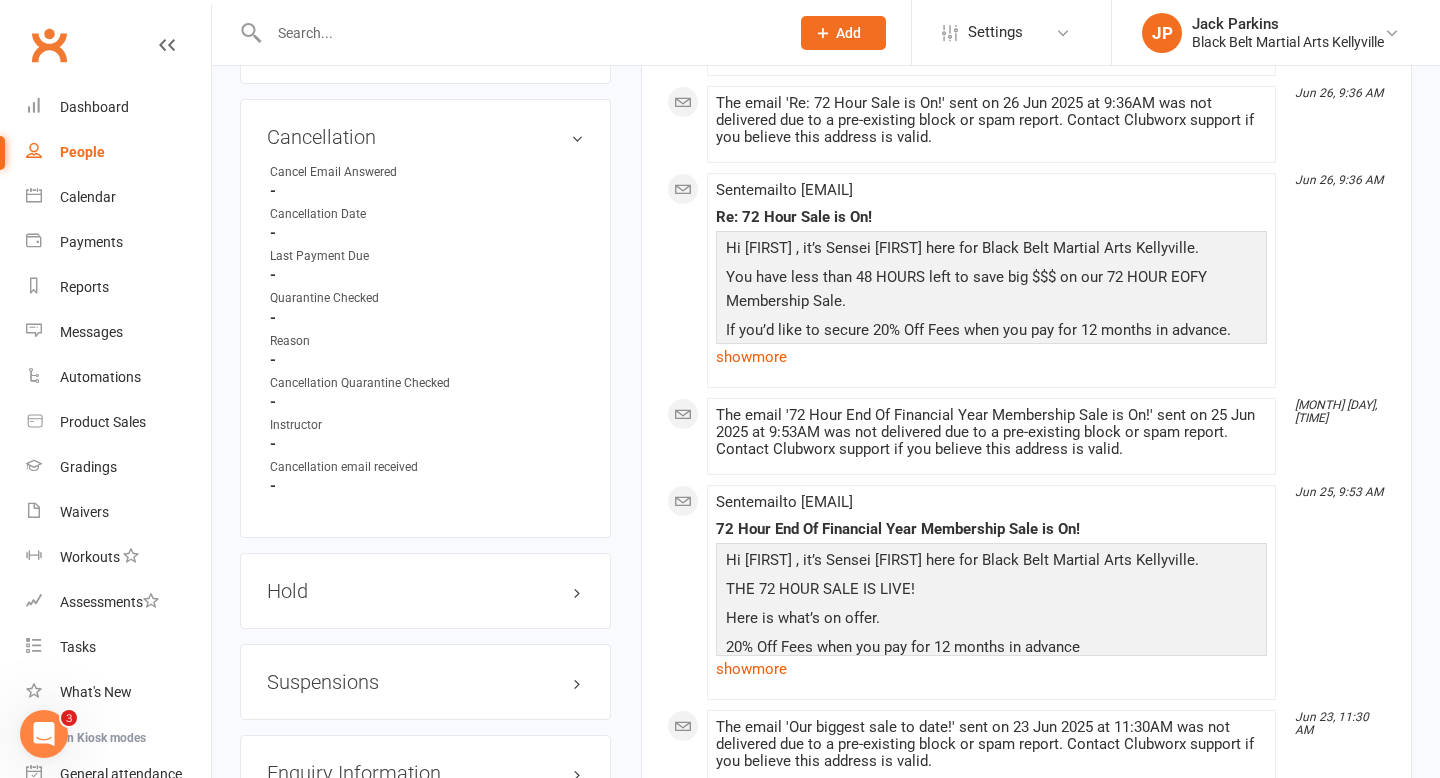 click on "Hold  edit" at bounding box center [425, 591] 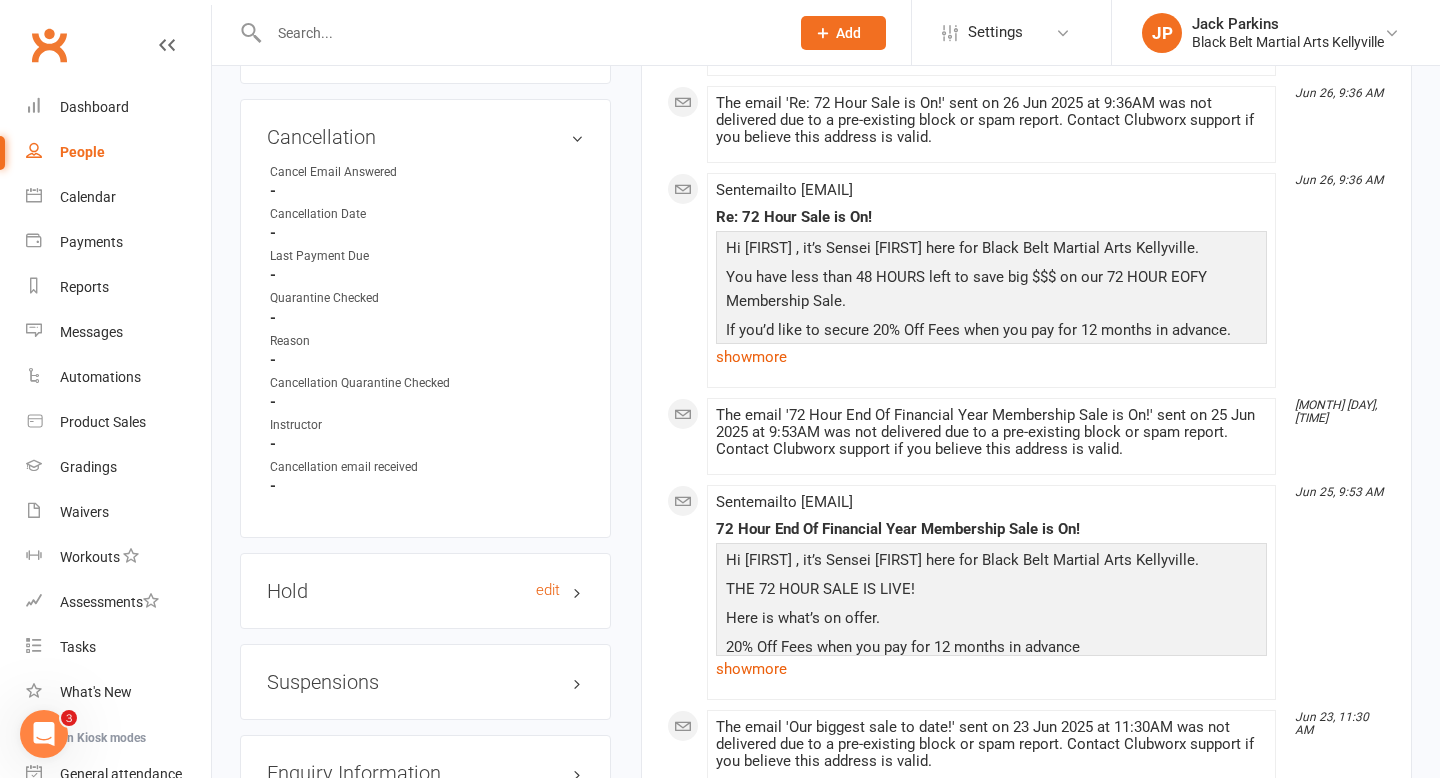 click on "Hold  edit" at bounding box center (425, 591) 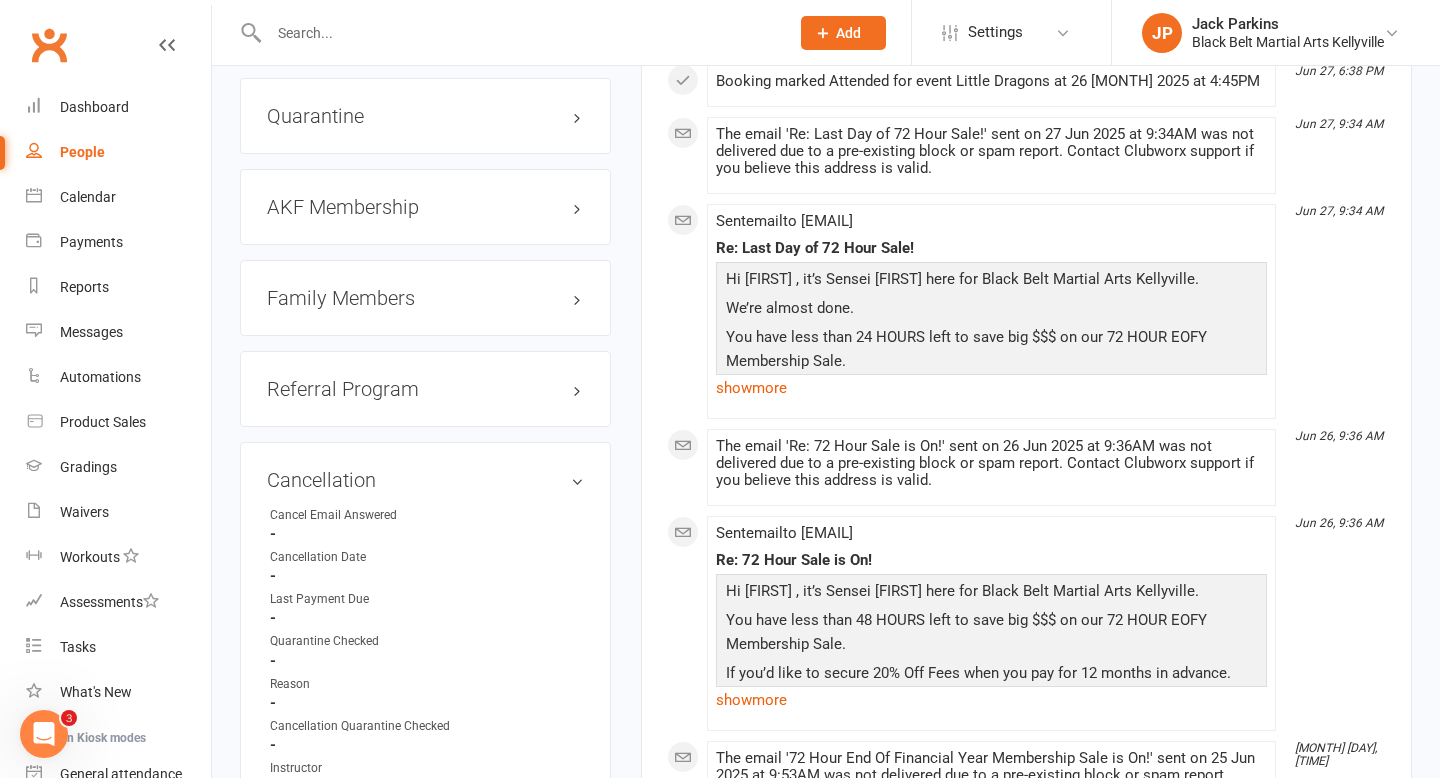 scroll, scrollTop: 2106, scrollLeft: 0, axis: vertical 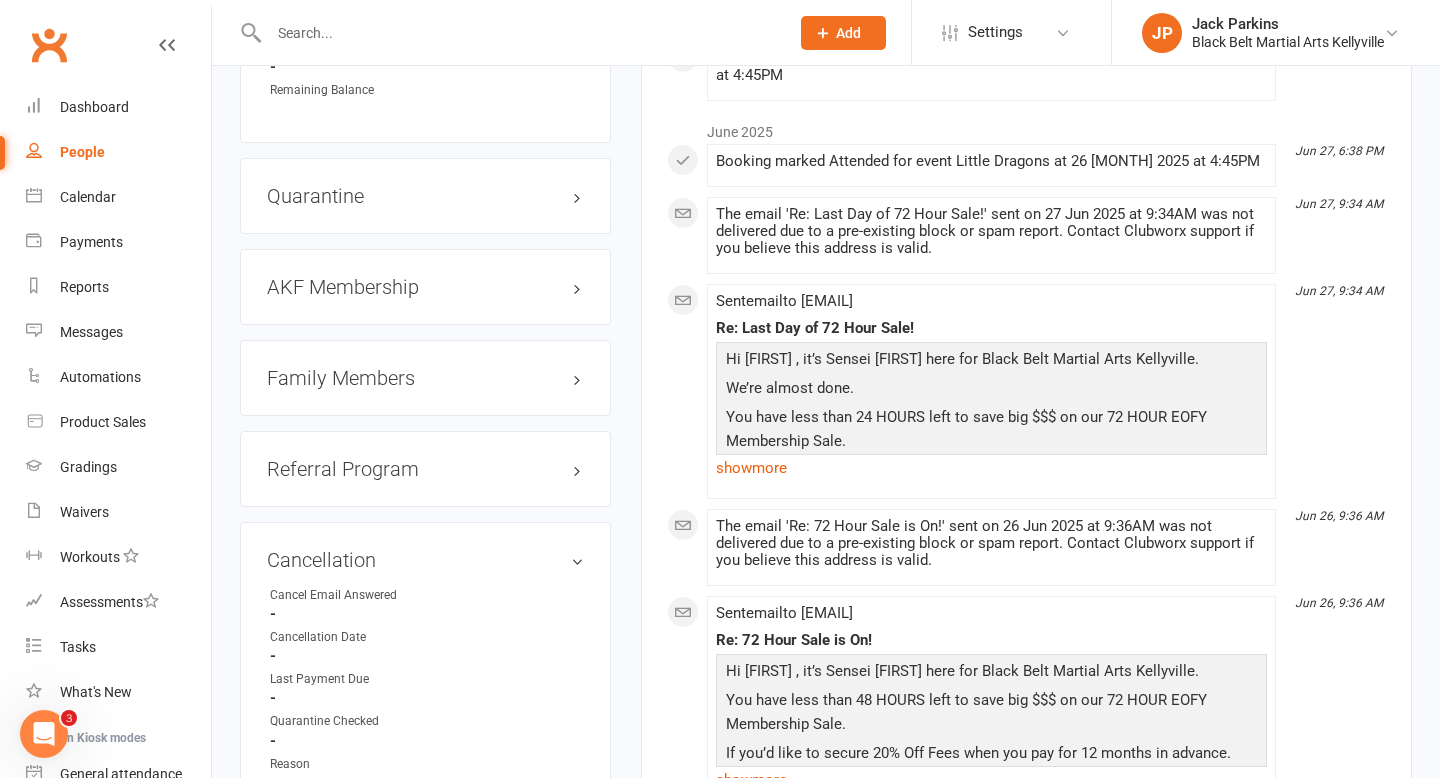 click on "Family Members" at bounding box center (425, 378) 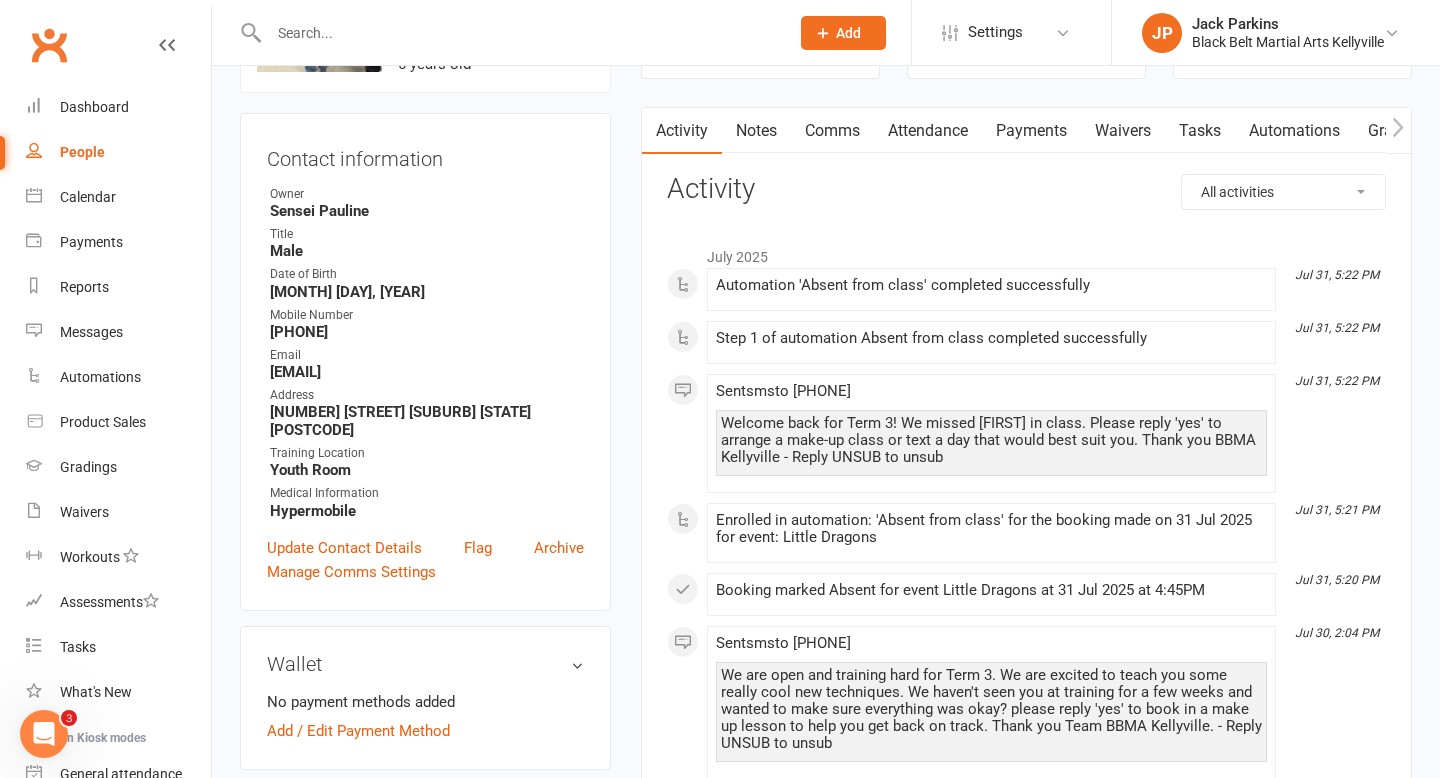 scroll, scrollTop: 0, scrollLeft: 0, axis: both 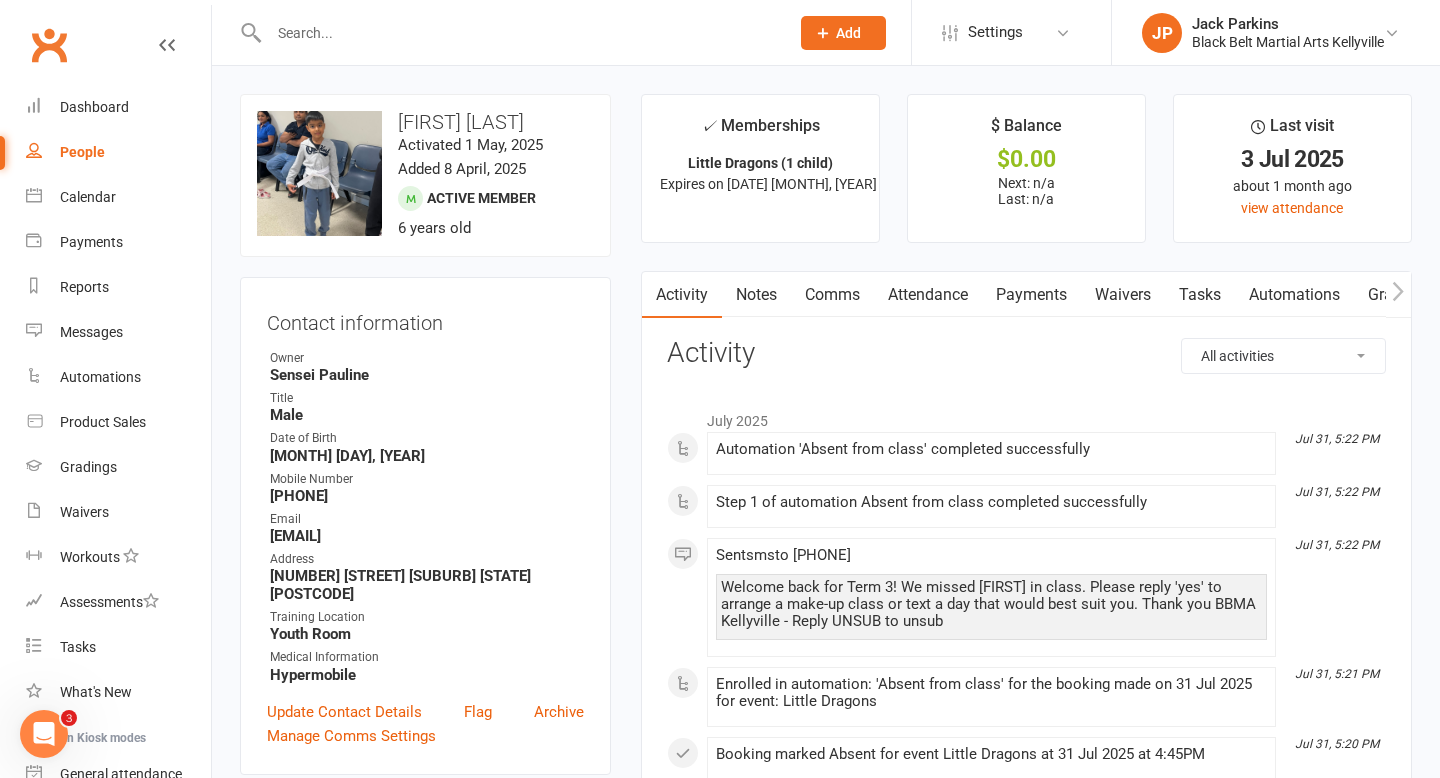 click on "Attendance" at bounding box center (928, 295) 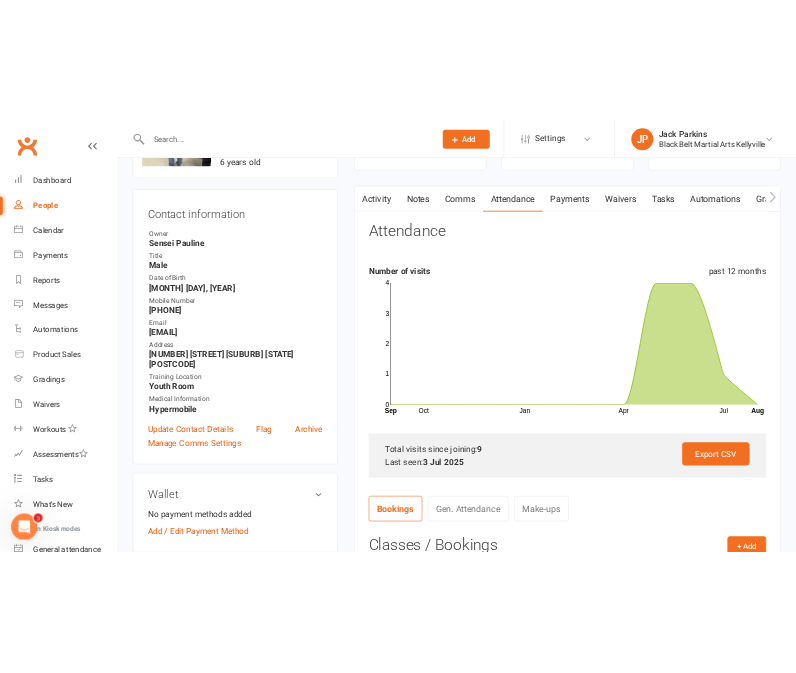 scroll, scrollTop: 0, scrollLeft: 0, axis: both 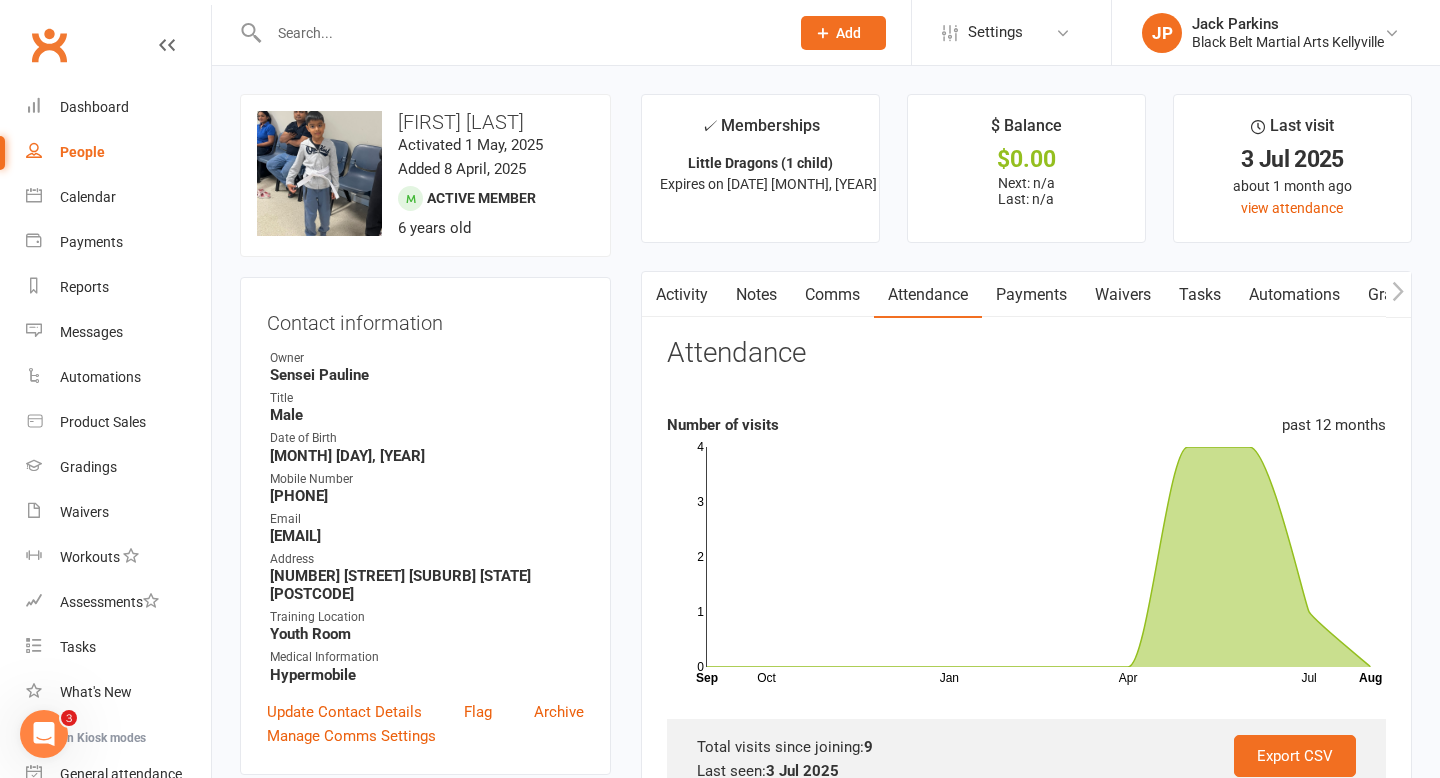 click on "Notes" at bounding box center [756, 295] 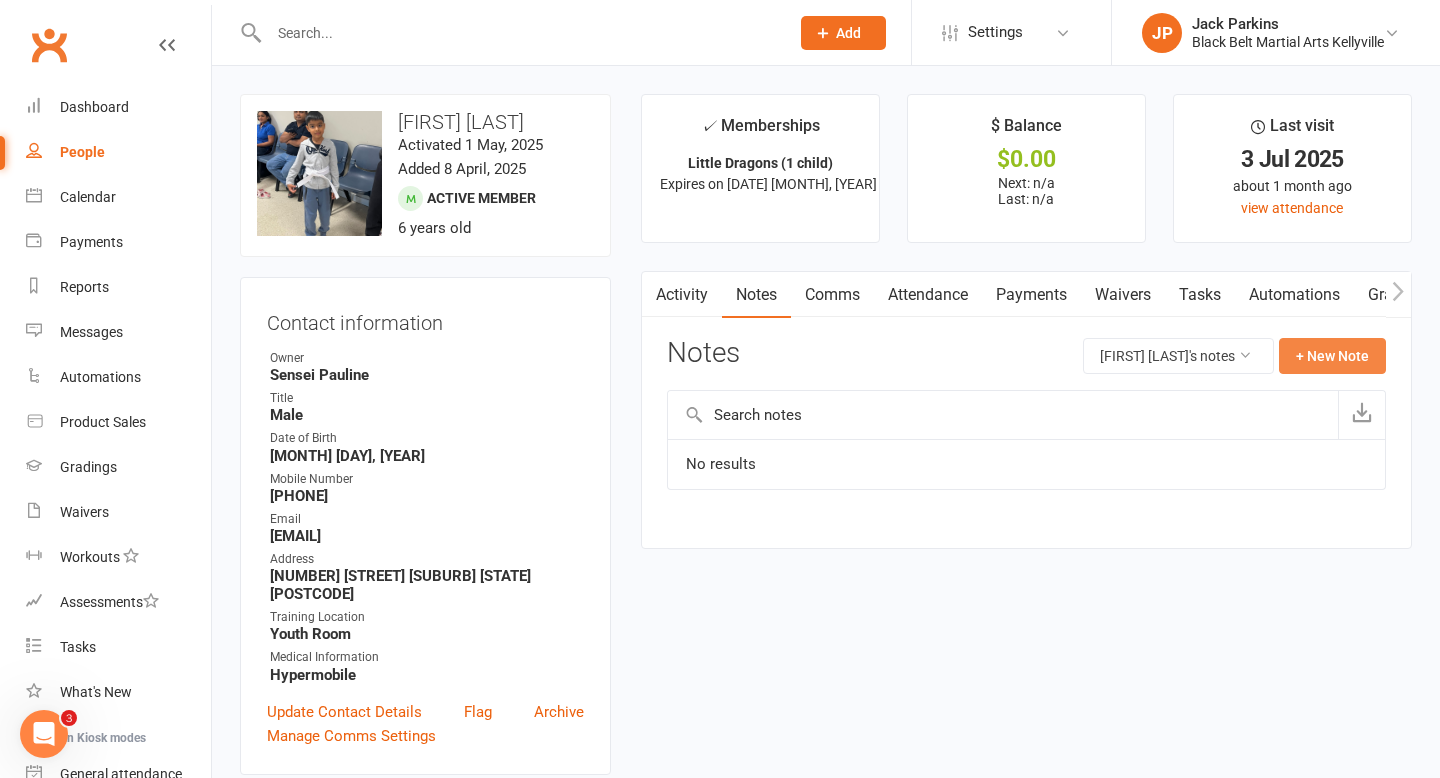 click on "+ New Note" at bounding box center (1332, 356) 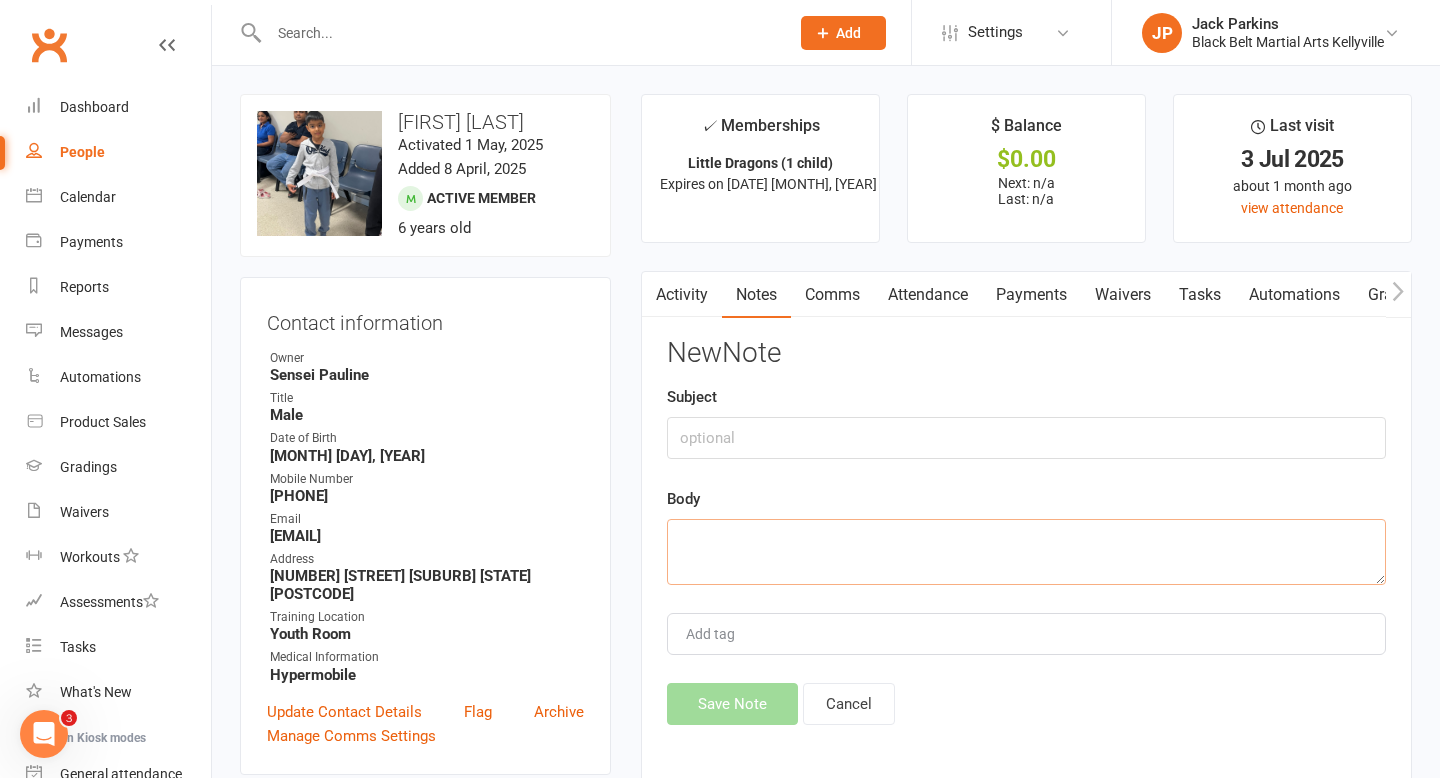 click at bounding box center (1026, 552) 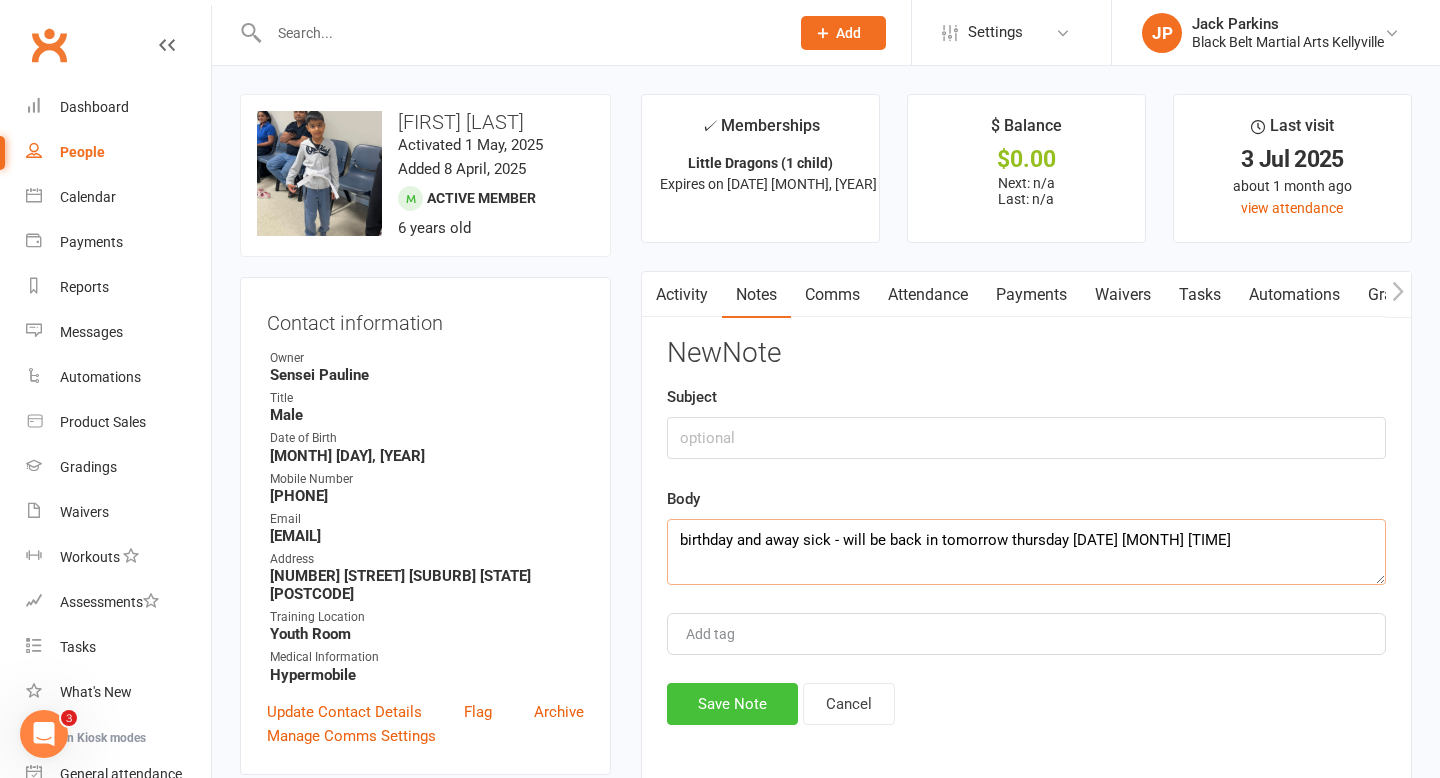 type on "birthday and away sick - will be back in tomorrow thursday [DATE] [MONTH] [TIME]" 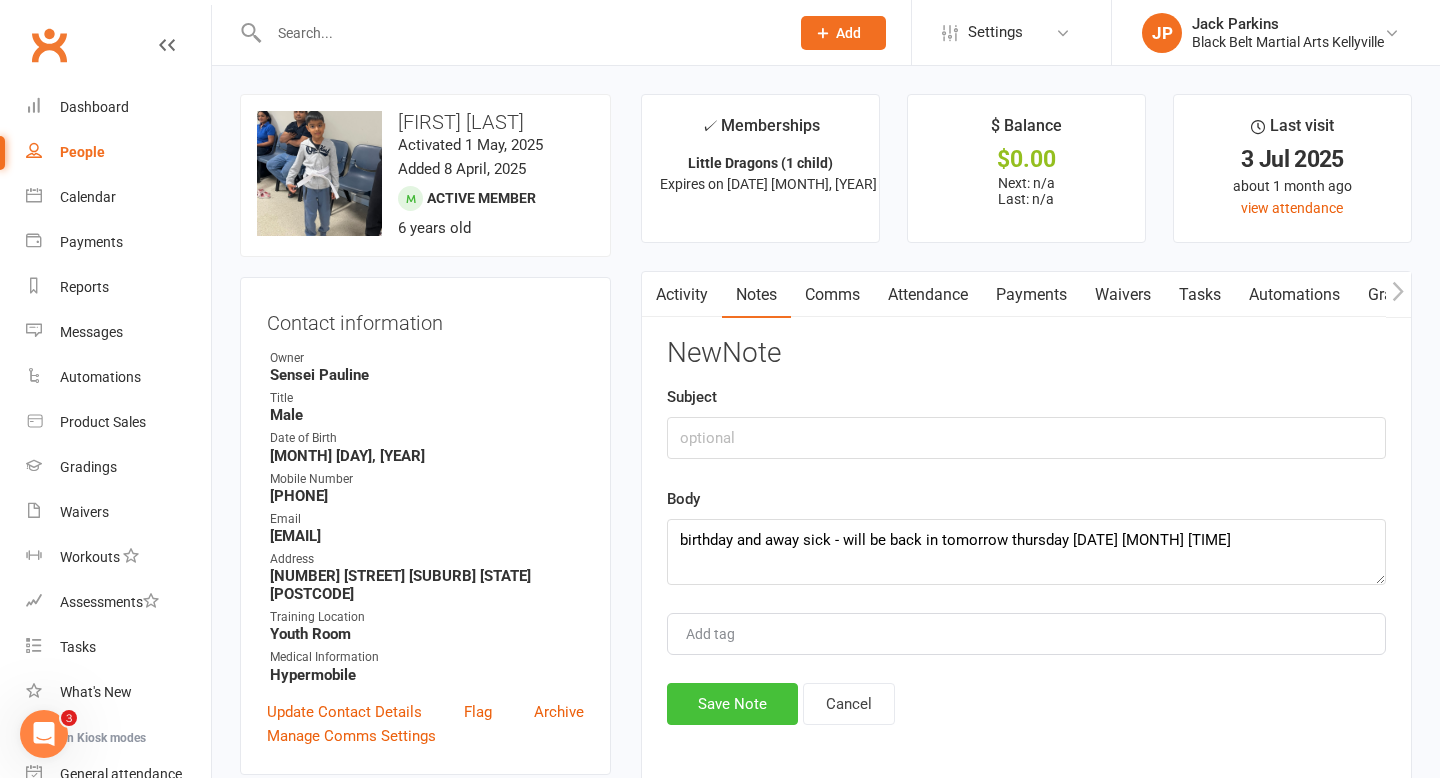 click on "Save Note" at bounding box center (732, 704) 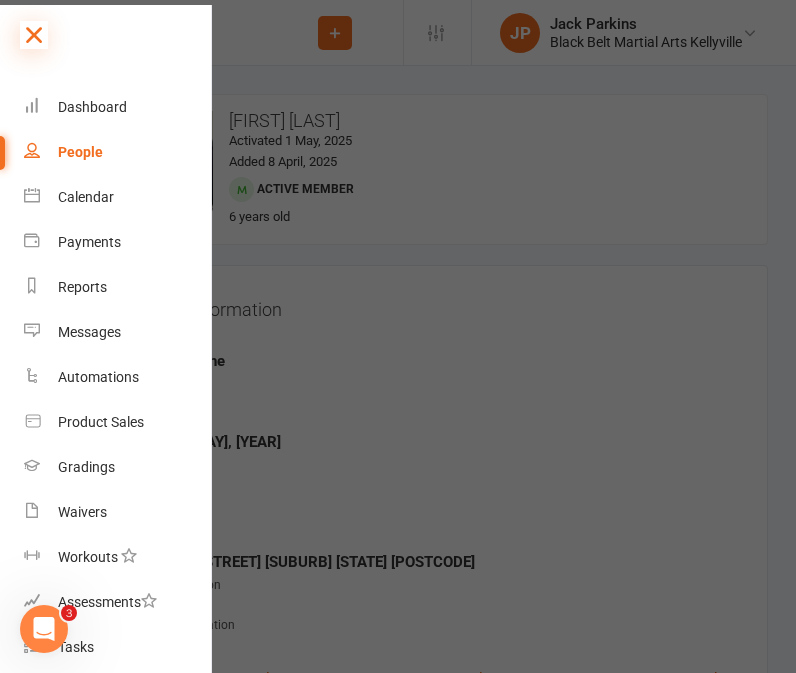 click at bounding box center [34, 35] 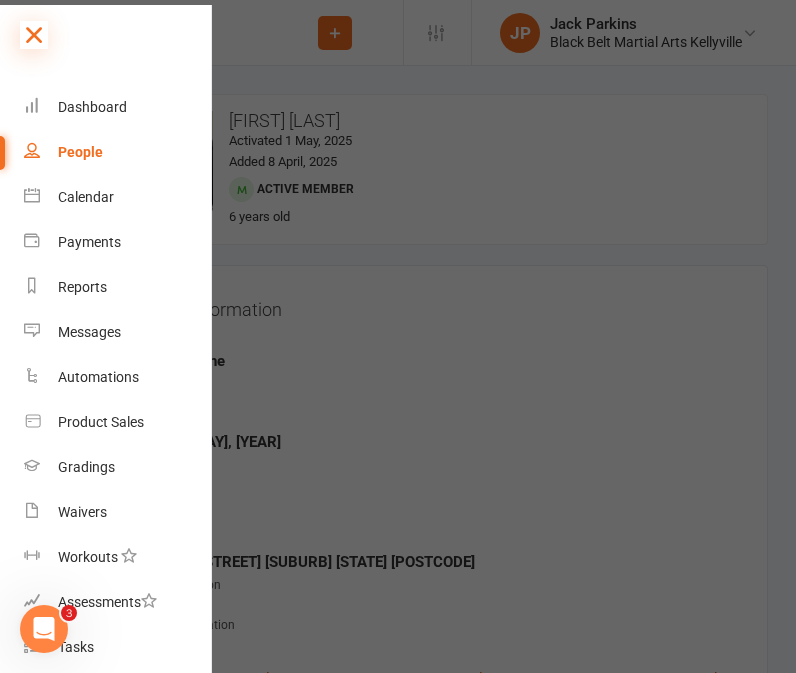 click at bounding box center (34, 35) 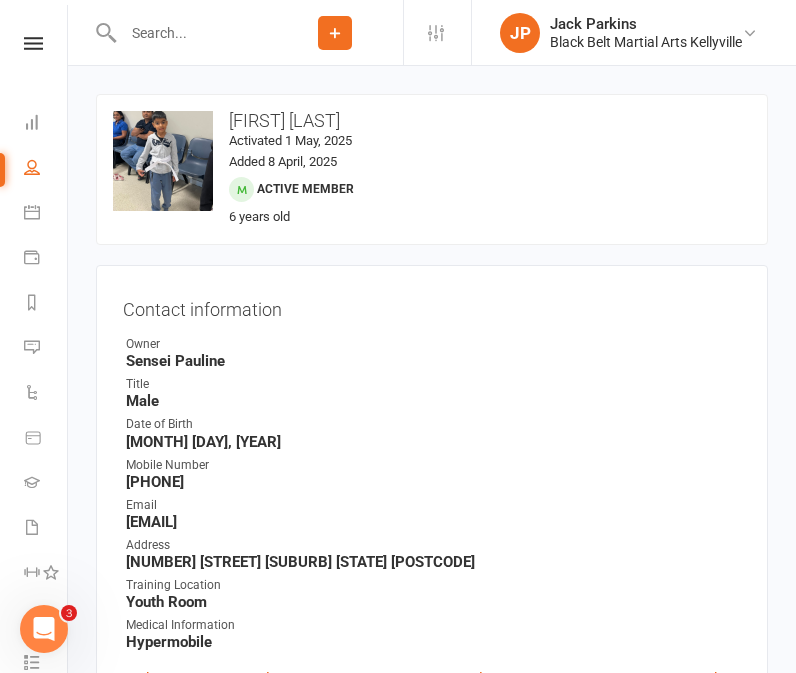 click at bounding box center (192, 33) 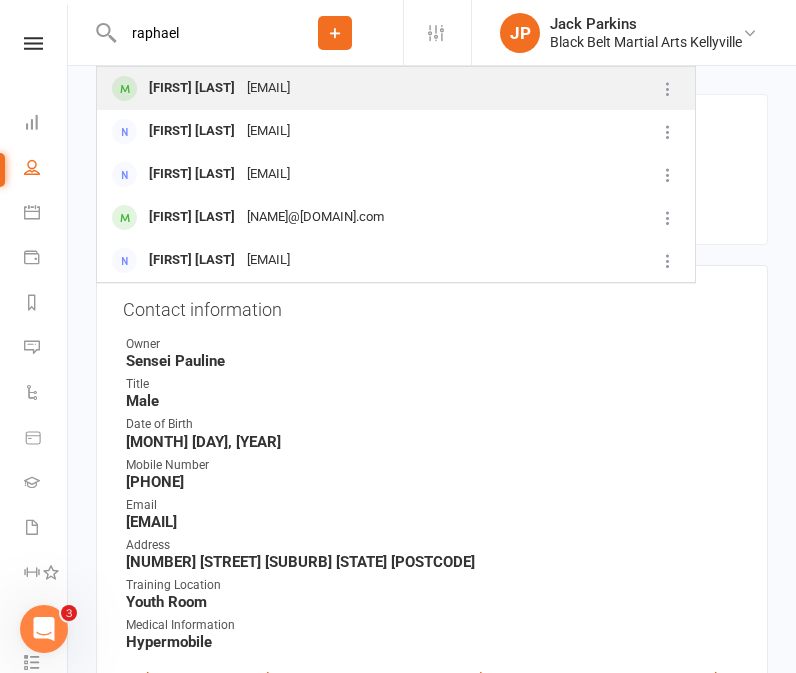 type on "raphael" 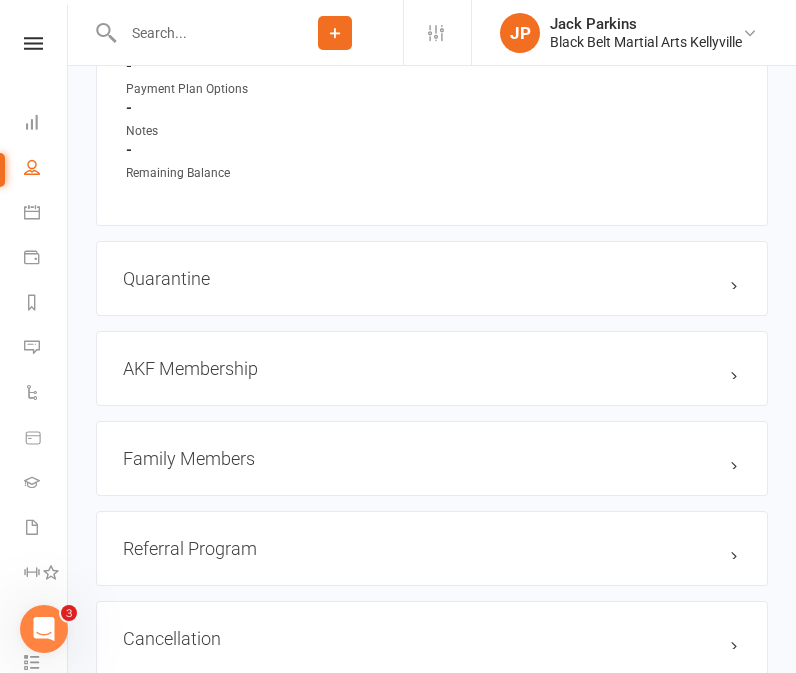 scroll, scrollTop: 1808, scrollLeft: 0, axis: vertical 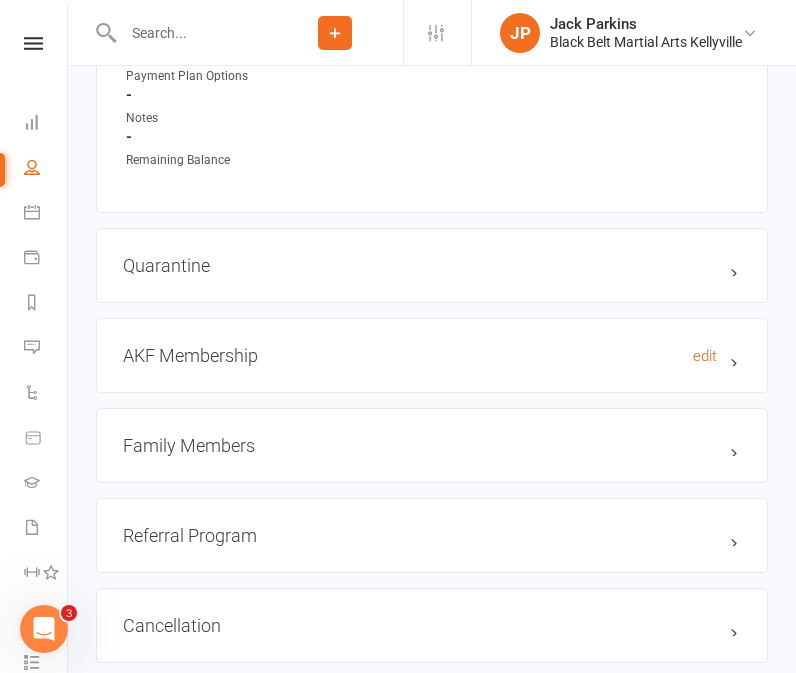 click on "AKF Membership  edit" at bounding box center (432, 355) 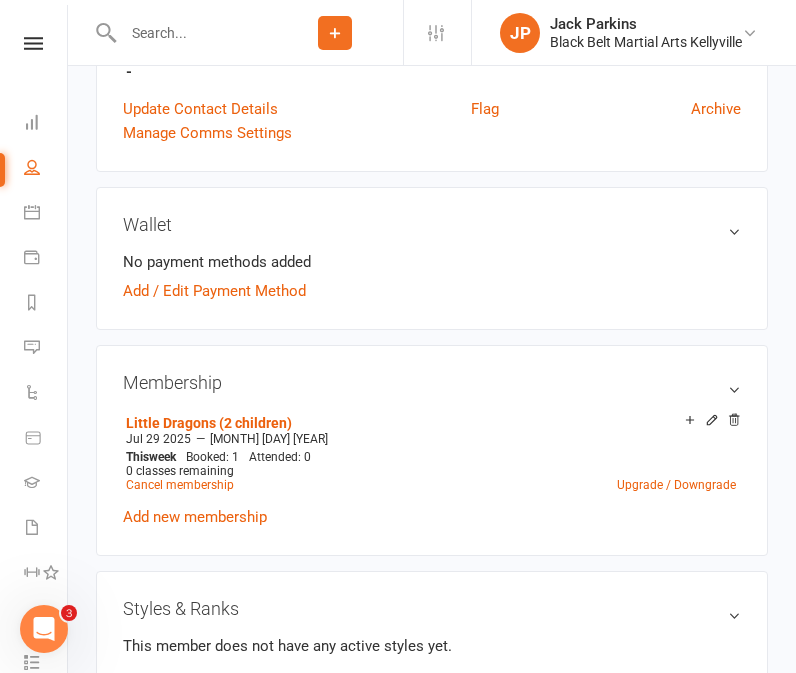 scroll, scrollTop: 0, scrollLeft: 0, axis: both 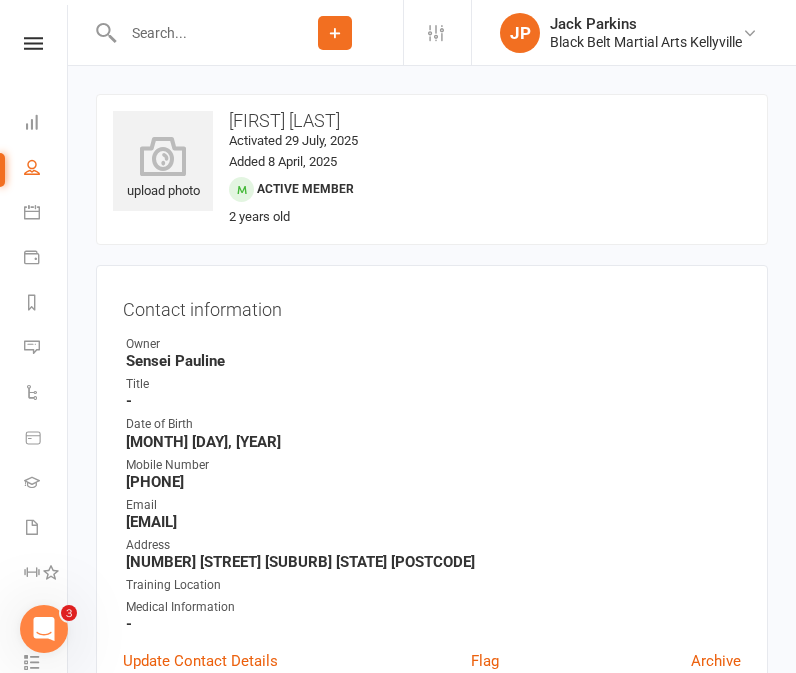 click on "Prospect
Member
Non-attending contact
Class / event
Appointment
Grading event
Task
Membership plan
Bulk message
Add" 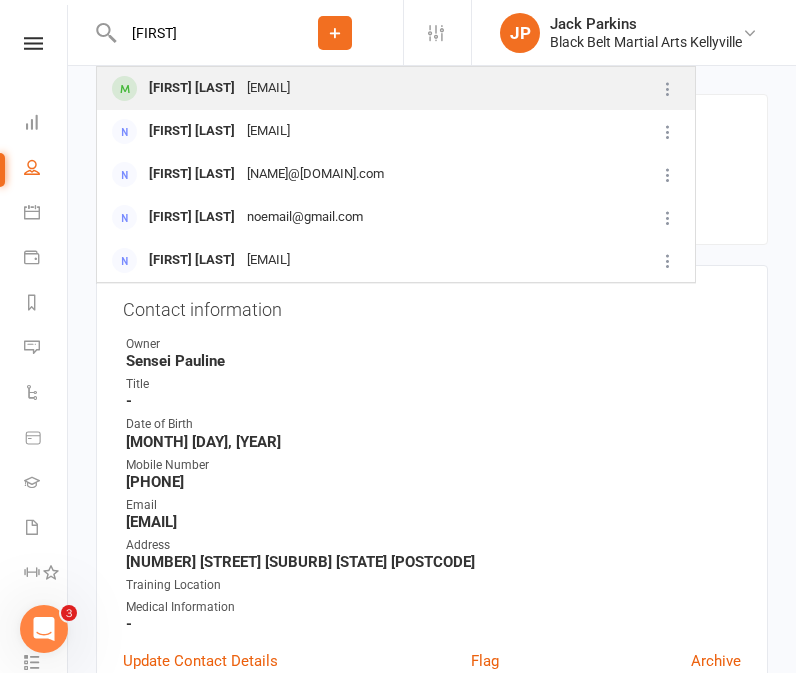 type on "[FIRST]" 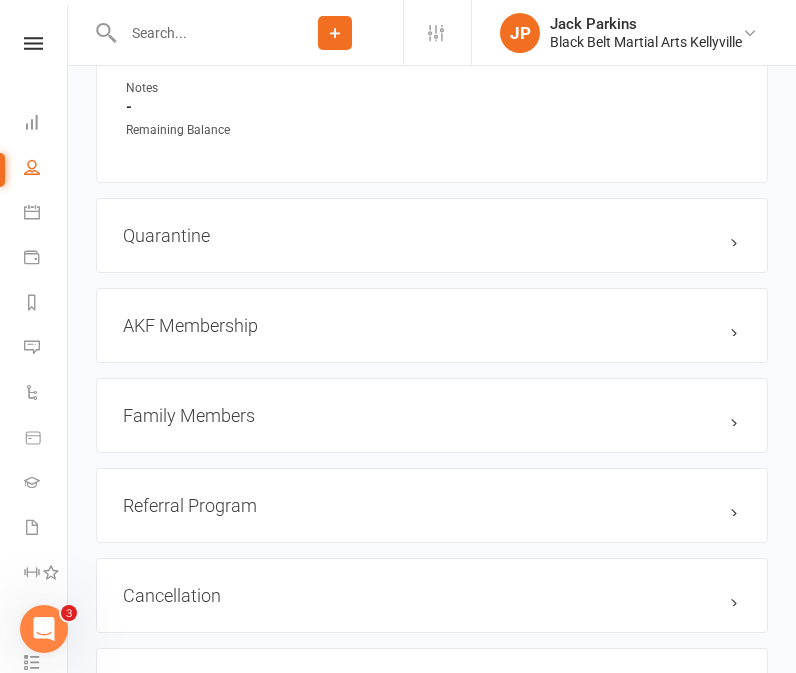 scroll, scrollTop: 1983, scrollLeft: 0, axis: vertical 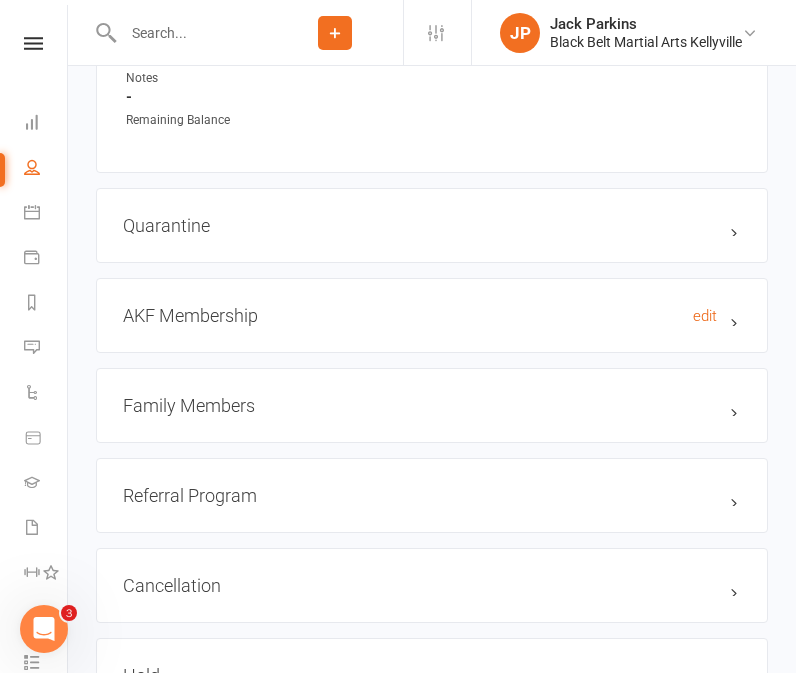 click on "AKF Membership  edit" at bounding box center (432, 315) 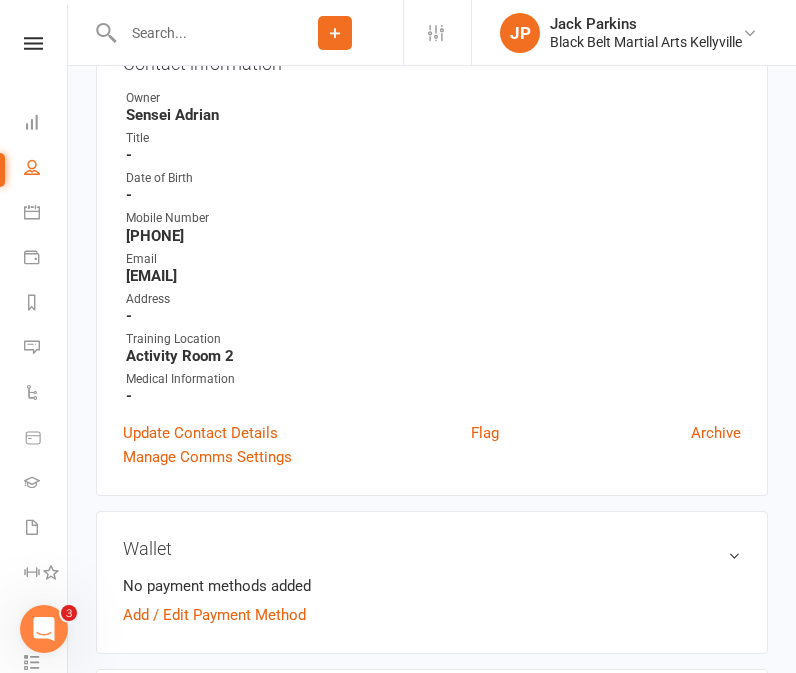 scroll, scrollTop: 0, scrollLeft: 0, axis: both 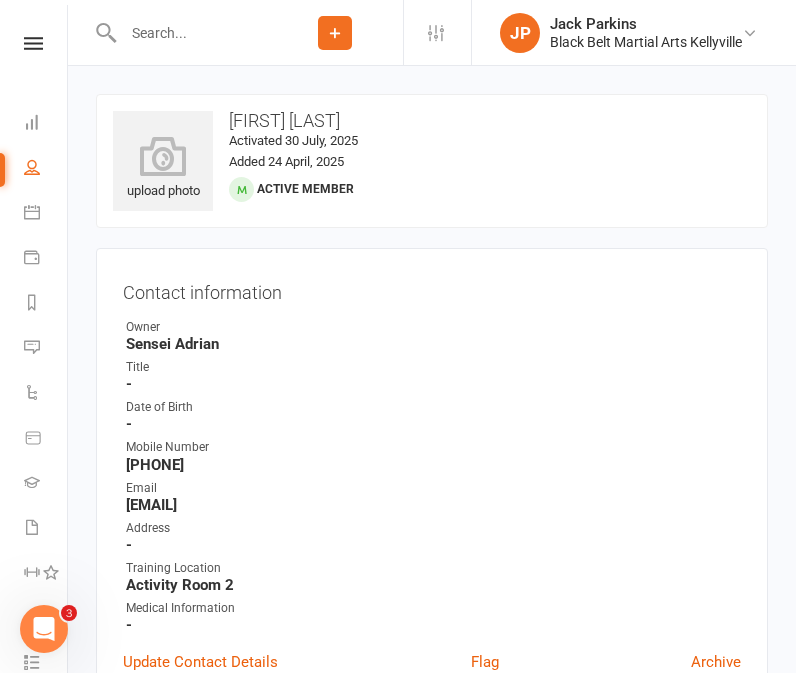 click at bounding box center (192, 33) 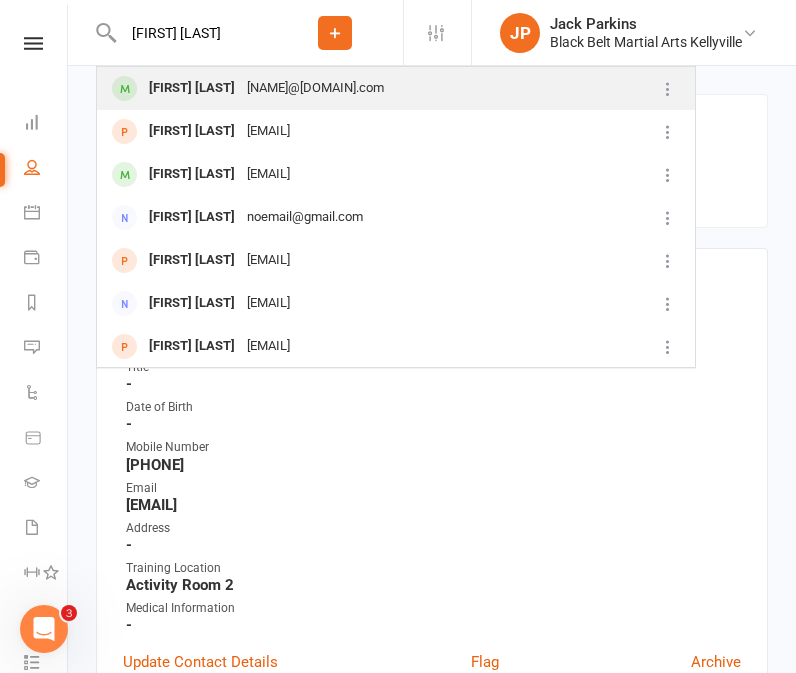 type on "[FIRST] [LAST]" 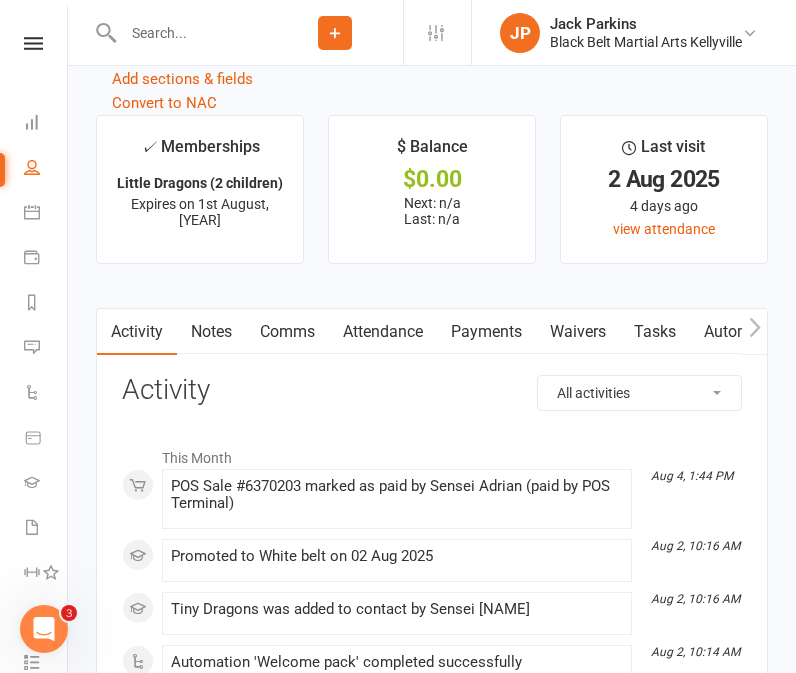 scroll, scrollTop: 3024, scrollLeft: 0, axis: vertical 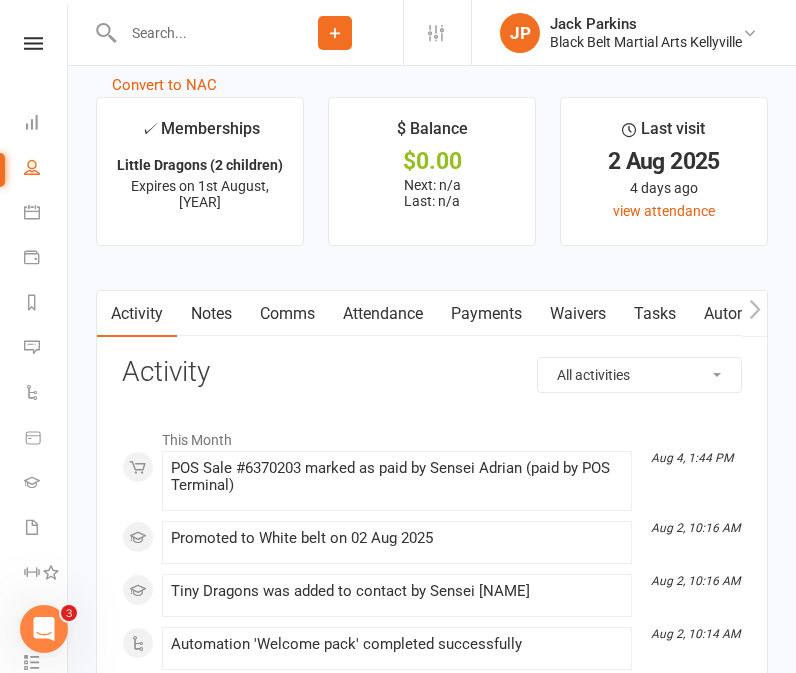 click on "Attendance" at bounding box center [383, 314] 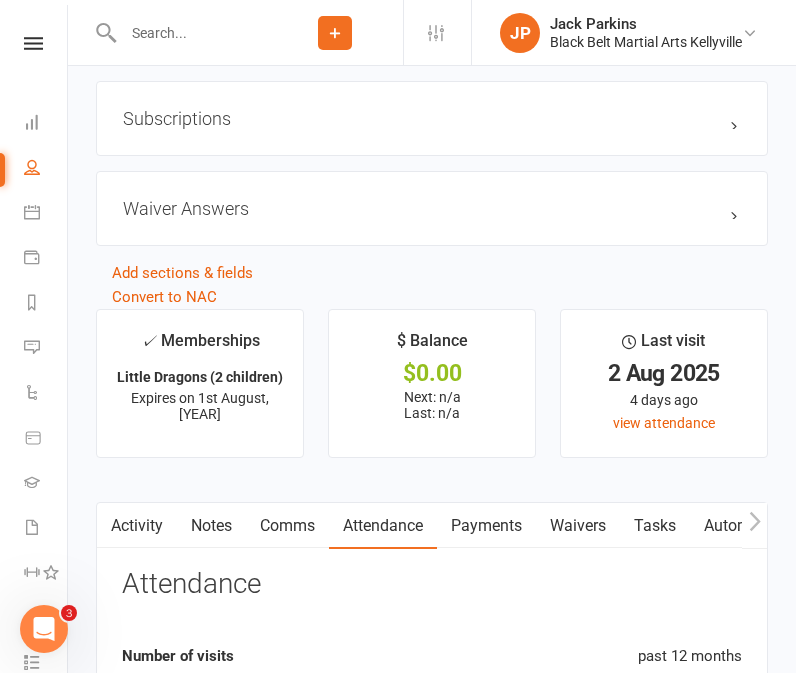 scroll, scrollTop: 2814, scrollLeft: 0, axis: vertical 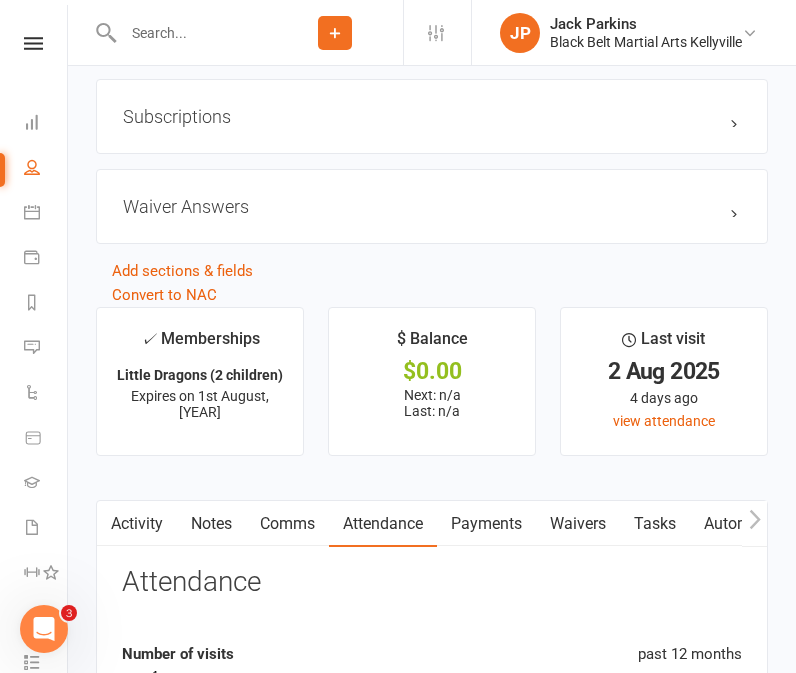 click on "Activity" at bounding box center (137, 524) 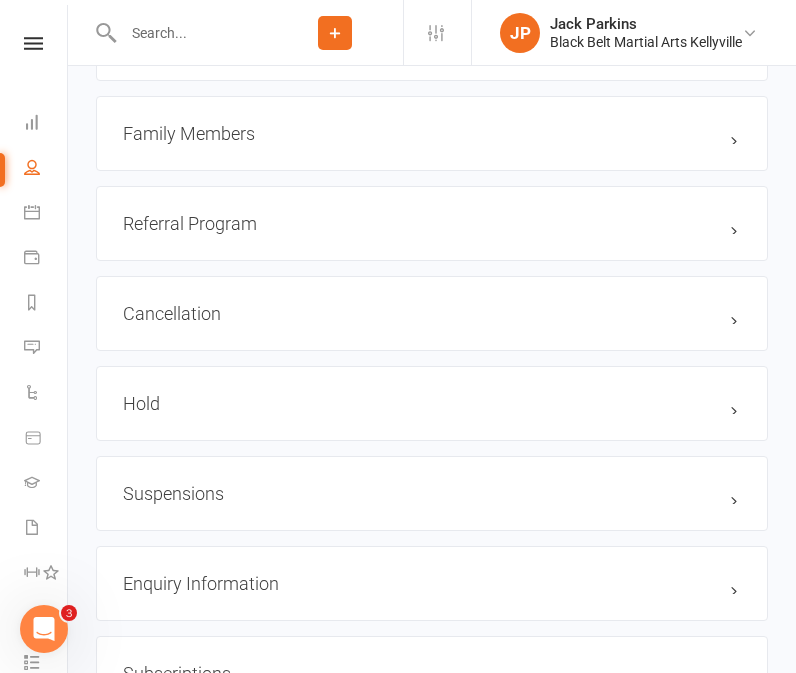 scroll, scrollTop: 2184, scrollLeft: 0, axis: vertical 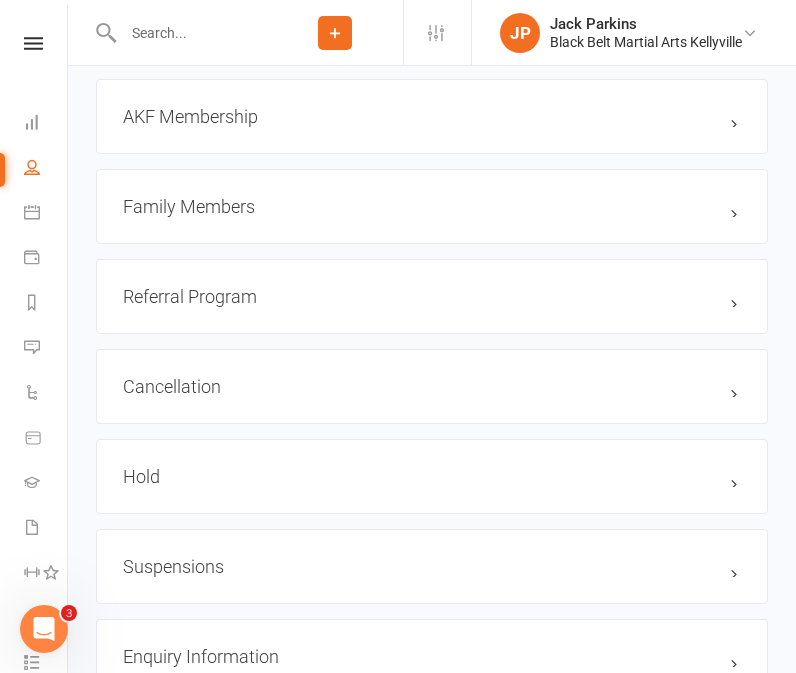 click on "Family Members" at bounding box center (432, 206) 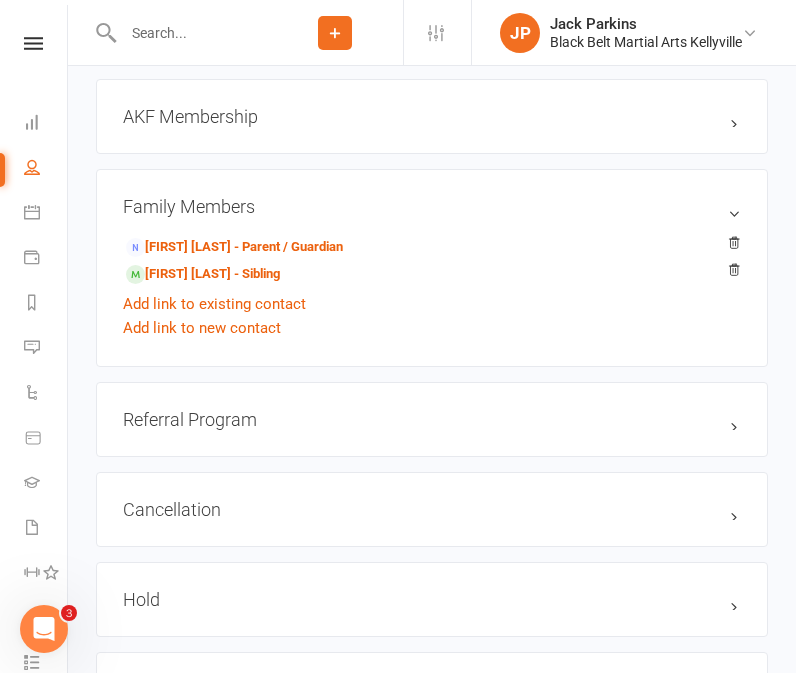 click at bounding box center [192, 33] 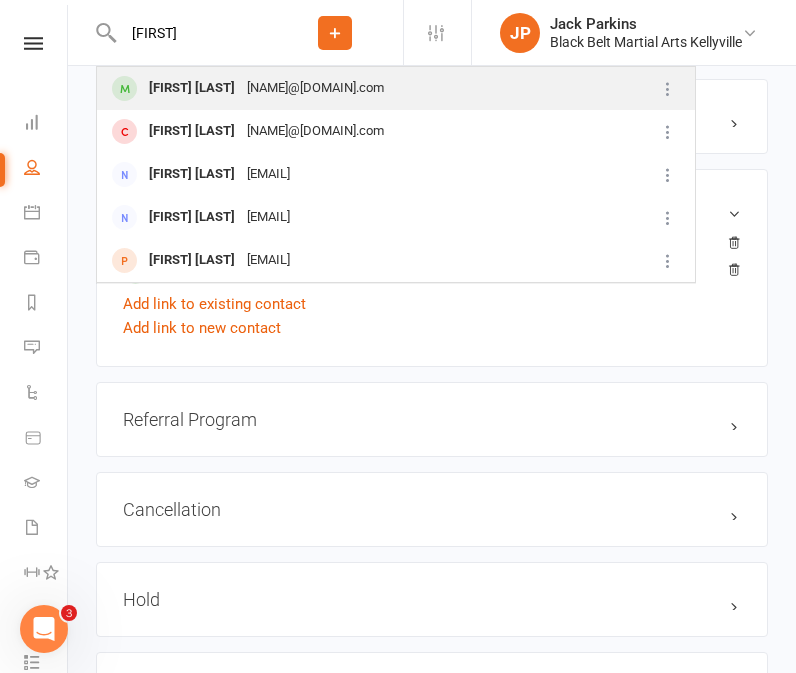 type on "[FIRST]" 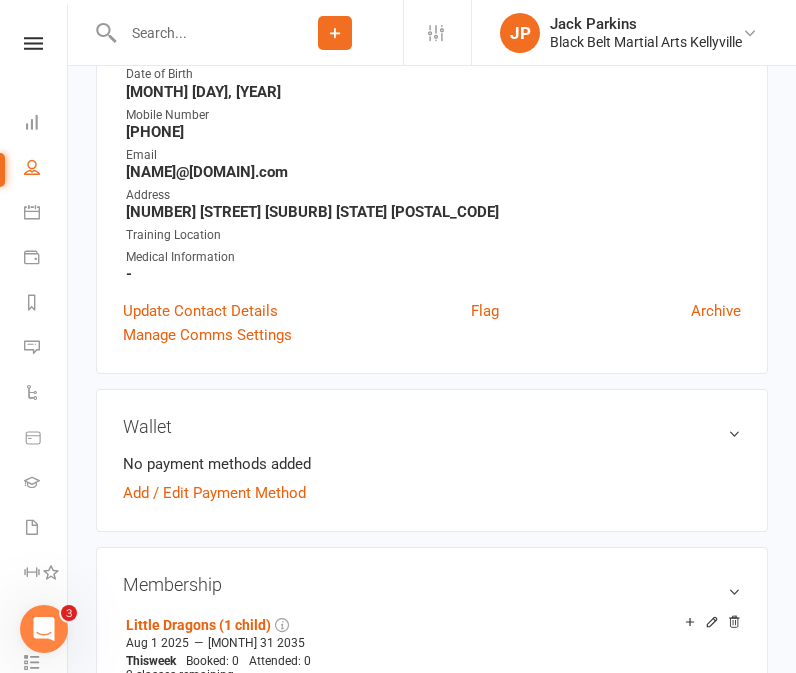 scroll, scrollTop: 0, scrollLeft: 0, axis: both 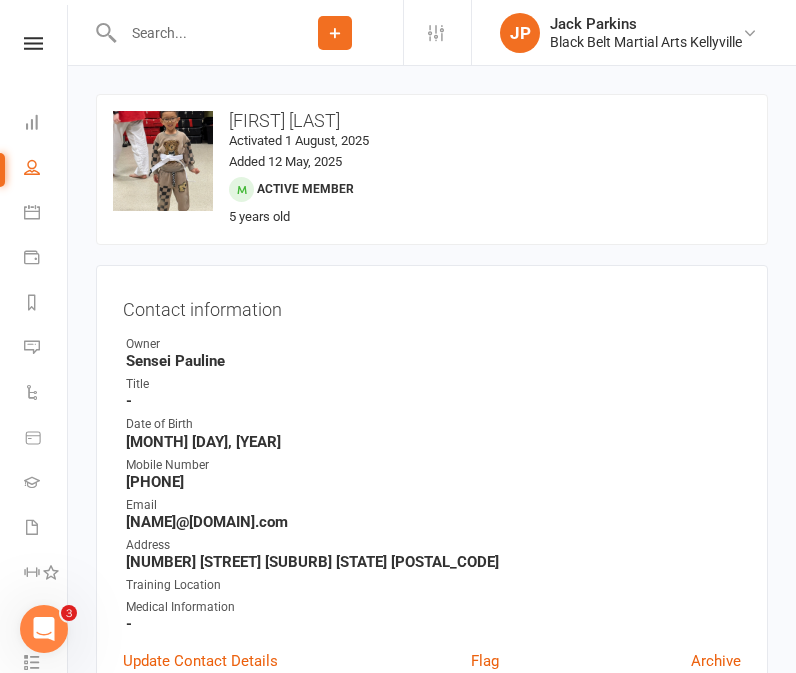 click at bounding box center [192, 33] 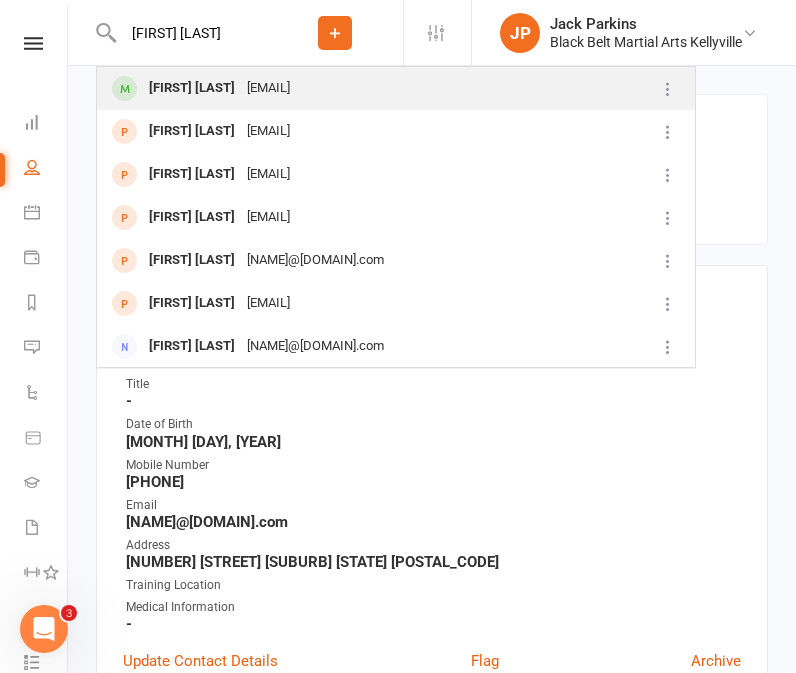 type on "[FIRST] [LAST]" 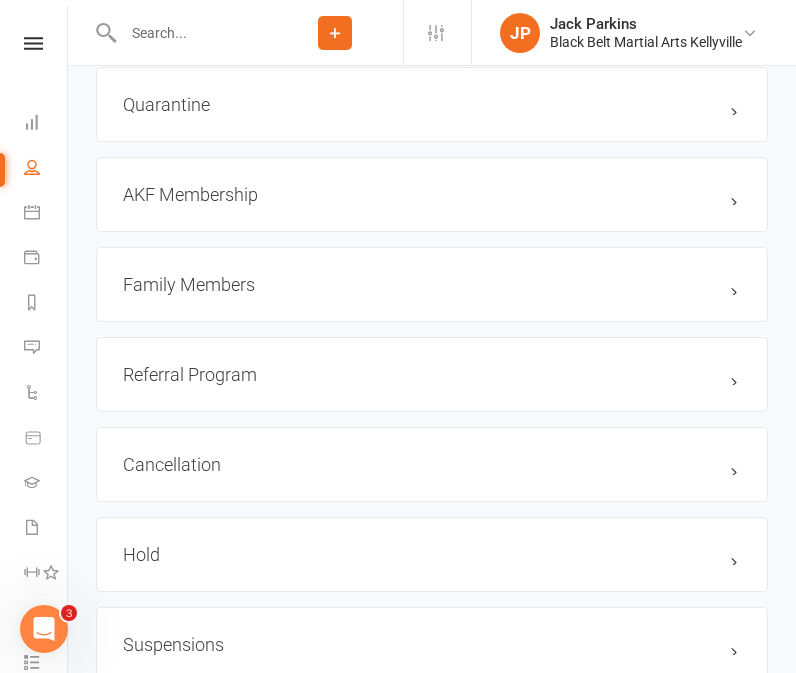 scroll, scrollTop: 2121, scrollLeft: 0, axis: vertical 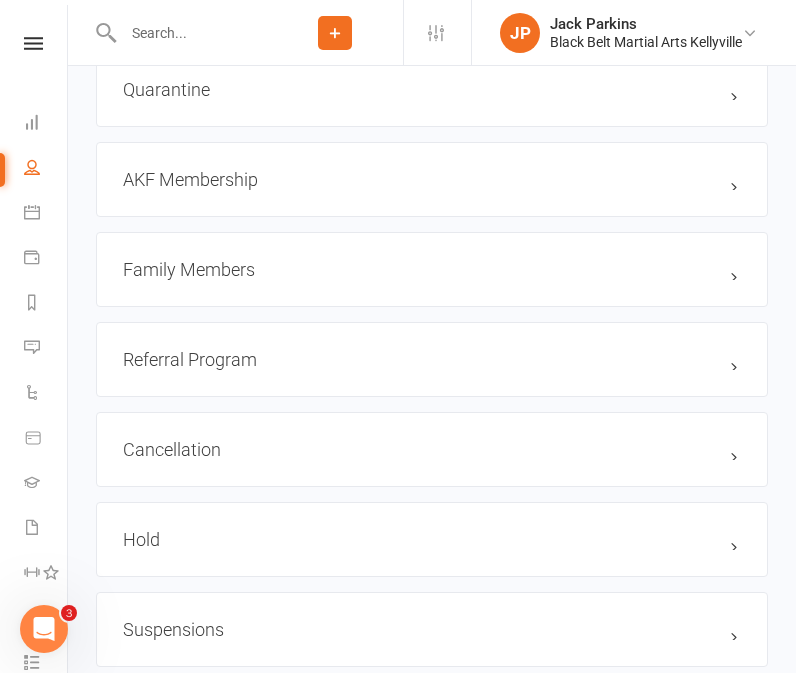 click on "Family Members" at bounding box center (432, 269) 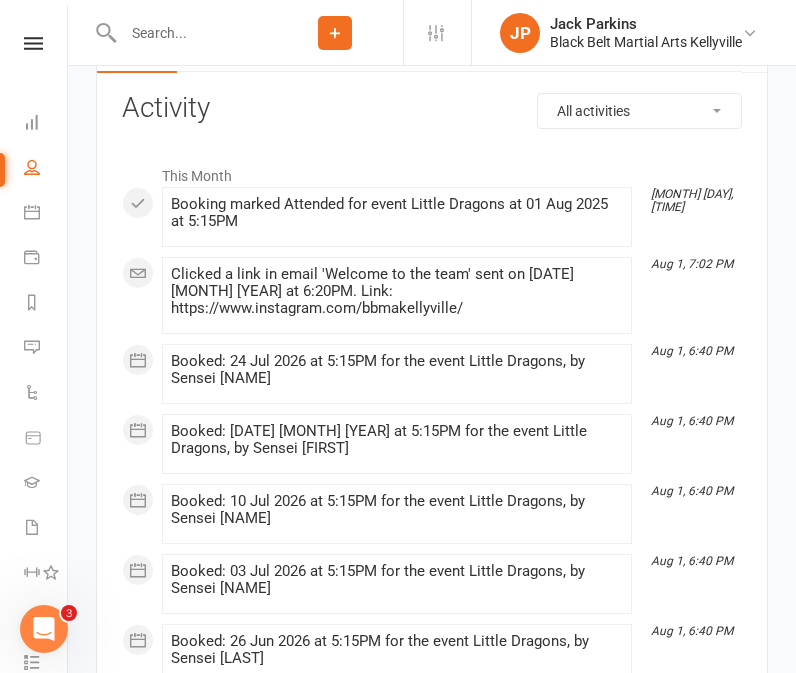 scroll, scrollTop: 3383, scrollLeft: 0, axis: vertical 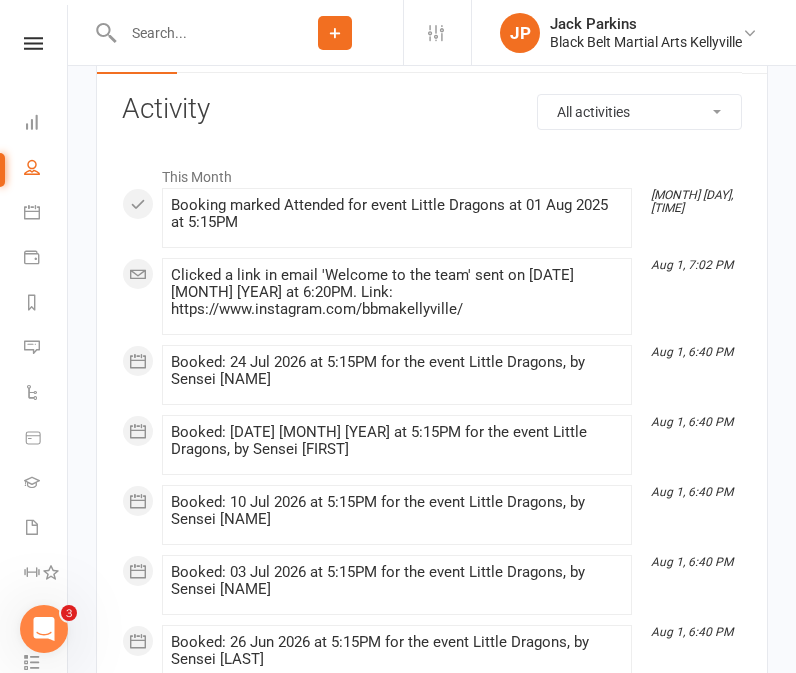 click at bounding box center [192, 33] 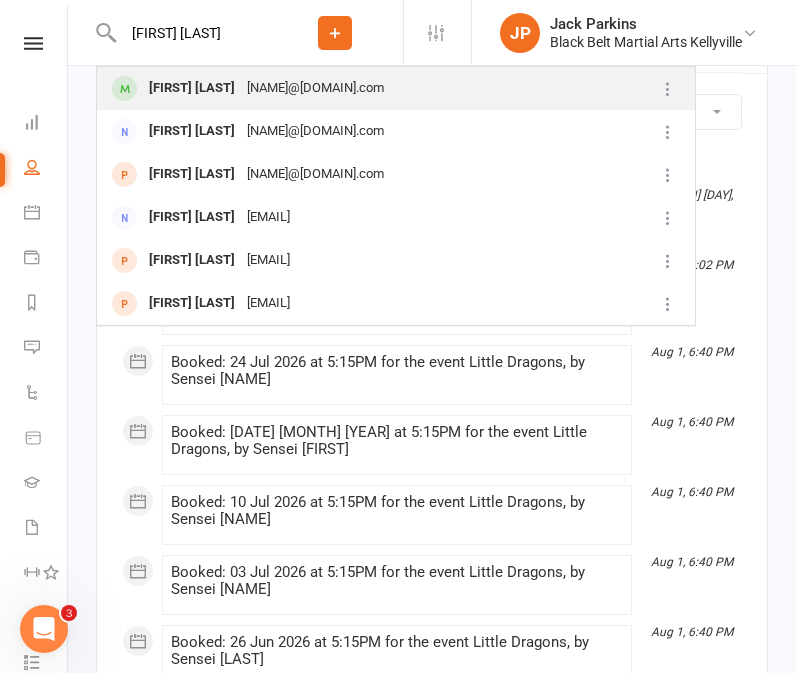 type on "[FIRST] [LAST]" 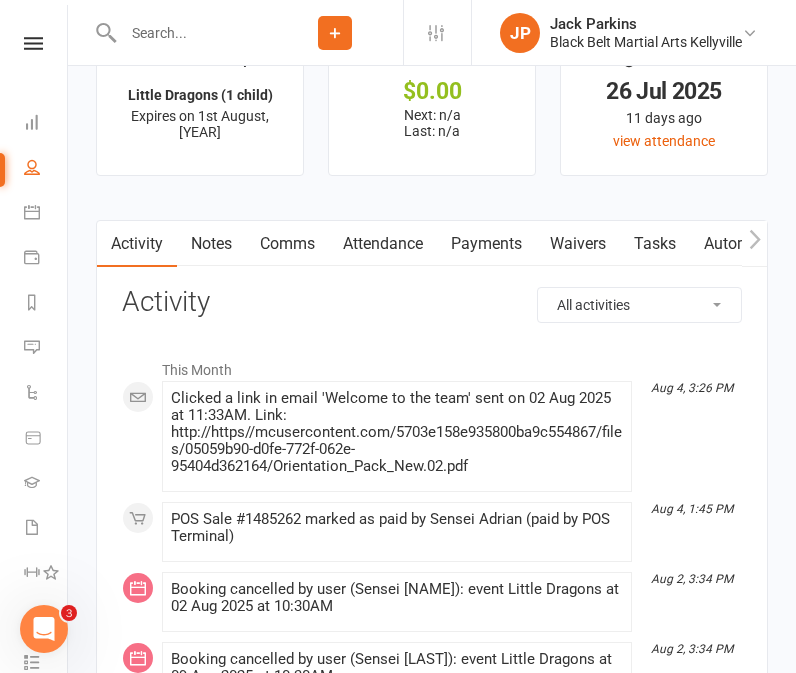 scroll, scrollTop: 3097, scrollLeft: 0, axis: vertical 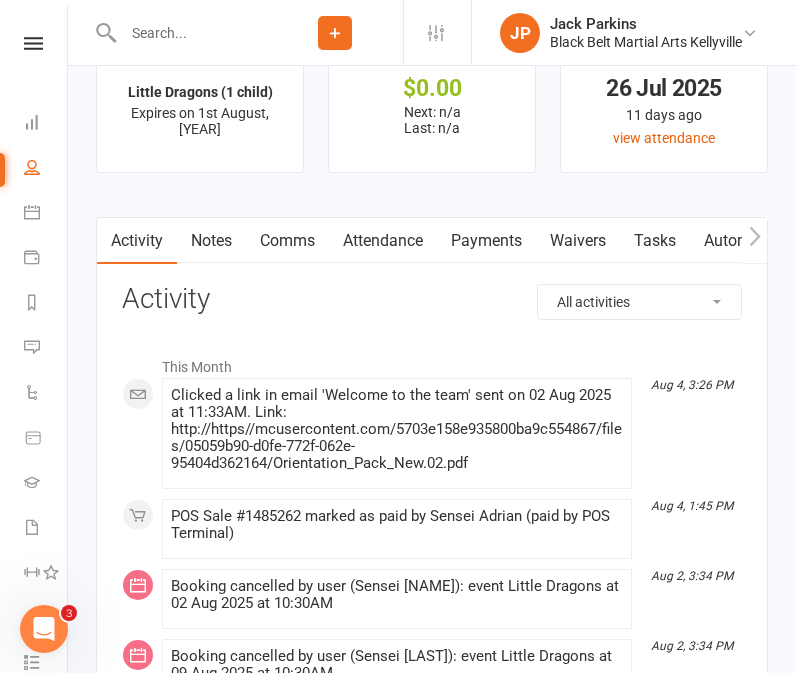 click on "Attendance" at bounding box center (383, 241) 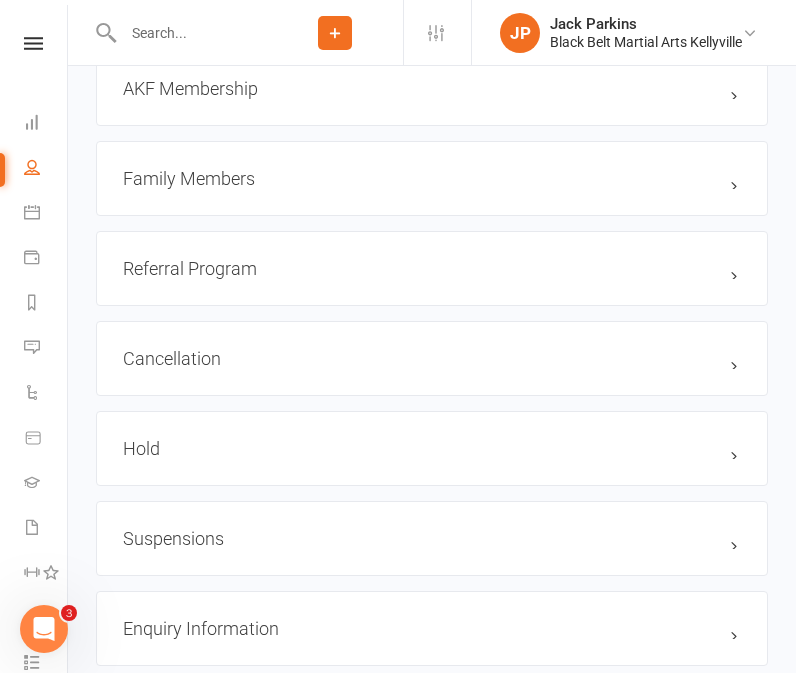 scroll, scrollTop: 2213, scrollLeft: 0, axis: vertical 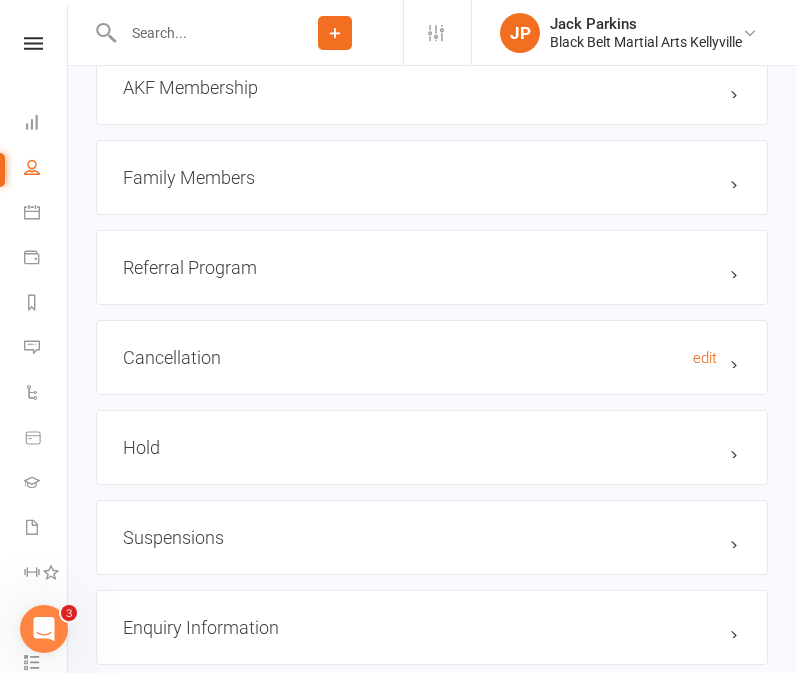 click on "Cancellation  edit" at bounding box center [432, 357] 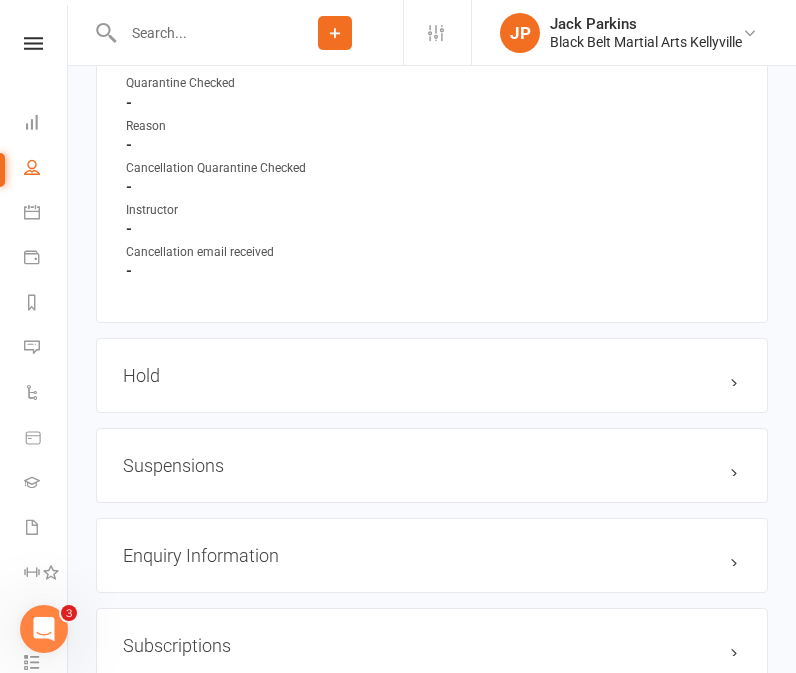 scroll, scrollTop: 2649, scrollLeft: 0, axis: vertical 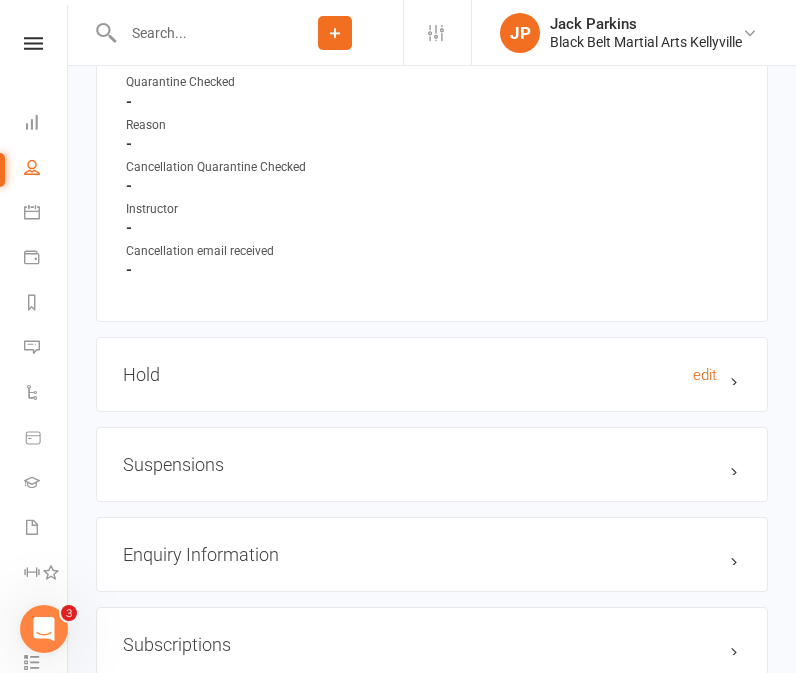 click on "Hold  edit" at bounding box center (432, 374) 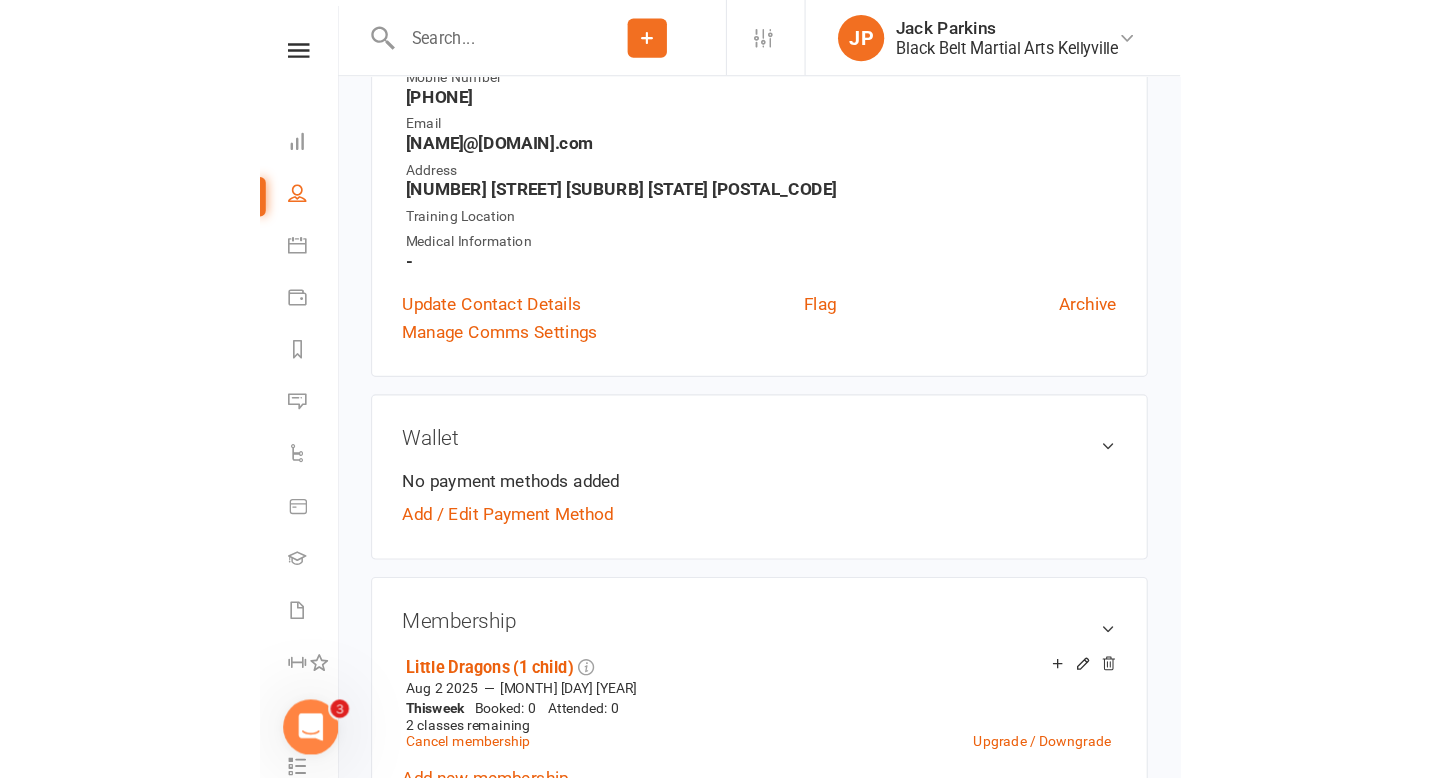 scroll, scrollTop: 0, scrollLeft: 0, axis: both 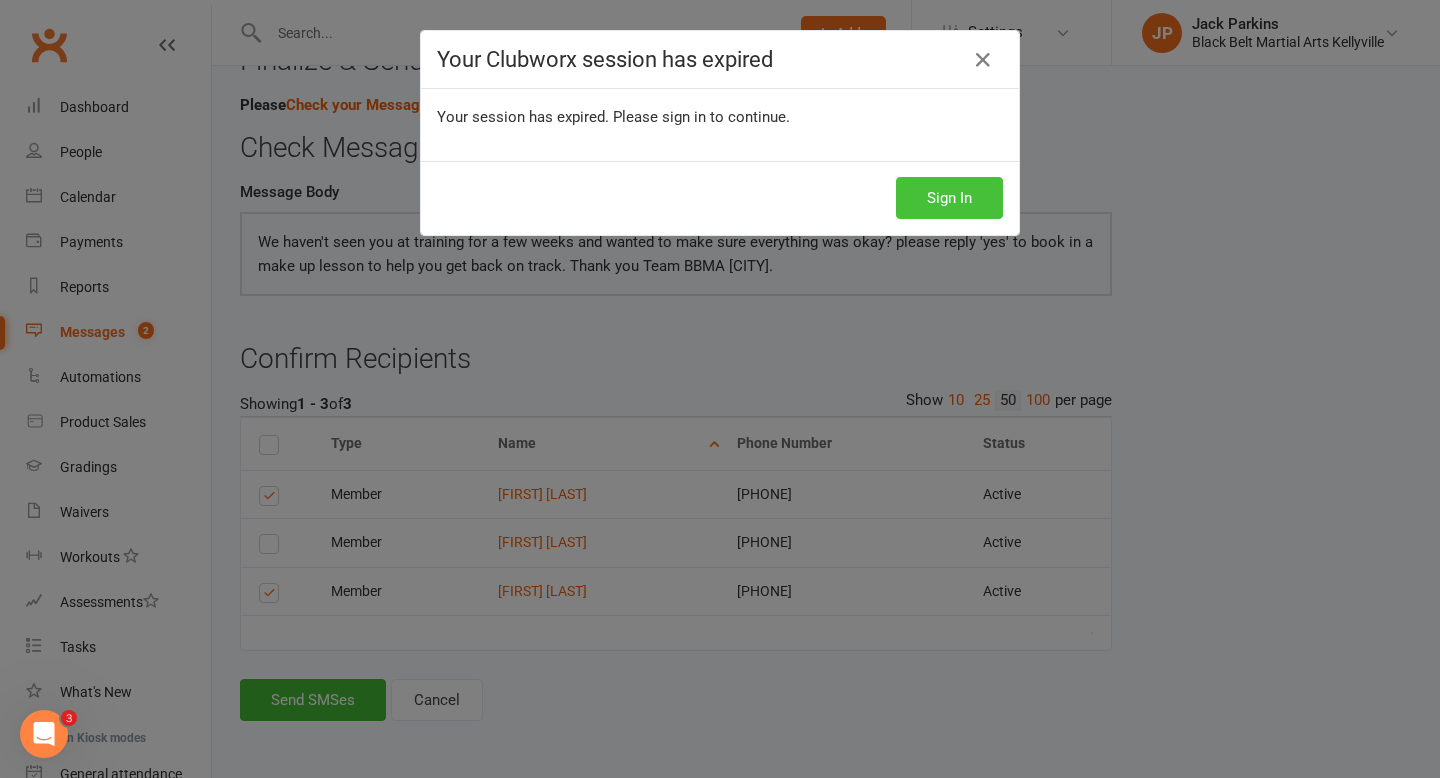 click on "Sign In" at bounding box center (949, 198) 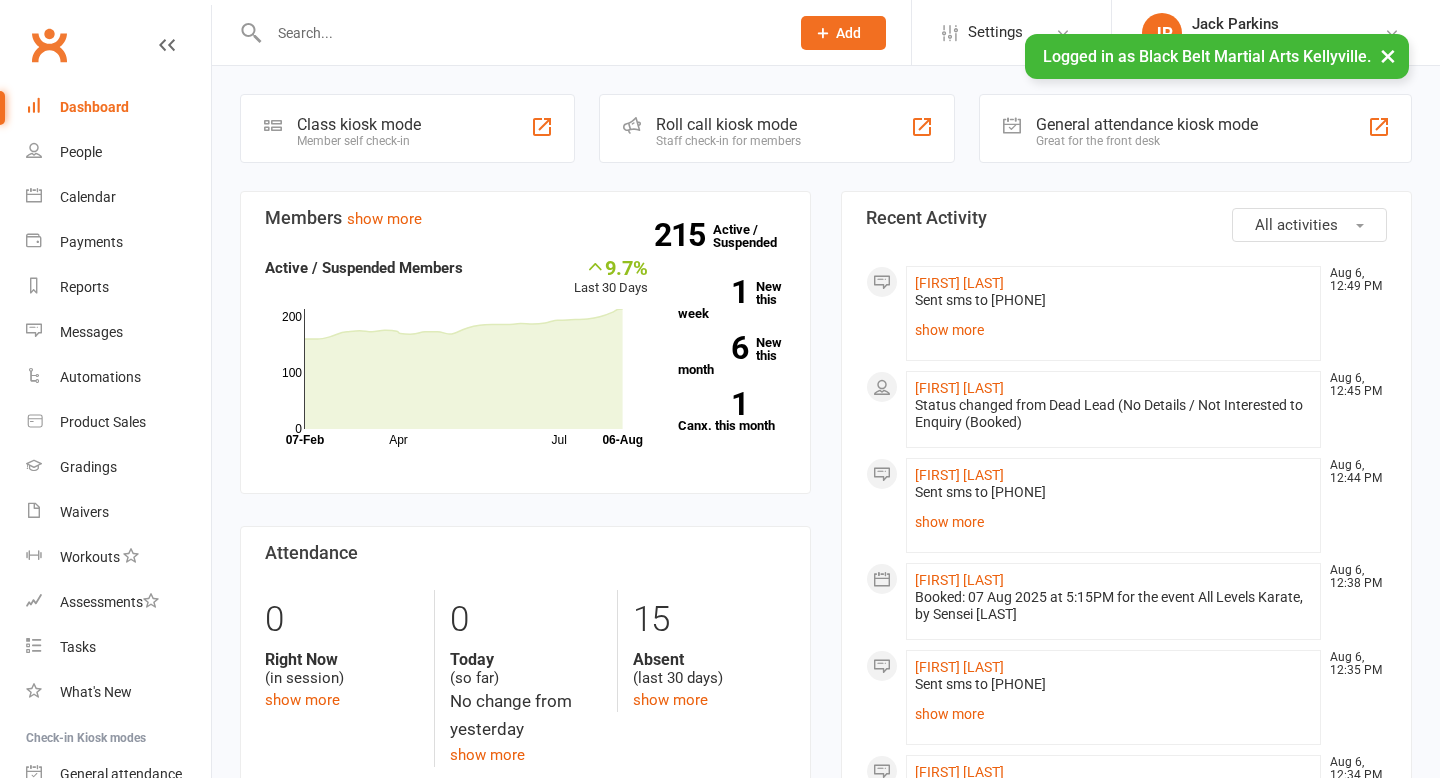 scroll, scrollTop: 0, scrollLeft: 0, axis: both 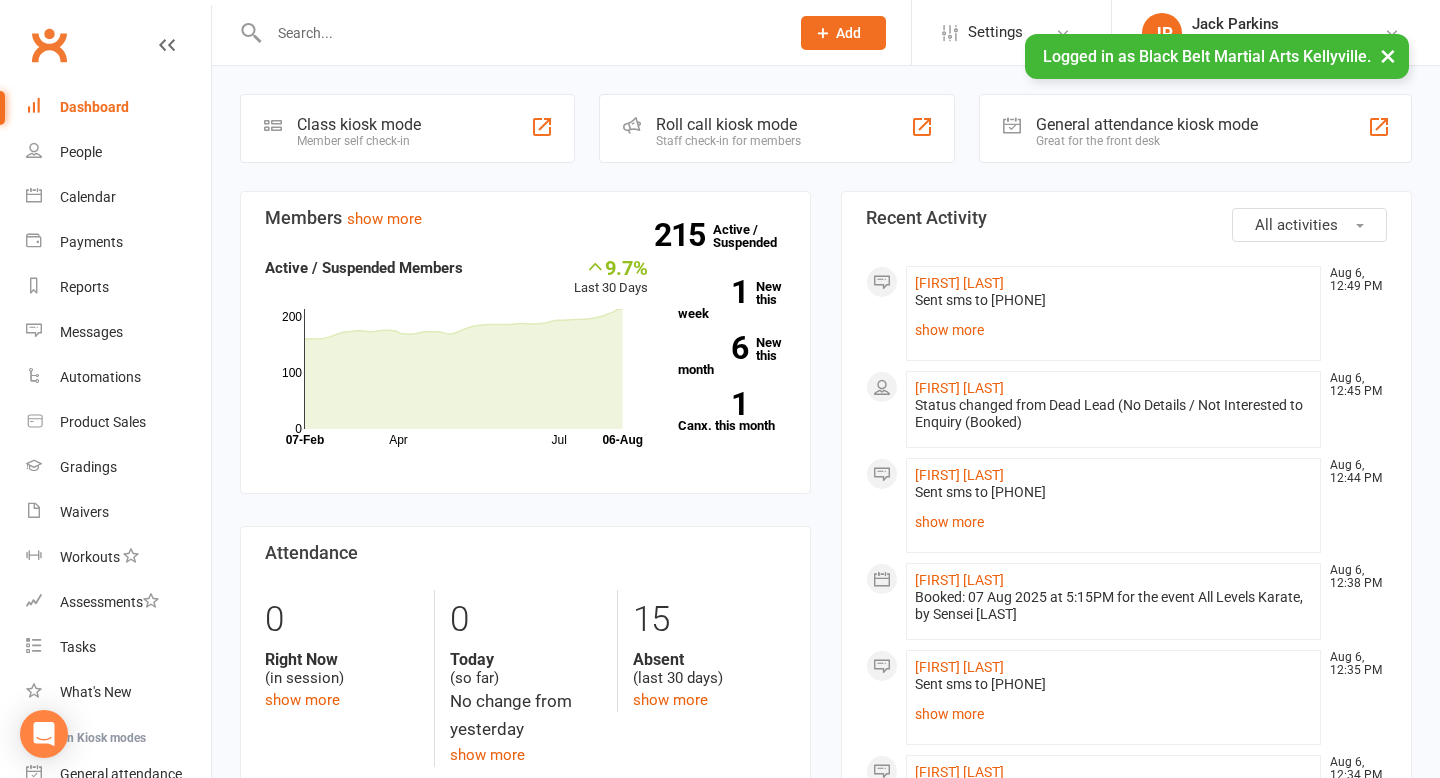 click at bounding box center (519, 33) 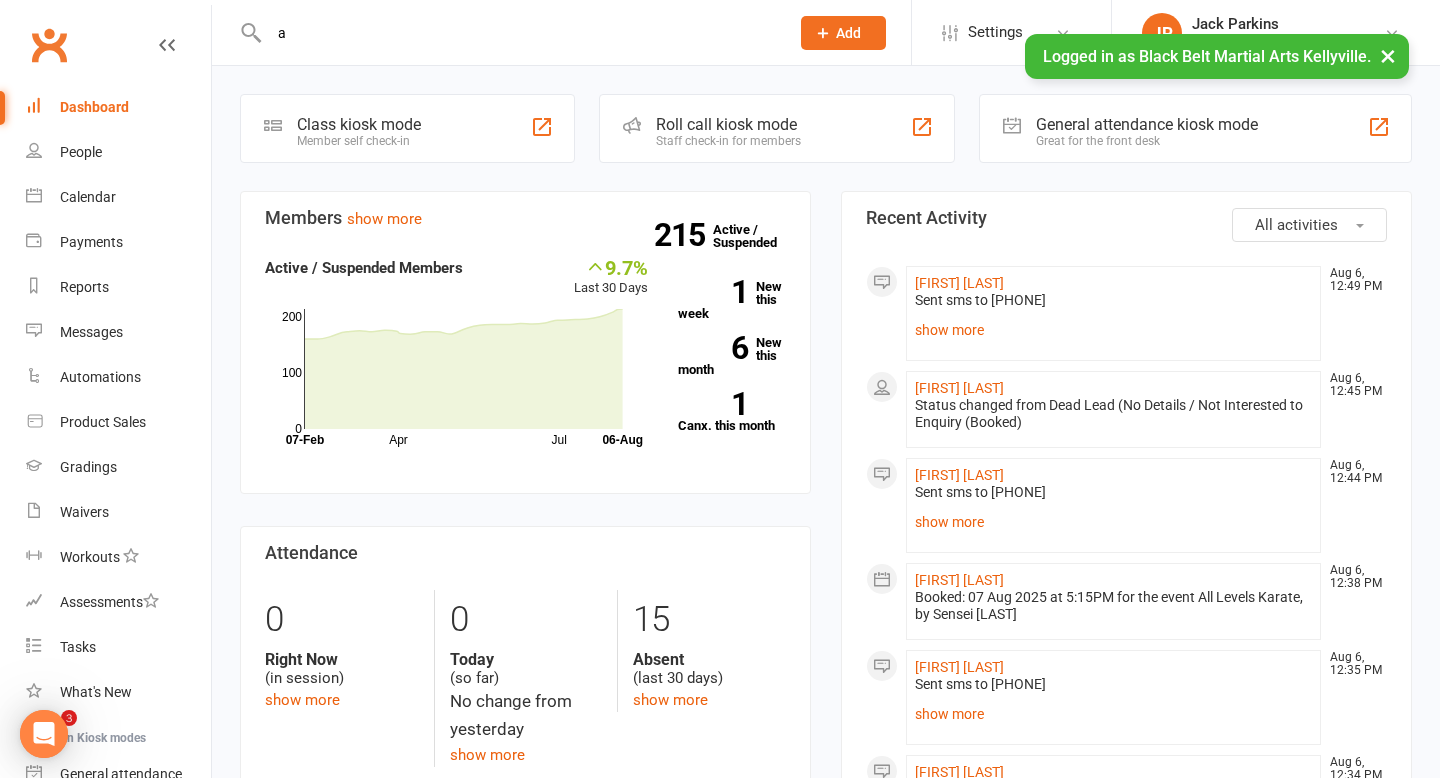 scroll, scrollTop: 0, scrollLeft: 0, axis: both 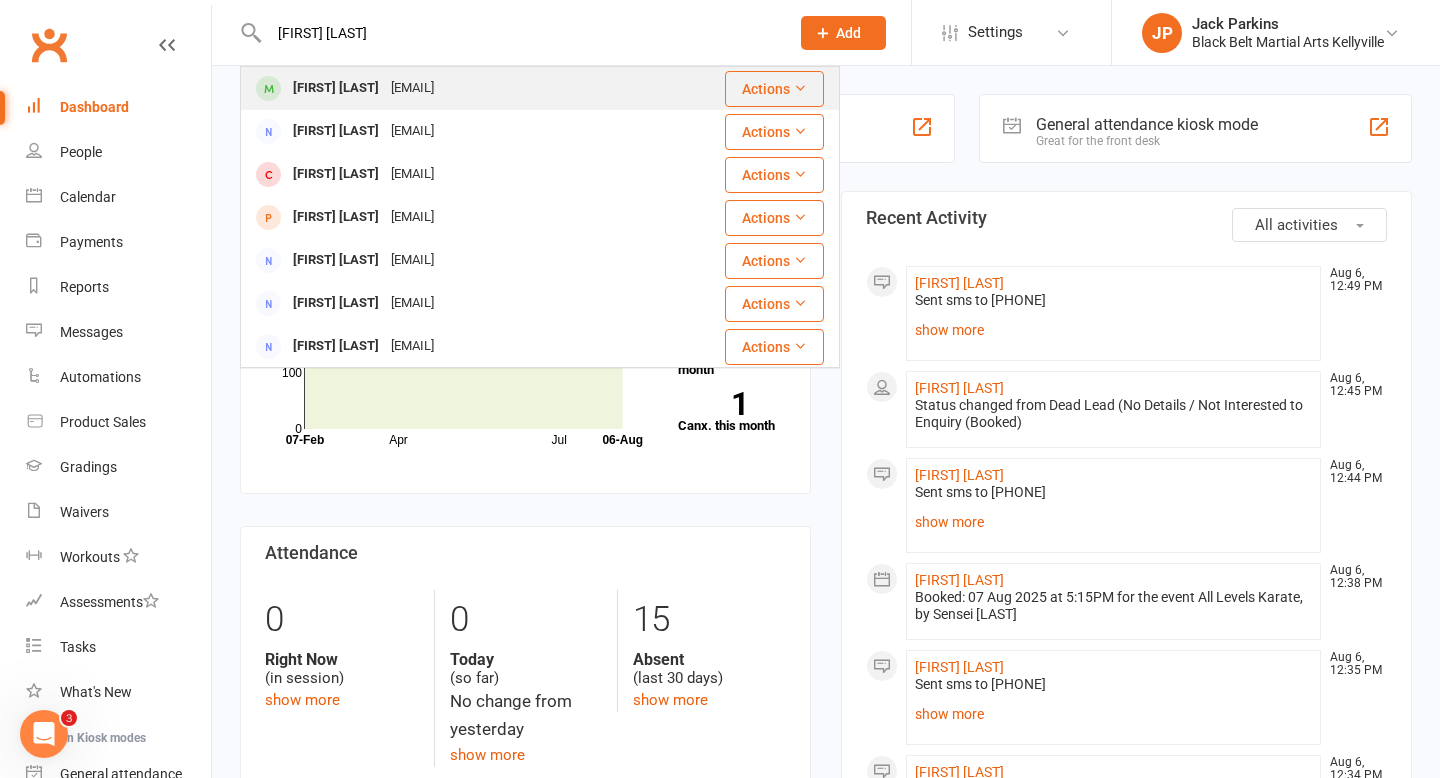 type on "[FIRST] [LAST]" 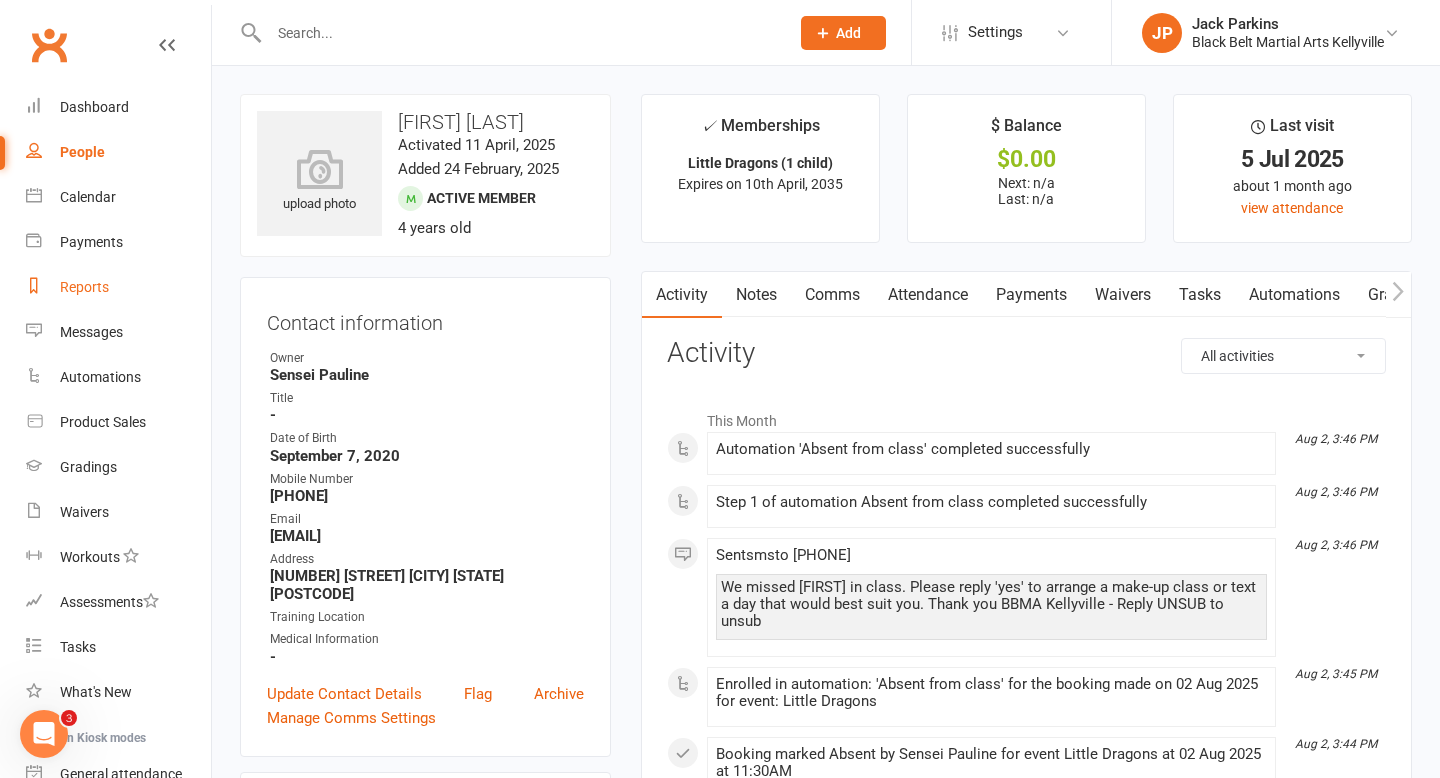 click on "Reports" at bounding box center (84, 287) 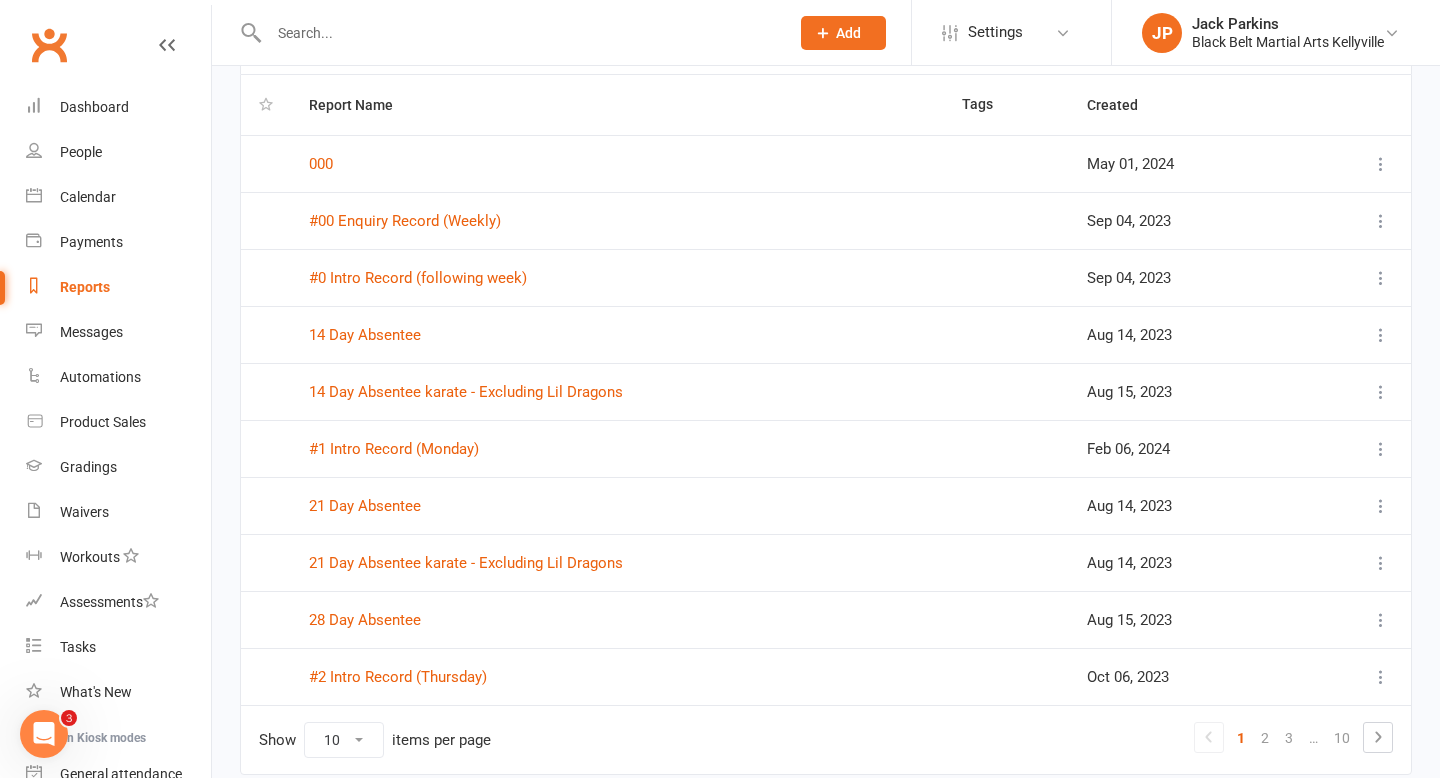 scroll, scrollTop: 219, scrollLeft: 0, axis: vertical 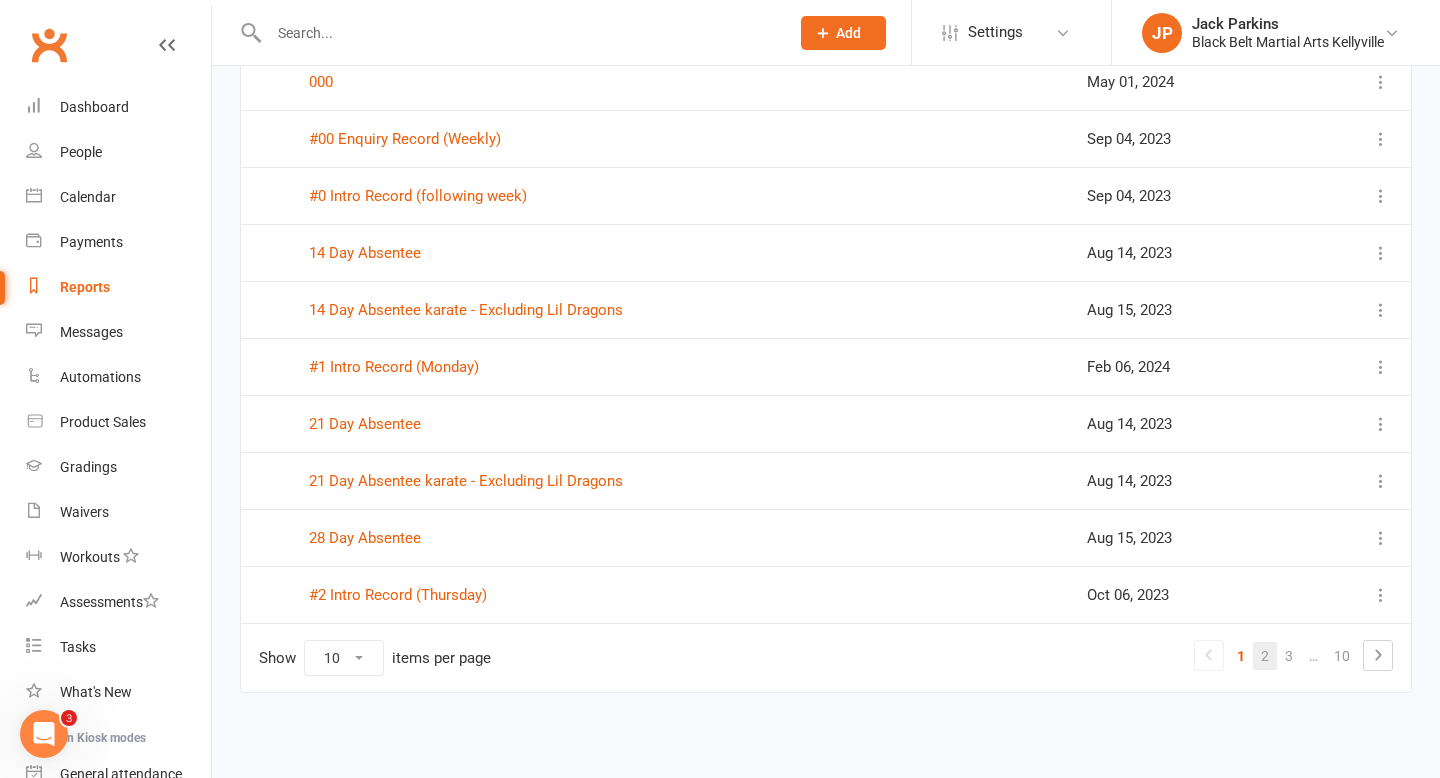 click on "2" at bounding box center [1265, 656] 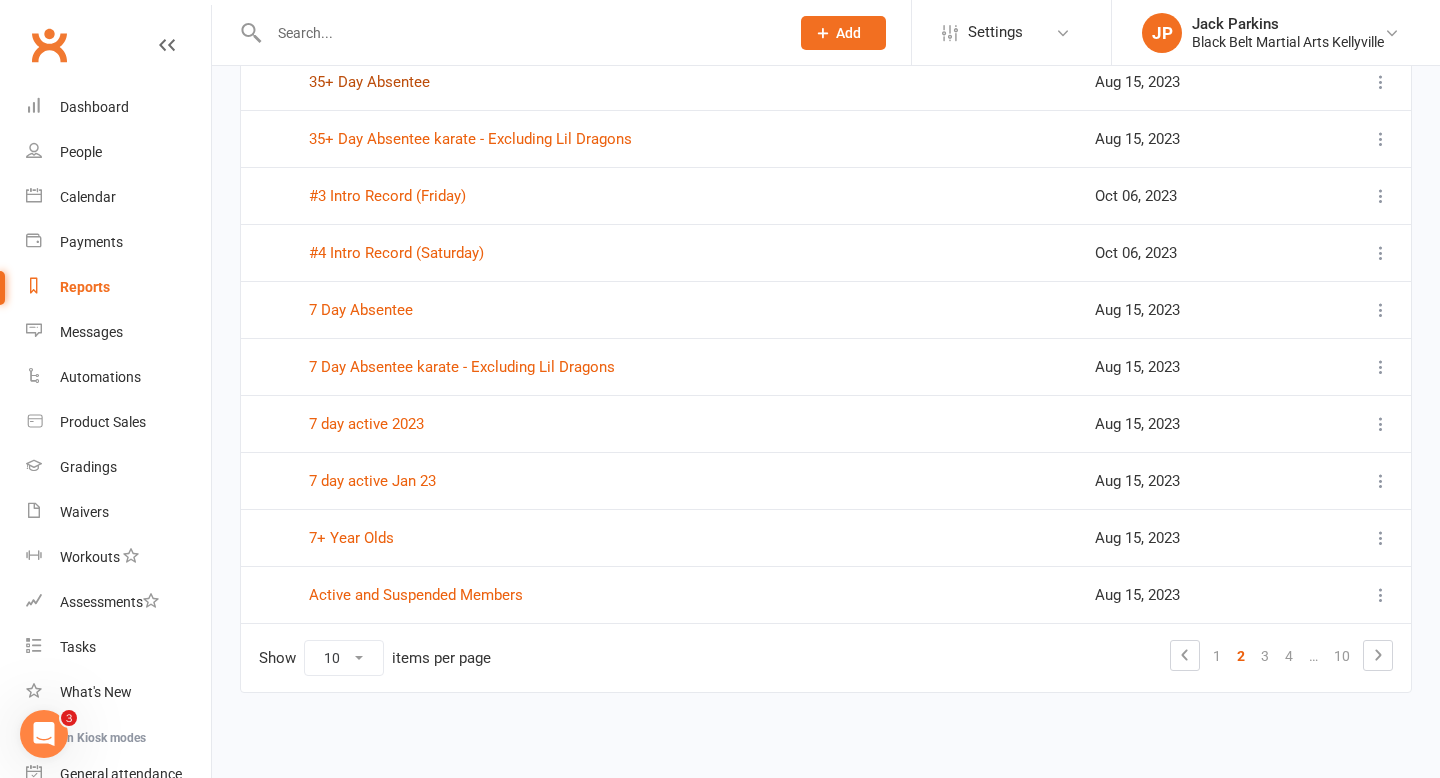 click on "35+ Day Absentee" at bounding box center (369, 82) 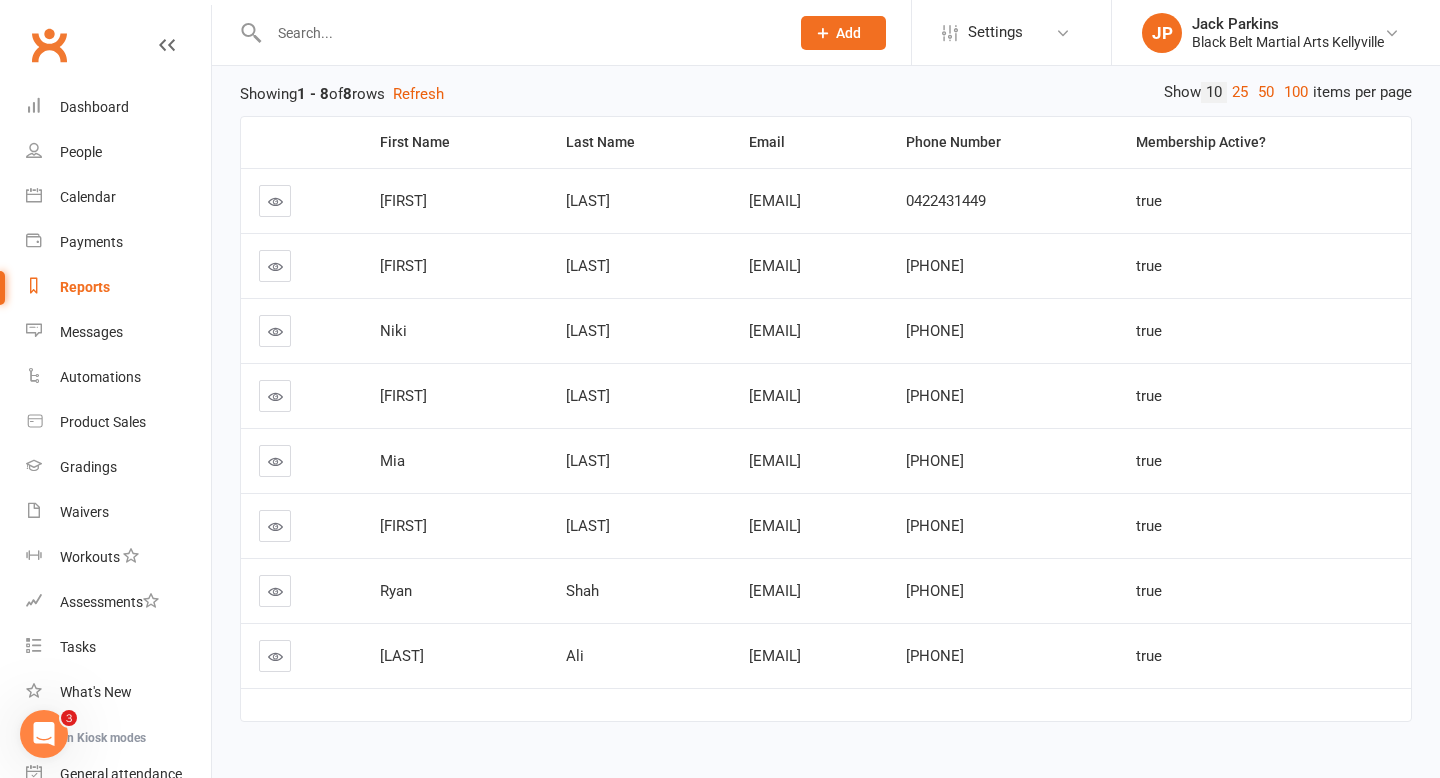 scroll, scrollTop: 0, scrollLeft: 0, axis: both 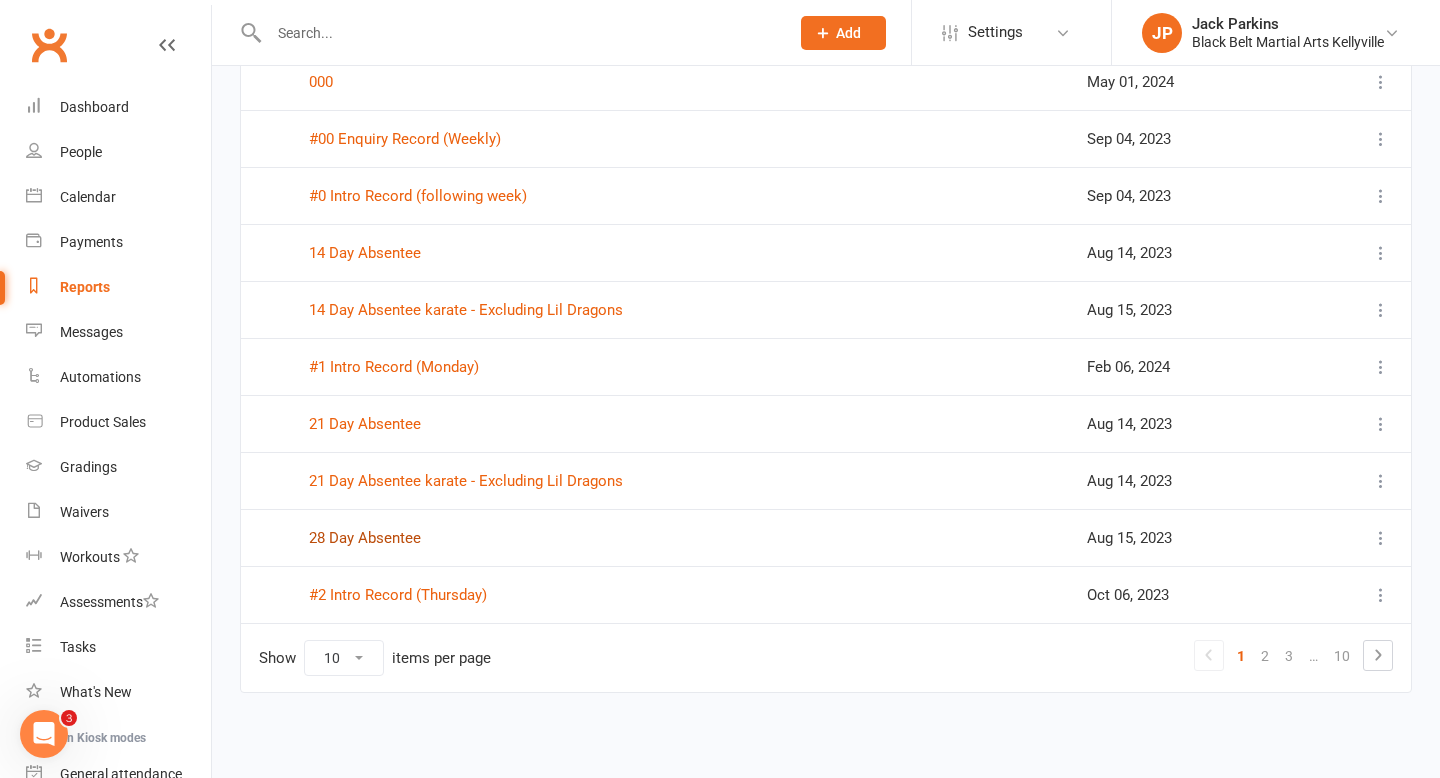 click on "28 Day Absentee" at bounding box center (365, 538) 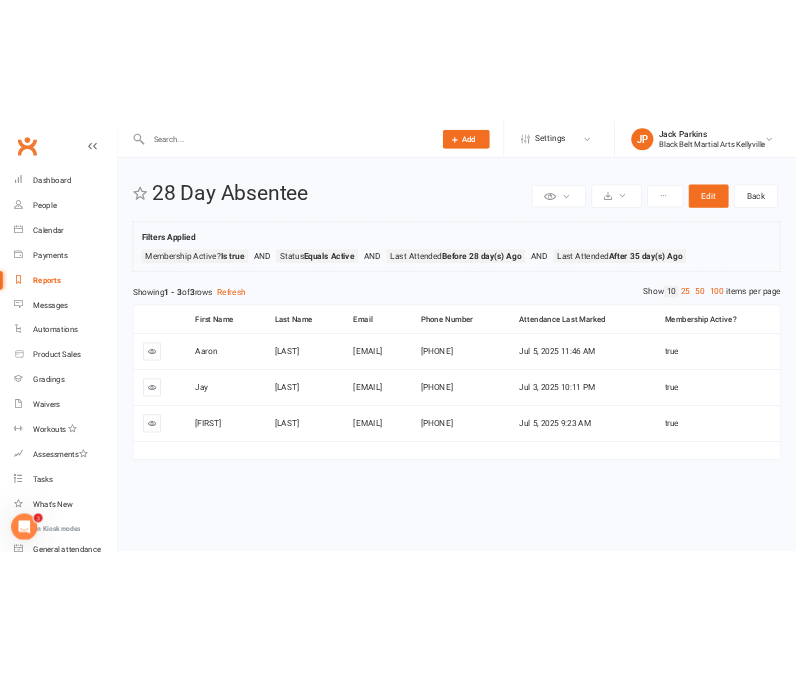 scroll, scrollTop: 0, scrollLeft: 0, axis: both 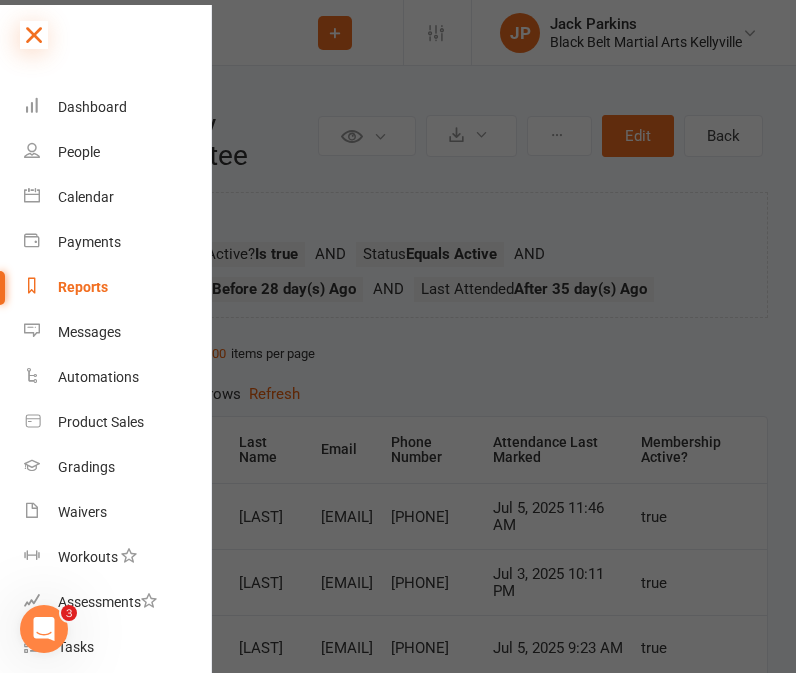 click at bounding box center [34, 35] 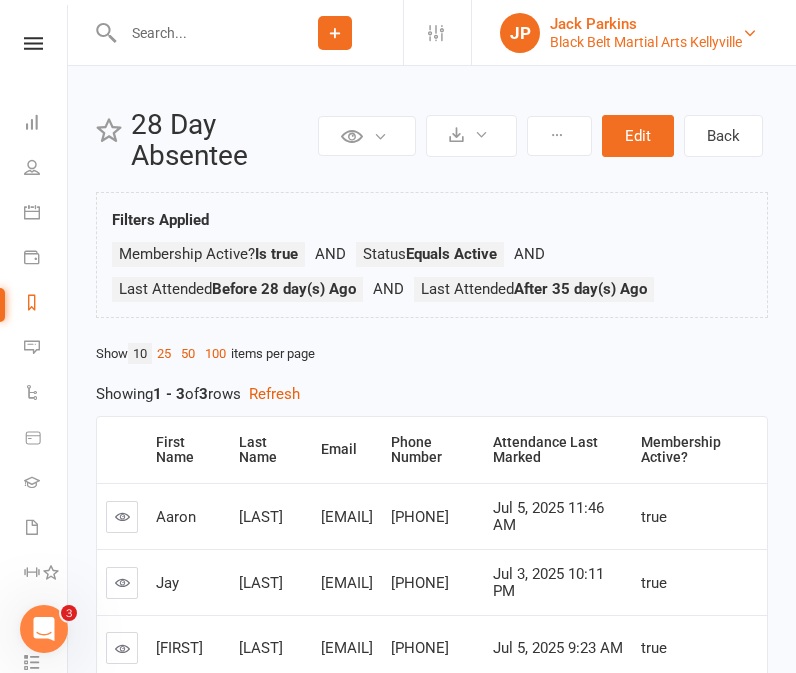 click on "Black Belt Martial Arts Kellyville" at bounding box center [646, 42] 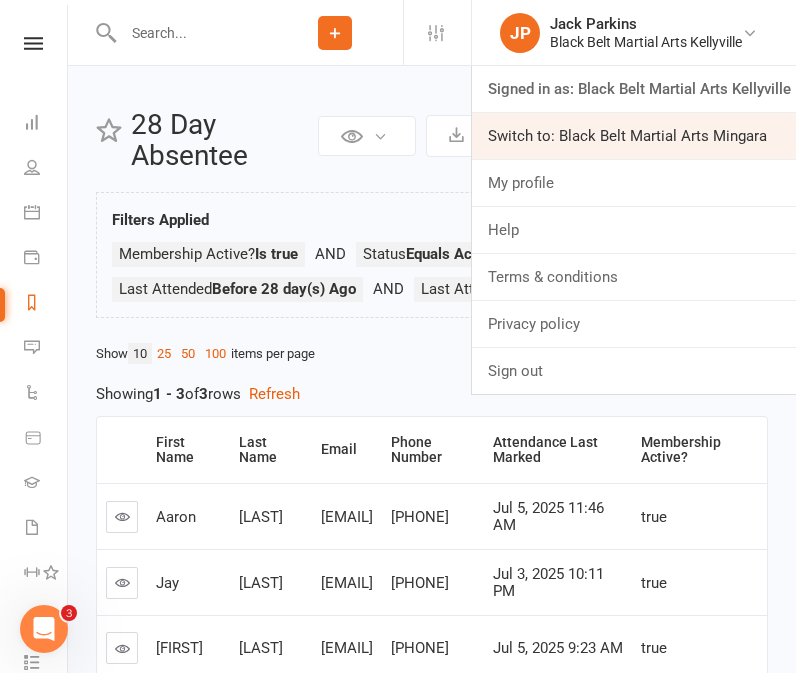click on "Switch to: Black Belt Martial Arts Mingara" at bounding box center (634, 136) 